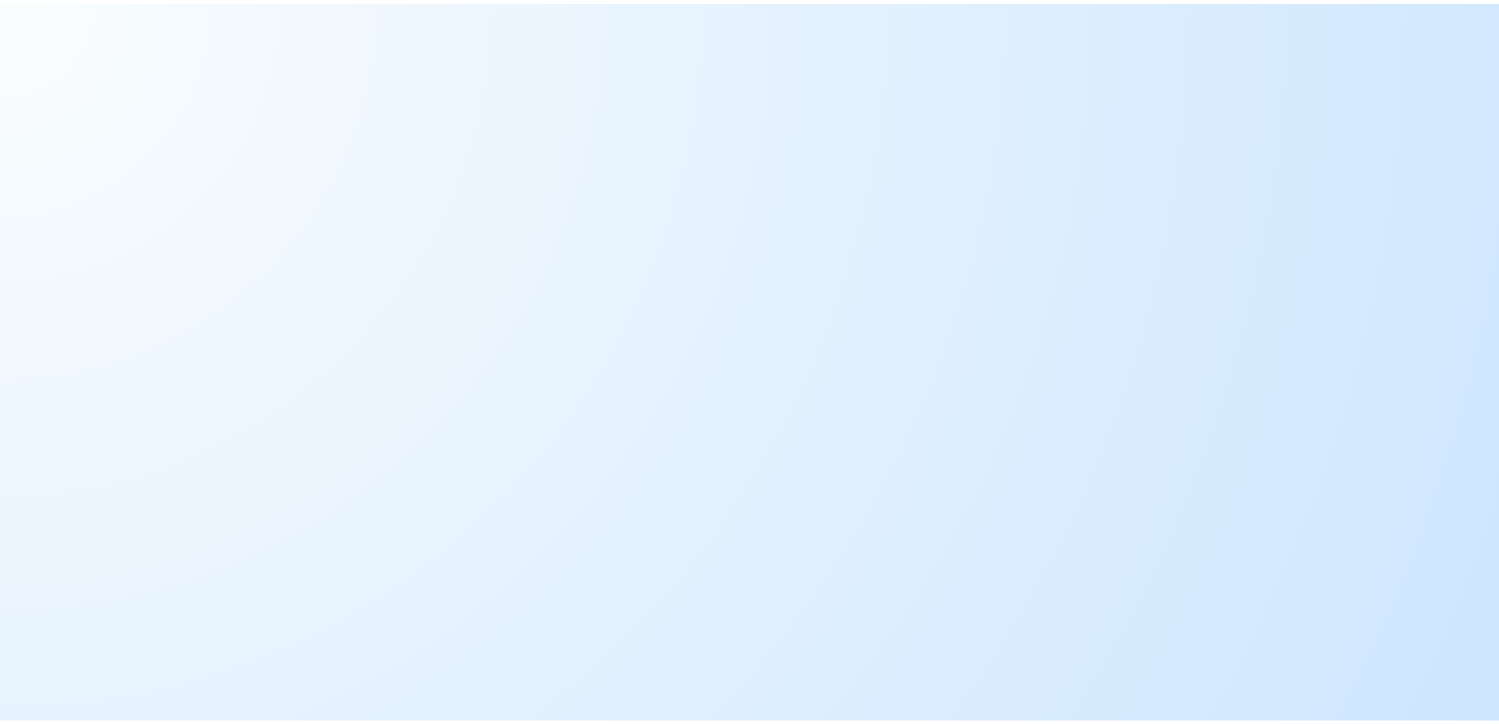 scroll, scrollTop: 0, scrollLeft: 0, axis: both 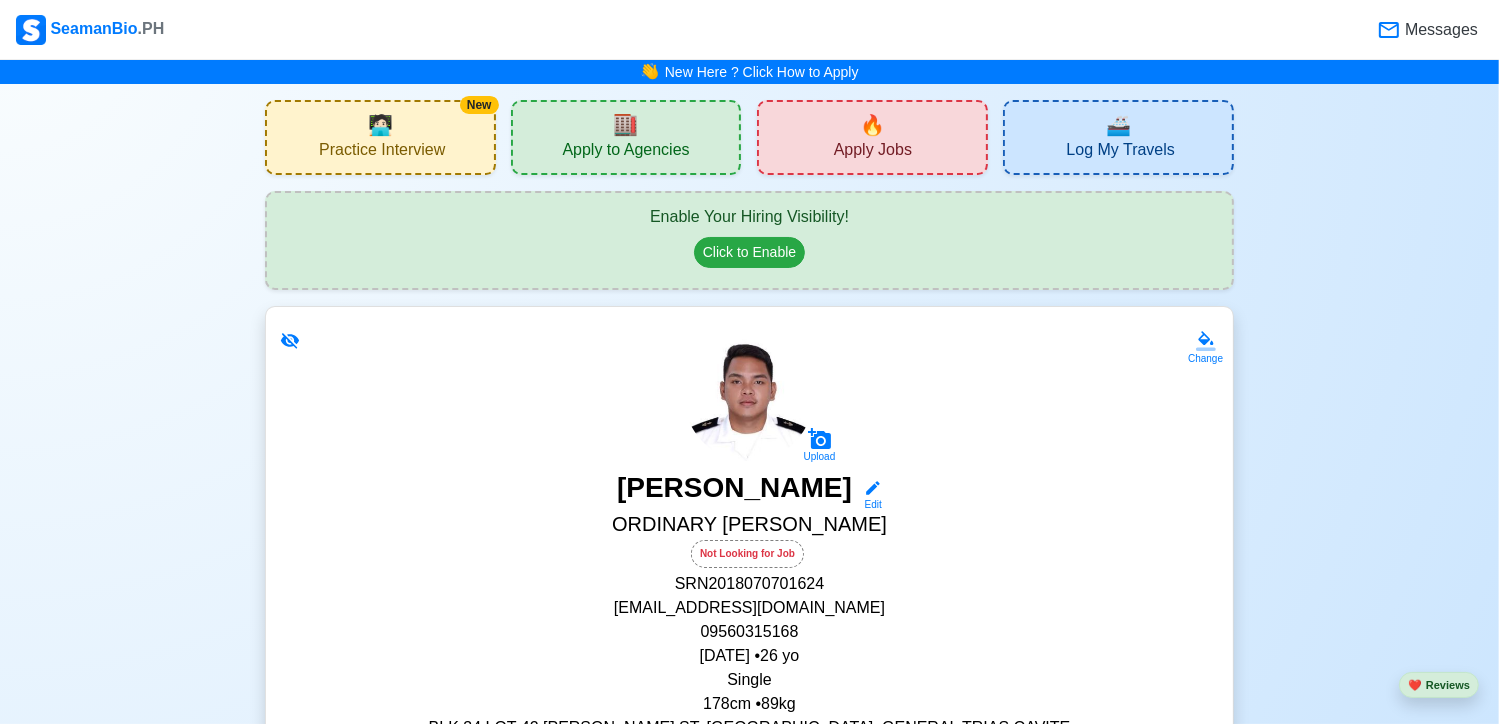 click on "Upload [PERSON_NAME] GELUA Edit ORDINARY [PERSON_NAME] Not Looking for Job SRN  2018070701624 [EMAIL_ADDRESS][DOMAIN_NAME] 09560315168 [DATE]   •  [DEMOGRAPHIC_DATA] Single 178  cm •  89  kg BLK 34 LOT 42 [PERSON_NAME] ST. [GEOGRAPHIC_DATA], GENERAL TRIAS CAVITE Philippines   🇵🇭 Availability Upon request" at bounding box center (749, 561) 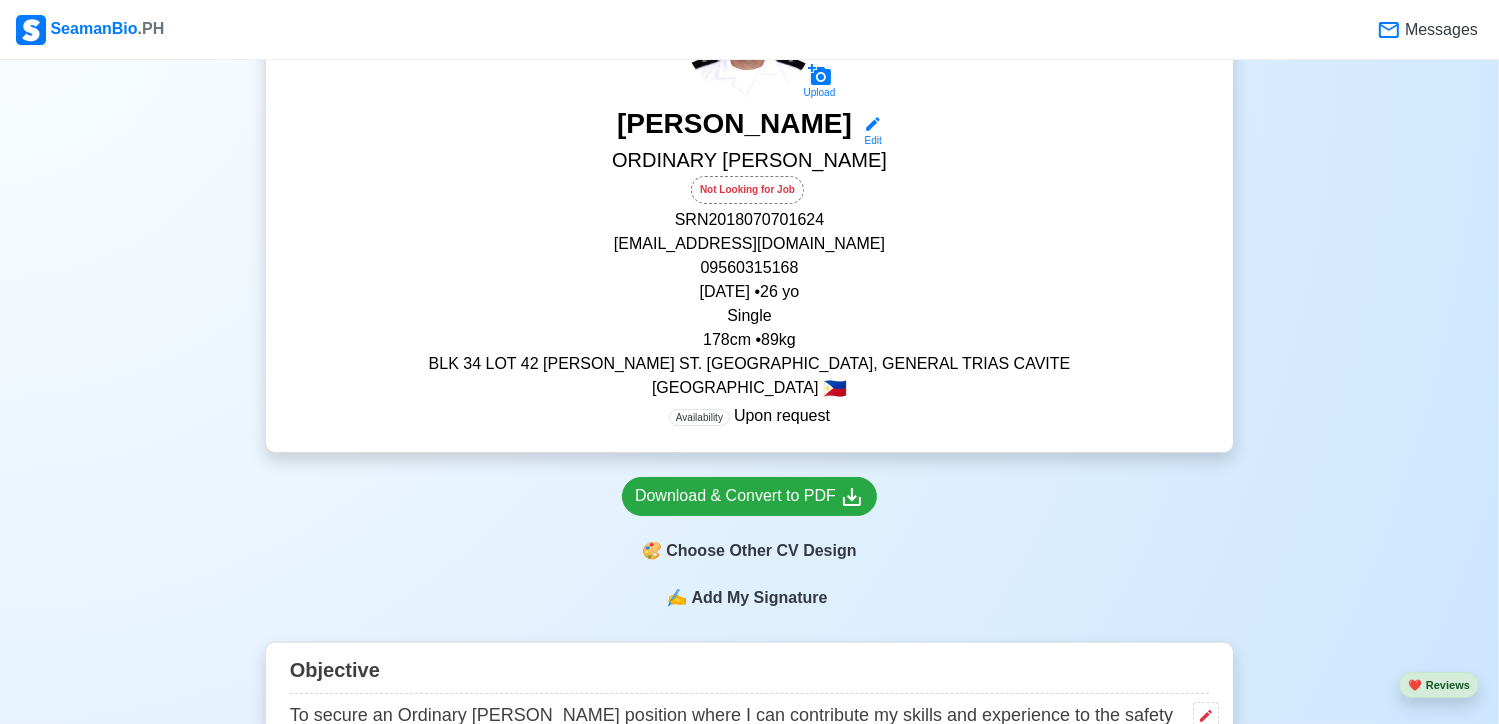 scroll, scrollTop: 364, scrollLeft: 0, axis: vertical 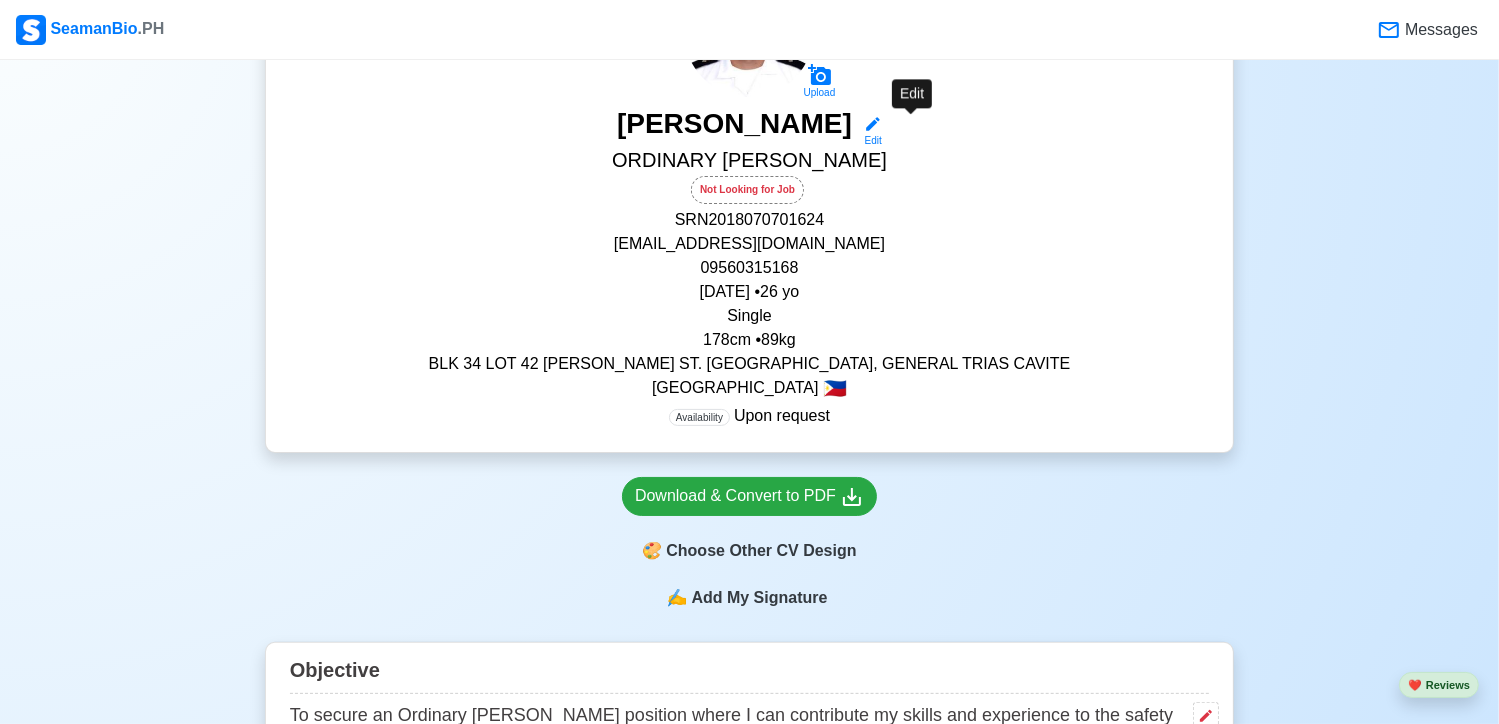 click on "Edit" at bounding box center [869, 140] 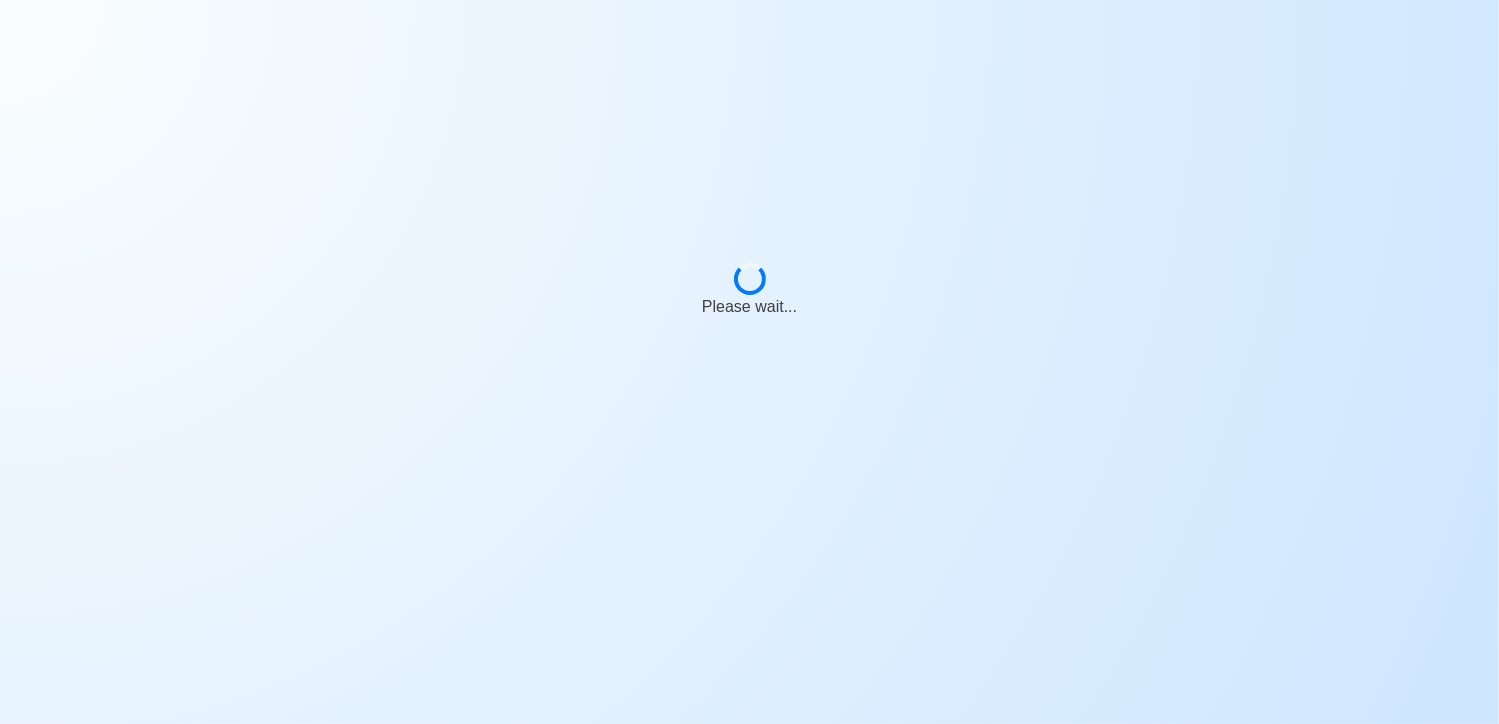 scroll, scrollTop: 0, scrollLeft: 0, axis: both 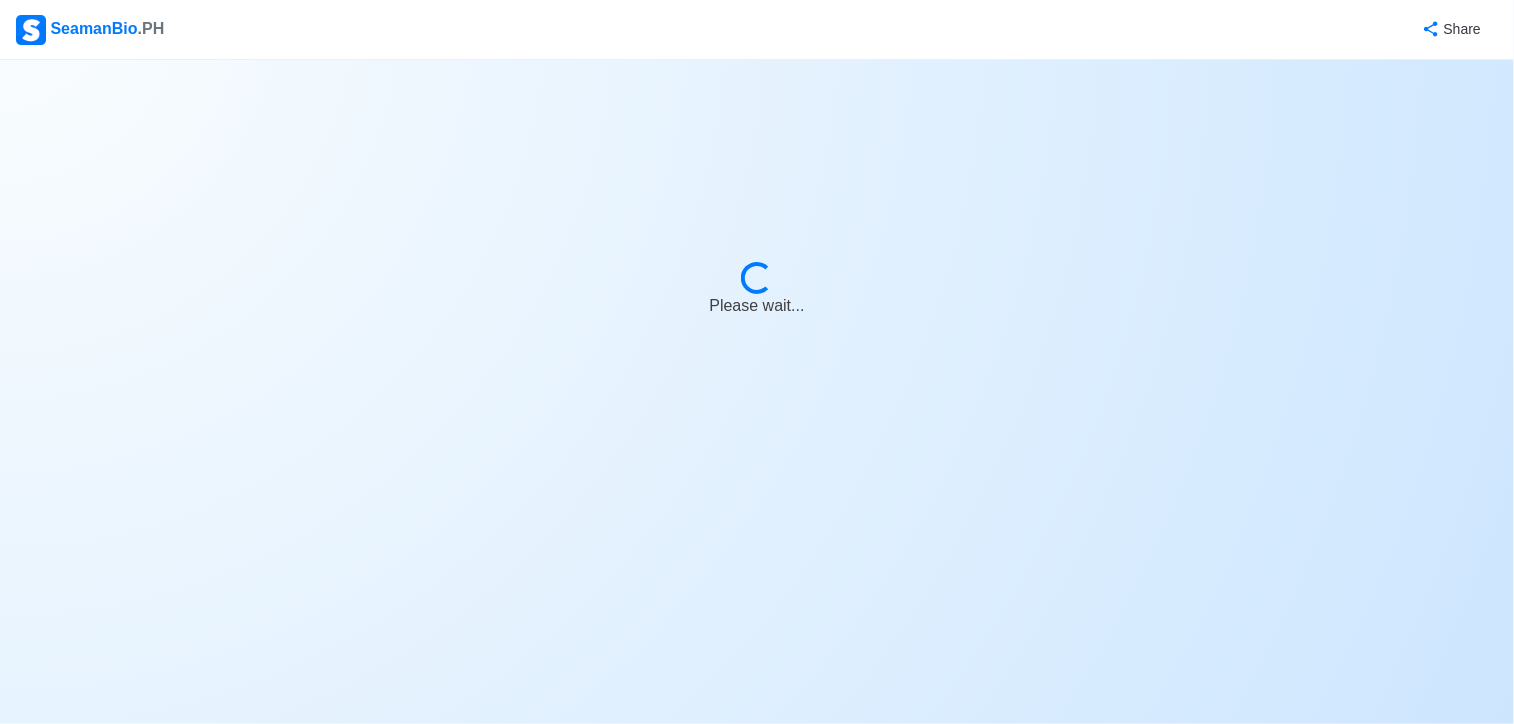 select on "Visible for Hiring" 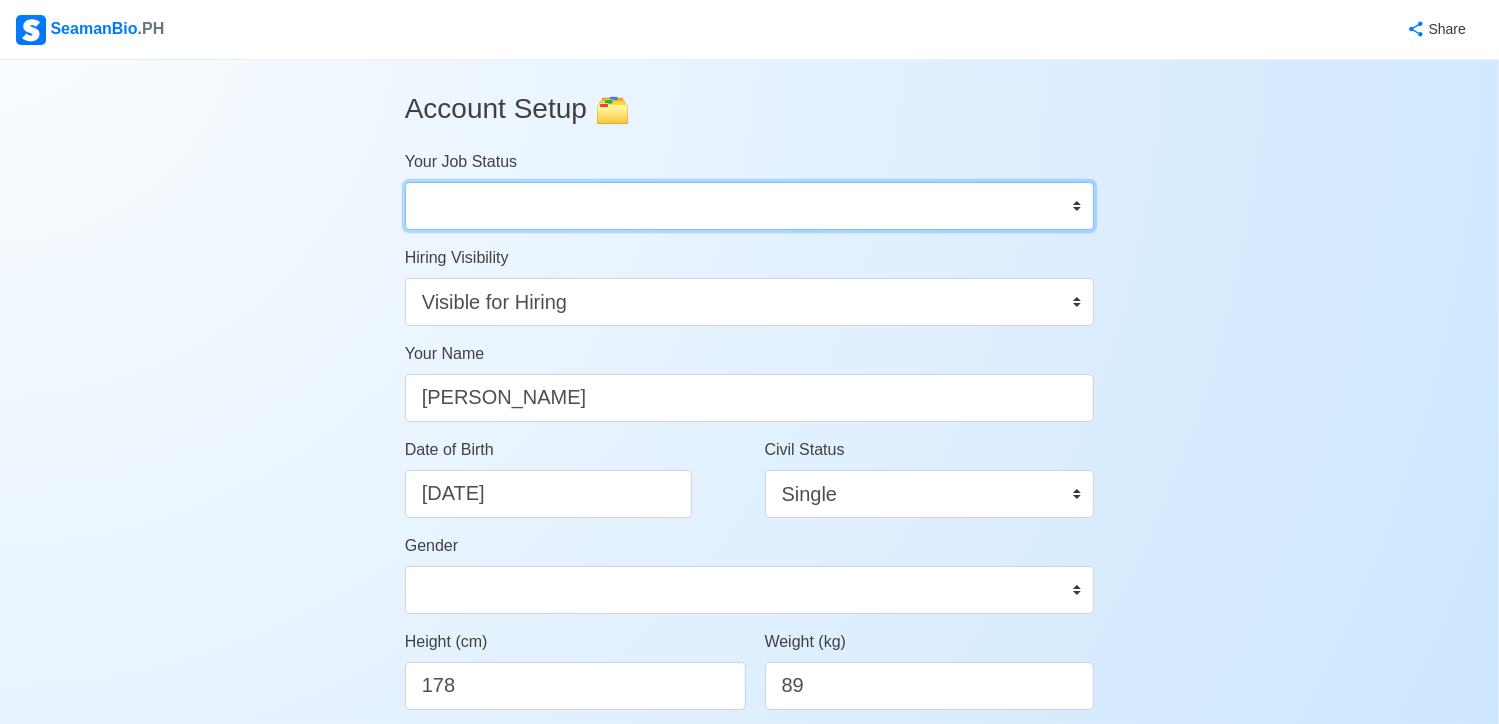 click on "Onboard Actively Looking for Job Not Looking for Job" at bounding box center [750, 206] 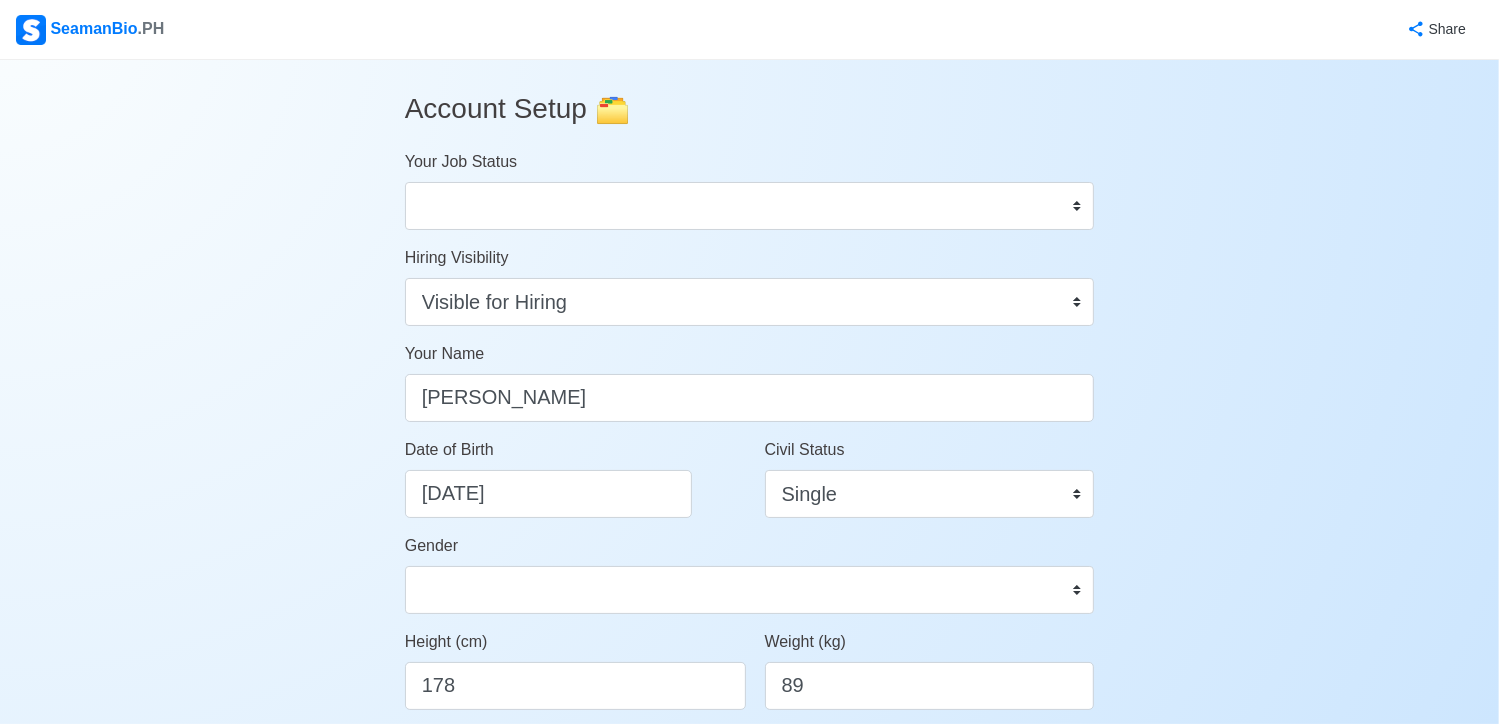 click on "Account Setup   🗂️" at bounding box center (750, 109) 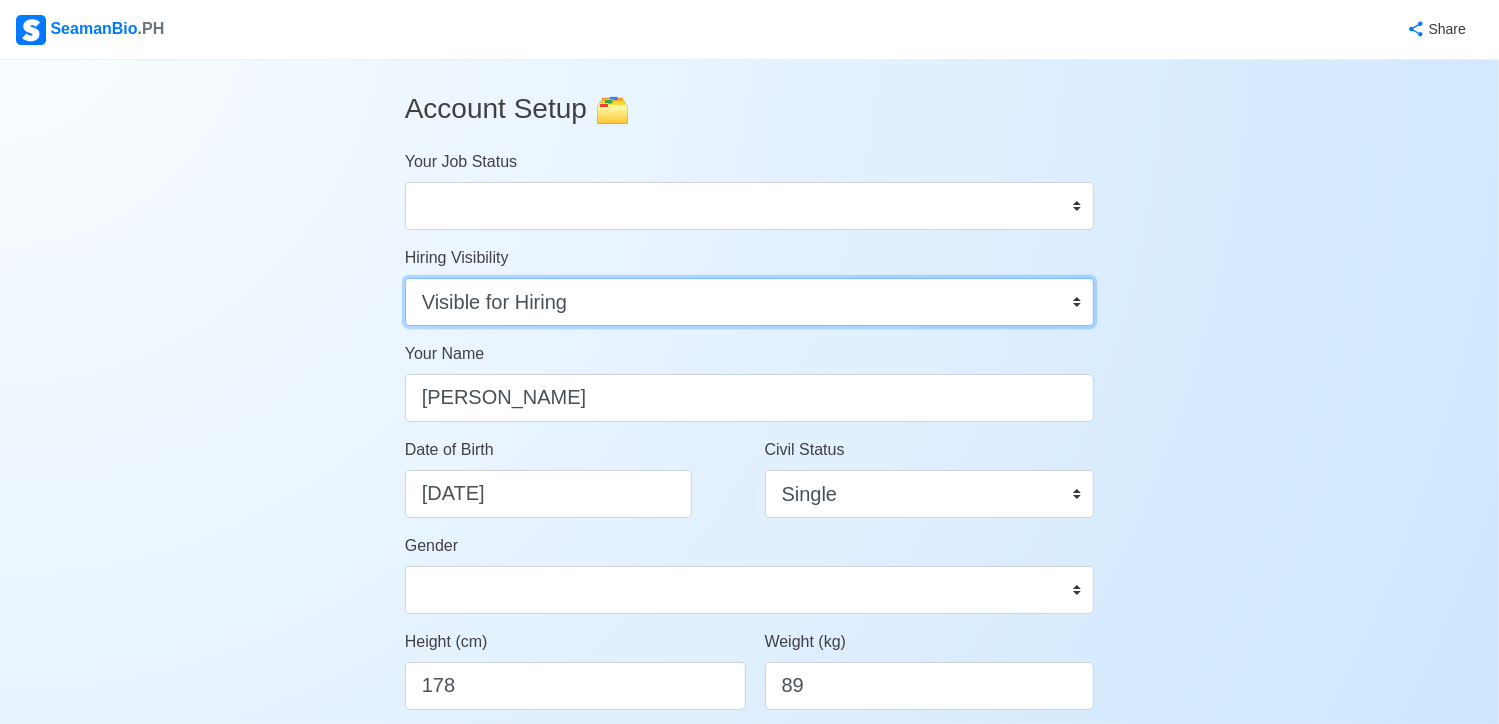 click on "Visible for Hiring Not Visible for Hiring" at bounding box center (750, 302) 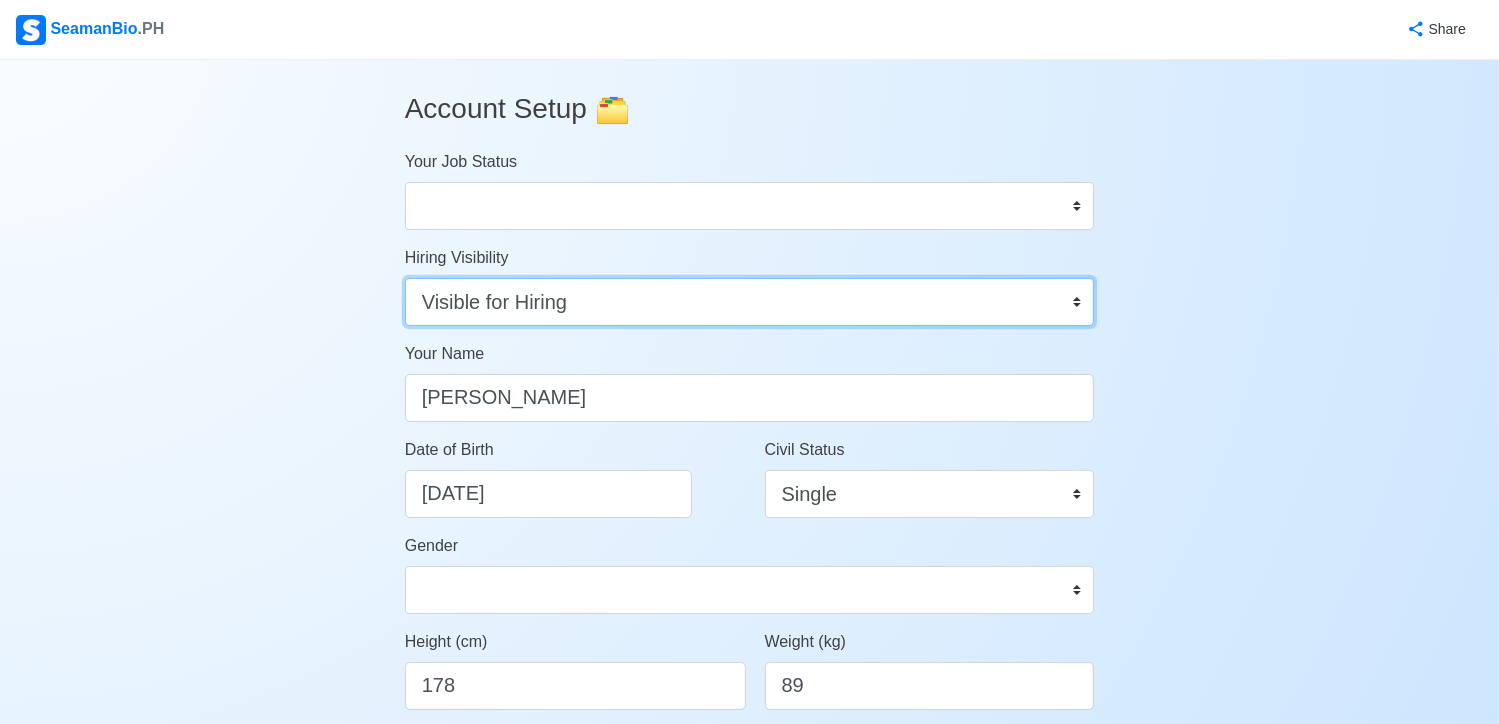 click on "Visible for Hiring Not Visible for Hiring" at bounding box center [750, 302] 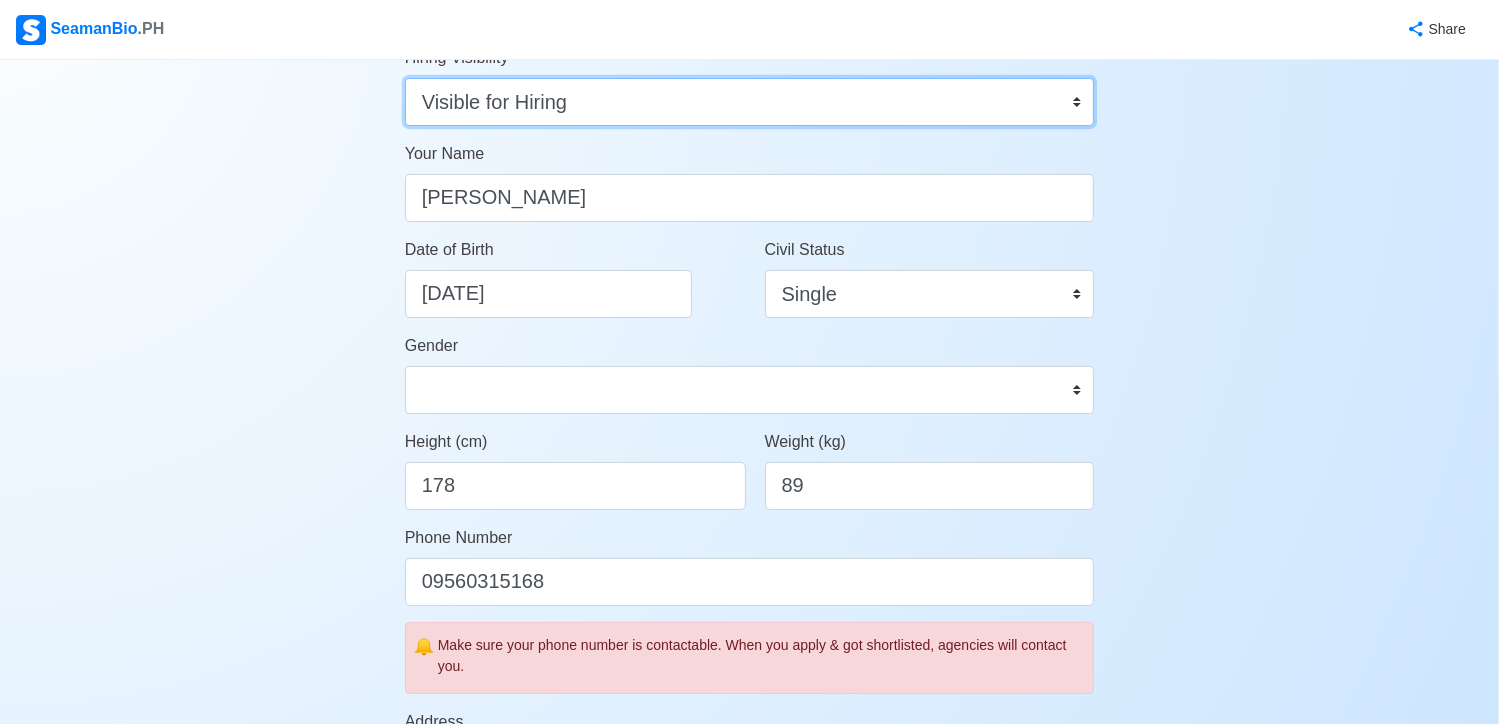 scroll, scrollTop: 202, scrollLeft: 0, axis: vertical 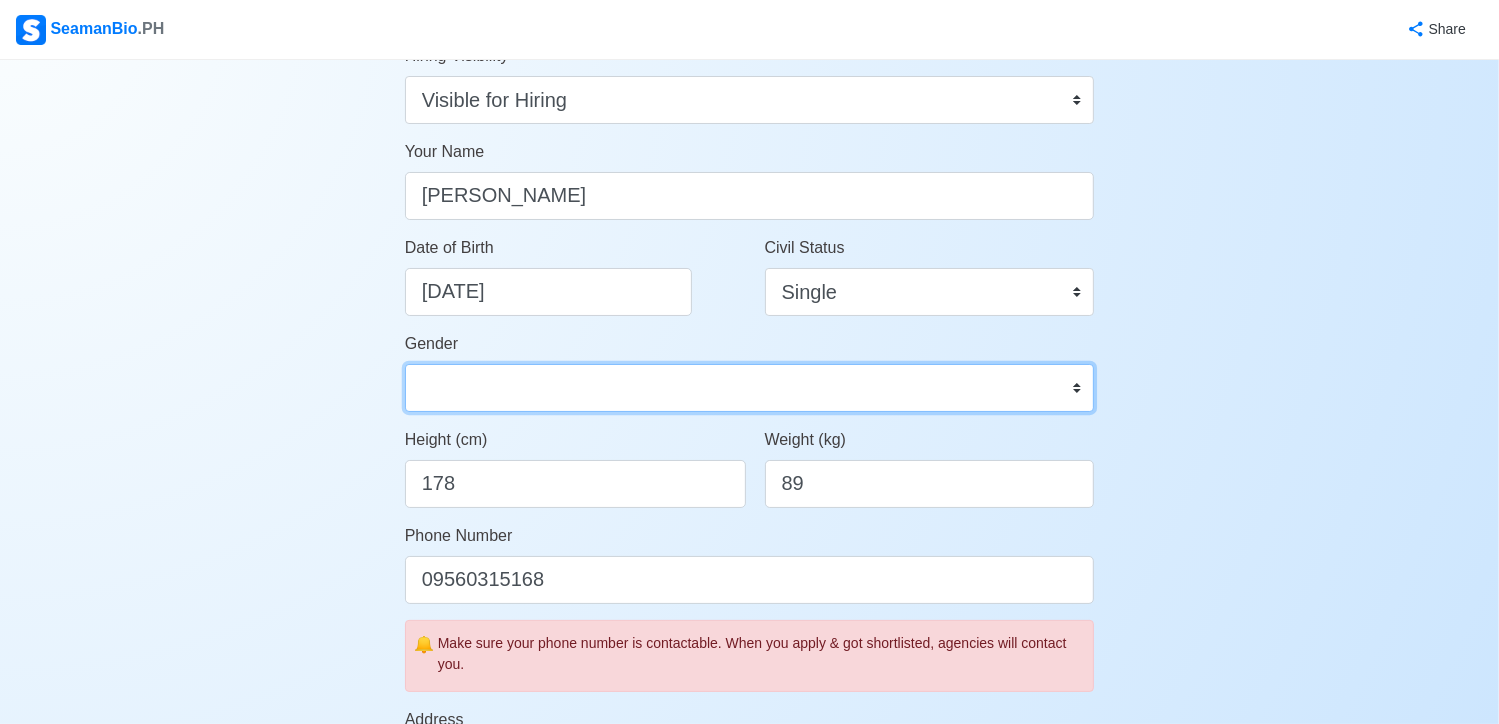 click on "[DEMOGRAPHIC_DATA] [DEMOGRAPHIC_DATA]" at bounding box center (750, 388) 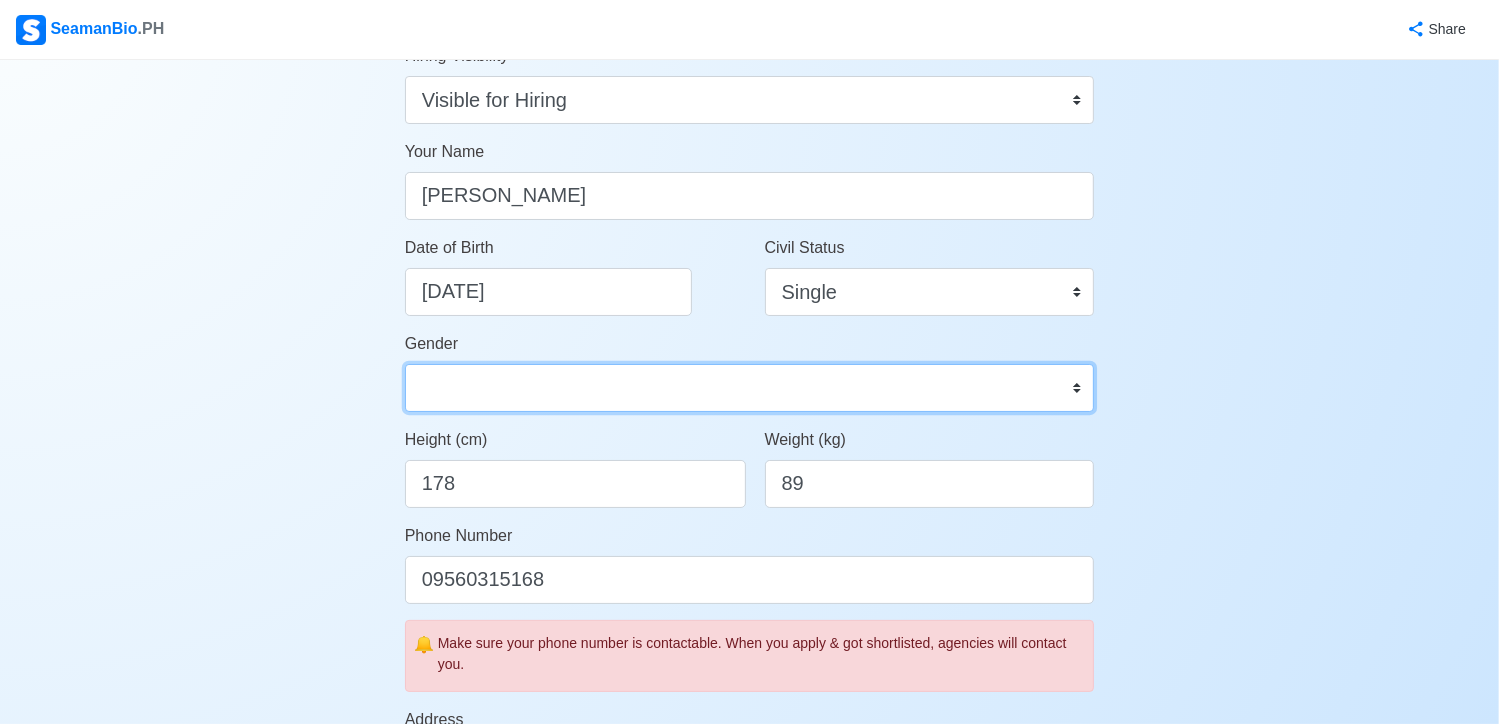 select on "[DEMOGRAPHIC_DATA]" 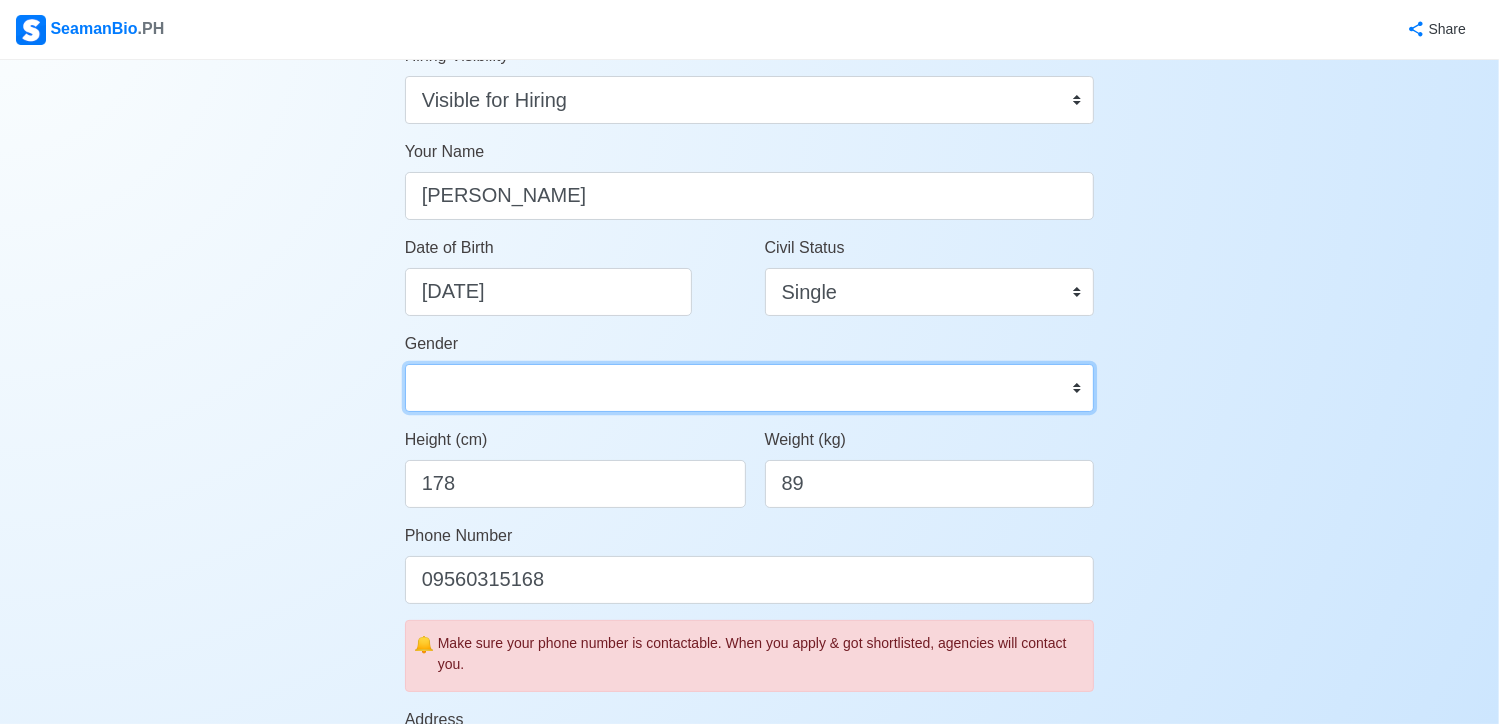 click on "[DEMOGRAPHIC_DATA] [DEMOGRAPHIC_DATA]" at bounding box center (750, 388) 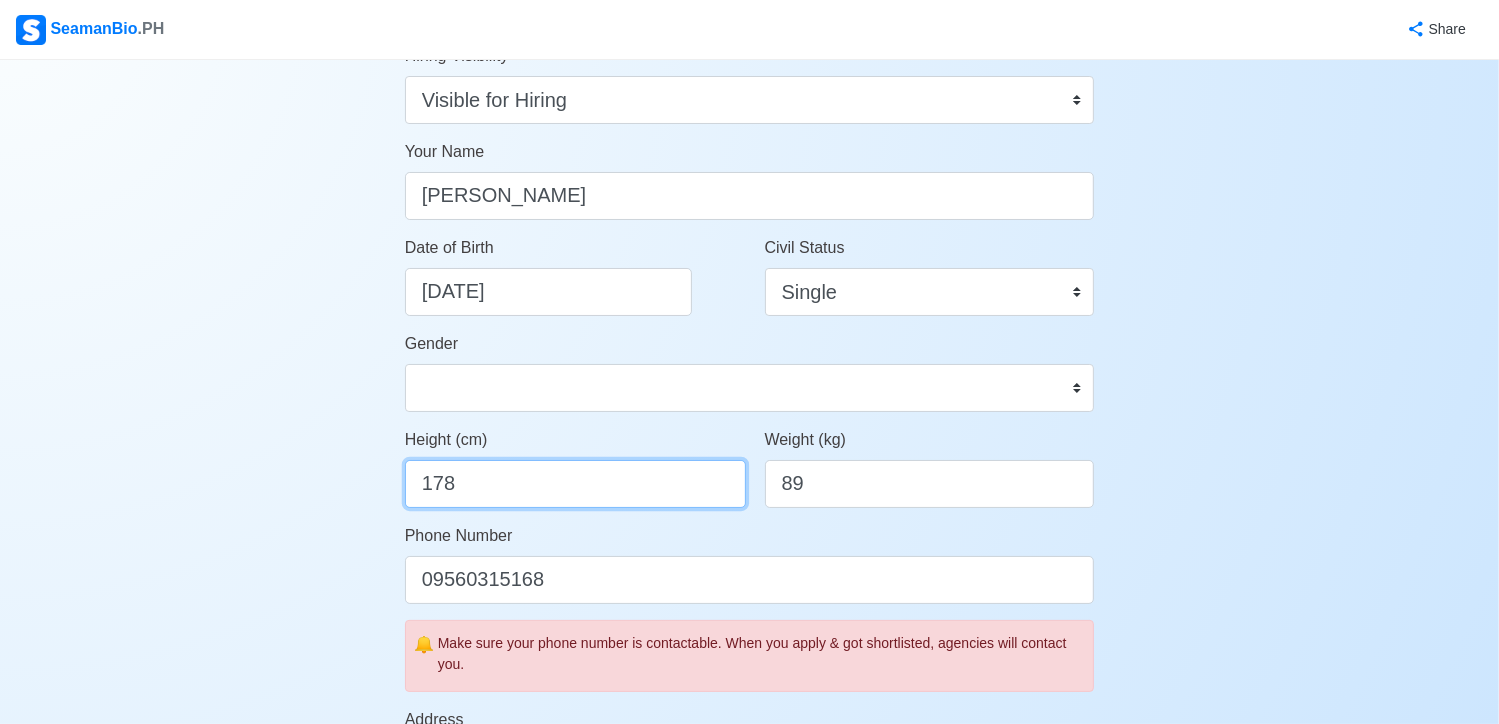 click on "178" at bounding box center [575, 484] 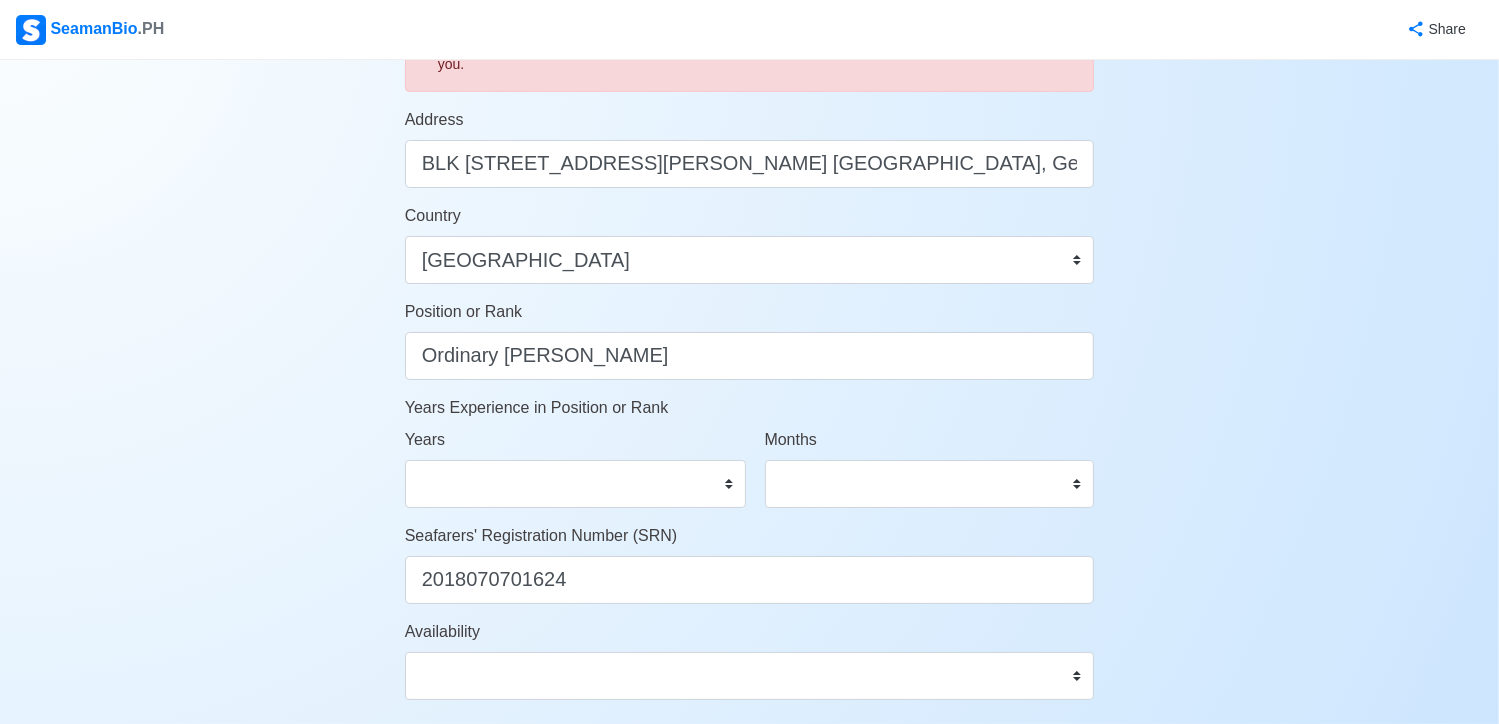 scroll, scrollTop: 803, scrollLeft: 0, axis: vertical 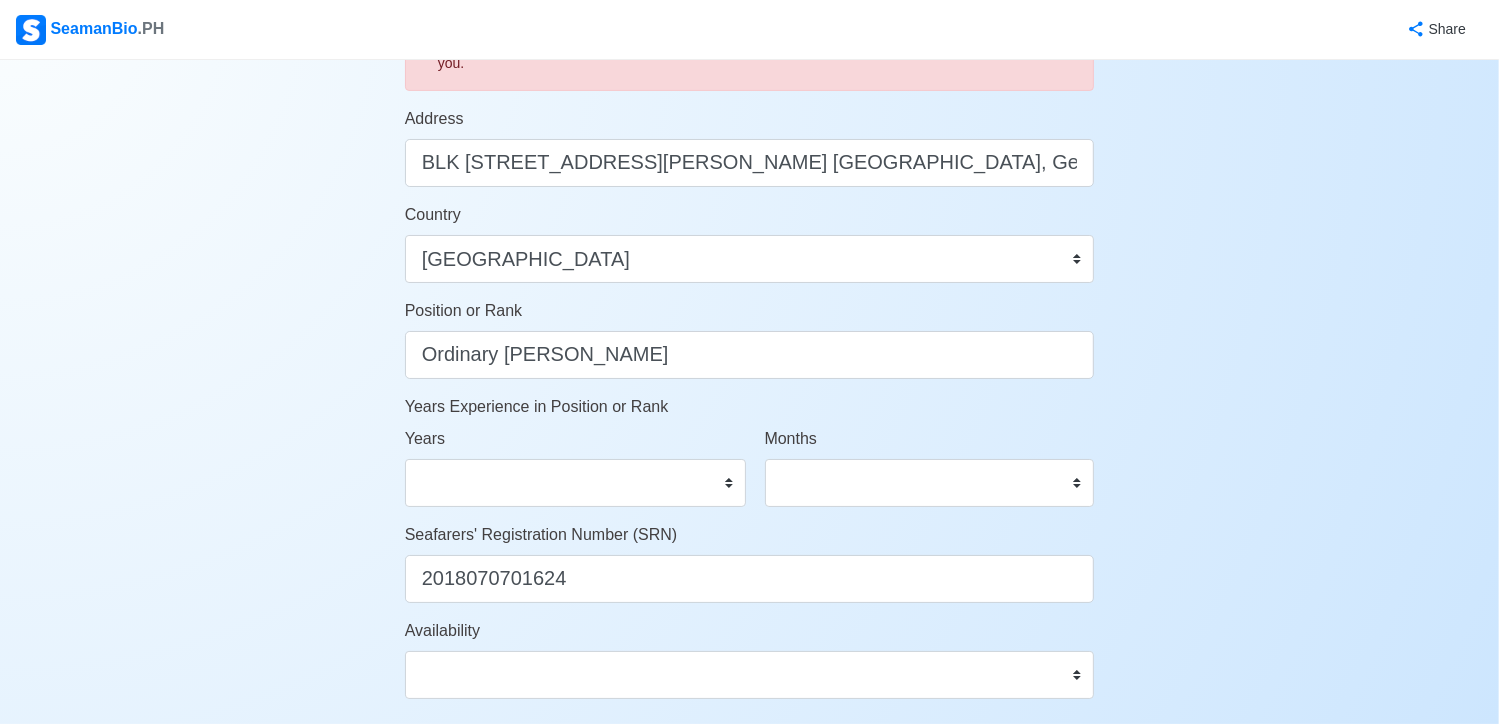 type on "179" 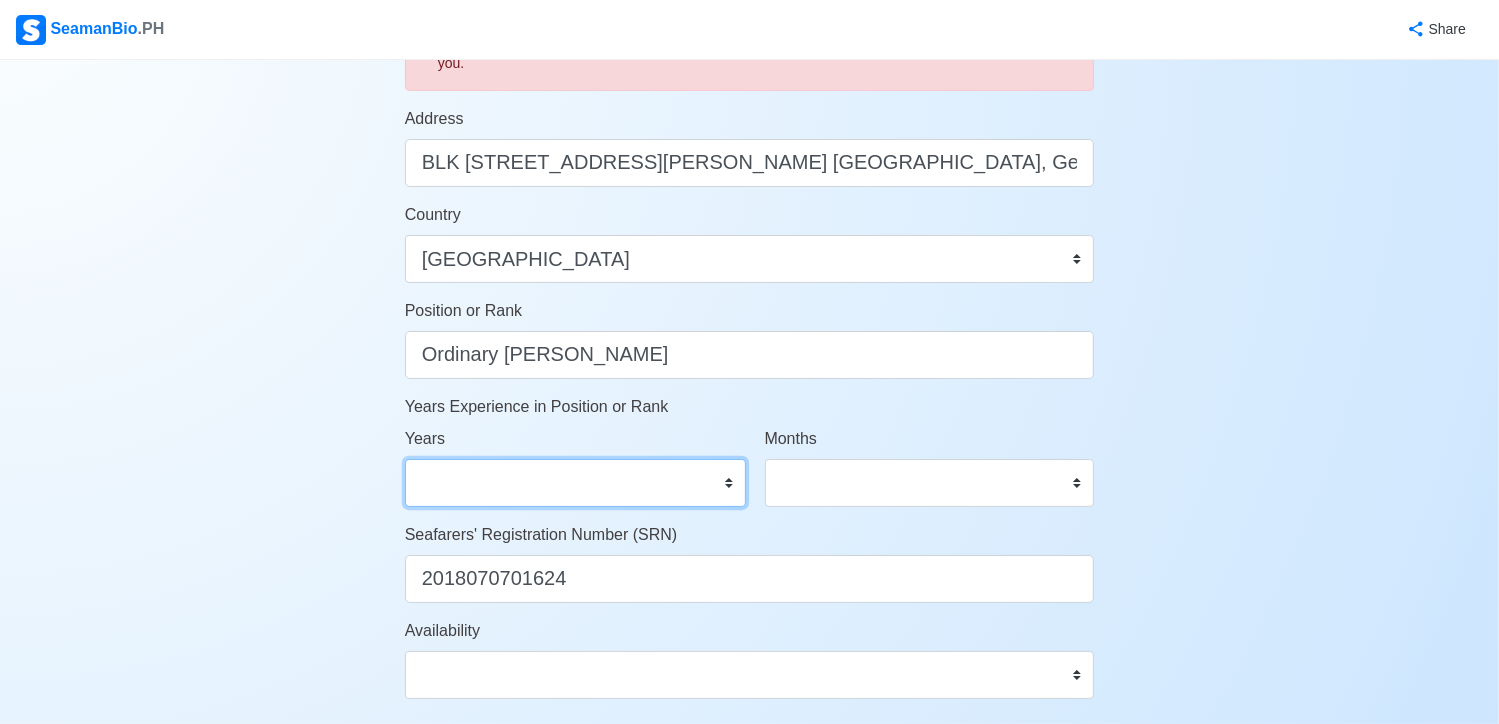 click on "0 1 2 3 4 5 6 7 8 9 10 11 12 13 14 15 16 17 18 19 20 21 22 23 24 25 26 27 28 29 30 31 32 33 34 35 36 37 38 39 40 41 42 43 44 45 46 47 48 49 50" at bounding box center [575, 483] 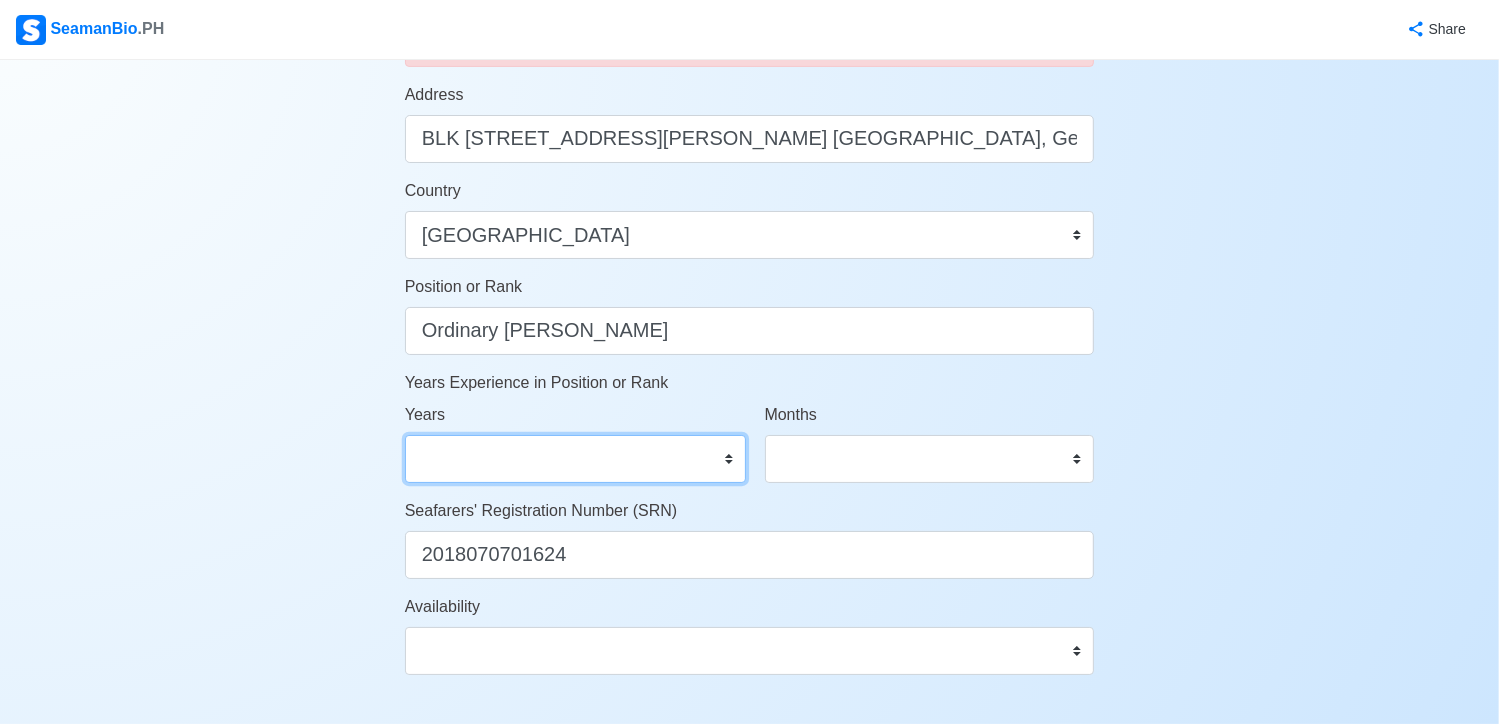 scroll, scrollTop: 828, scrollLeft: 0, axis: vertical 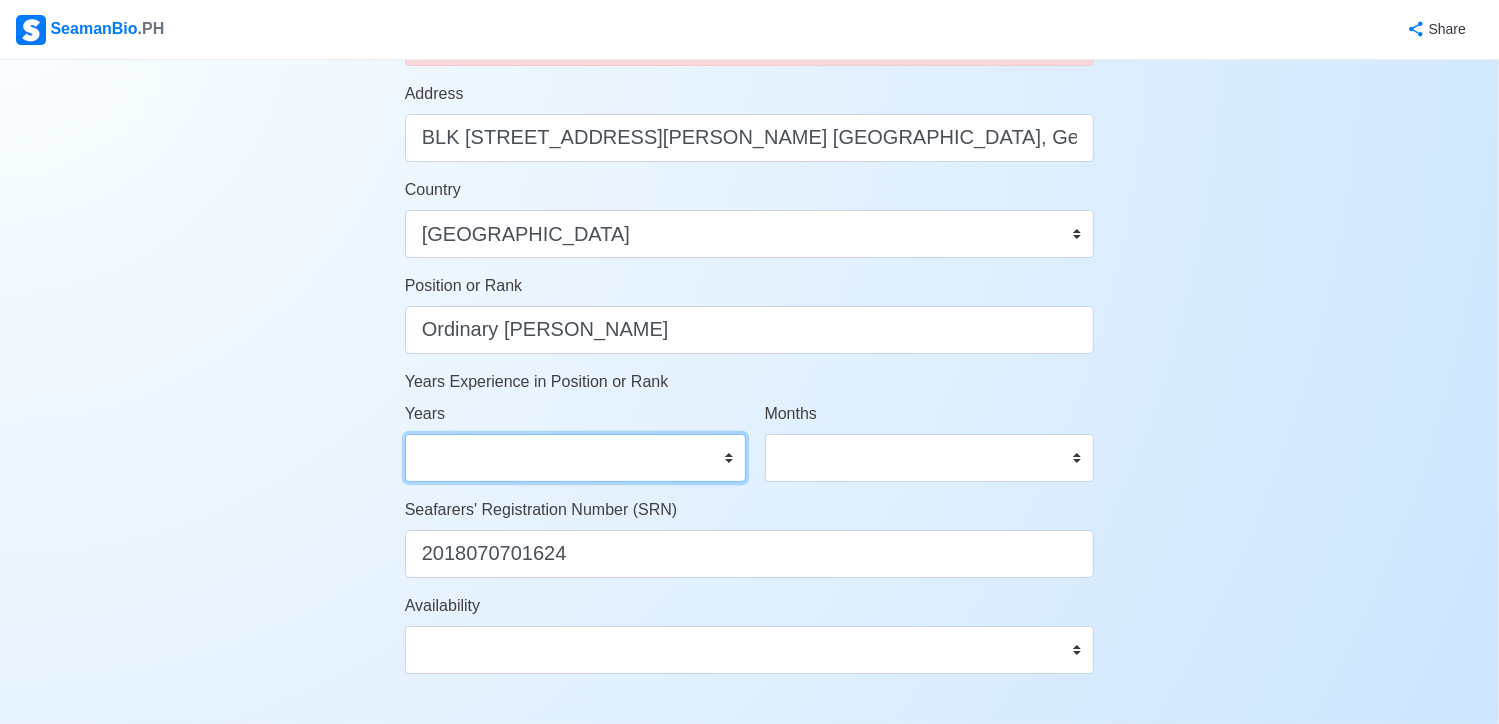 click on "0 1 2 3 4 5 6 7 8 9 10 11 12 13 14 15 16 17 18 19 20 21 22 23 24 25 26 27 28 29 30 31 32 33 34 35 36 37 38 39 40 41 42 43 44 45 46 47 48 49 50" at bounding box center [575, 458] 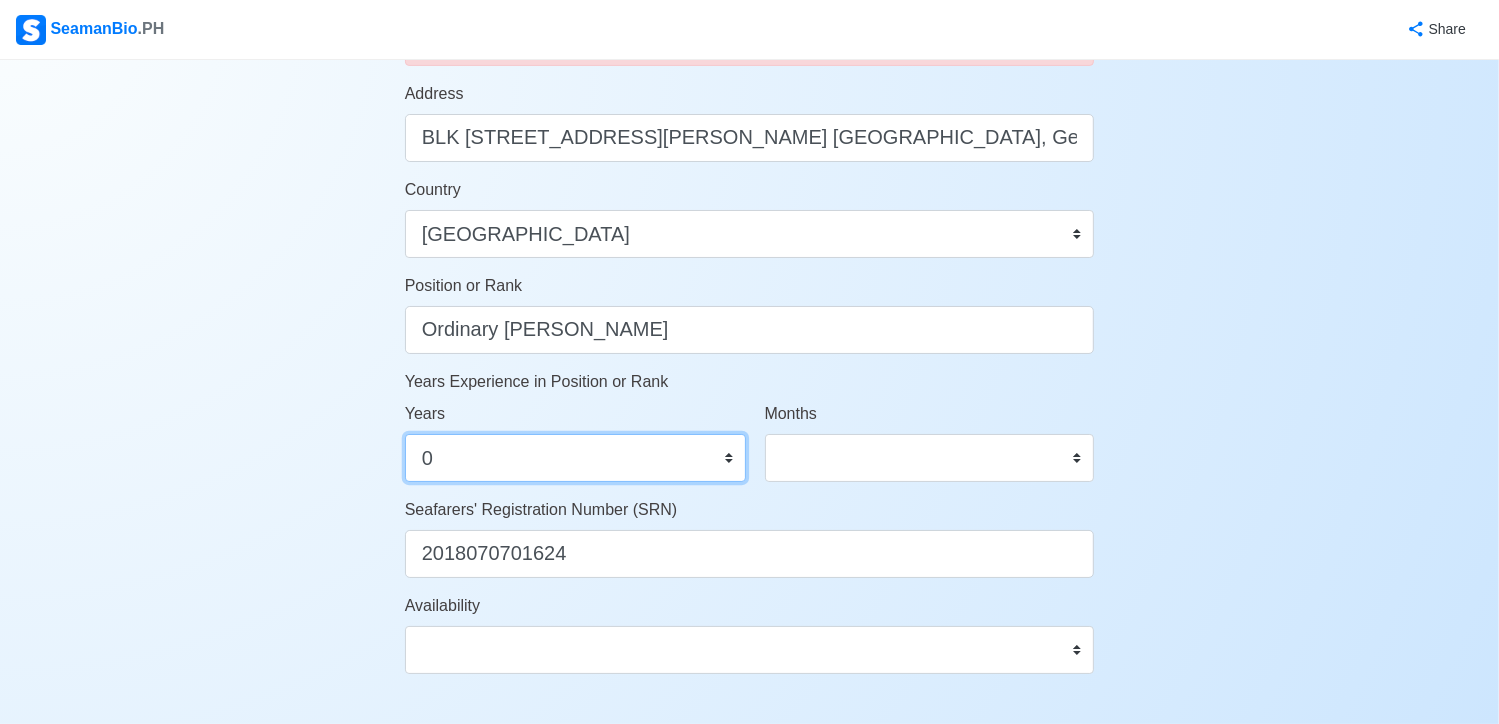 click on "0 1 2 3 4 5 6 7 8 9 10 11 12 13 14 15 16 17 18 19 20 21 22 23 24 25 26 27 28 29 30 31 32 33 34 35 36 37 38 39 40 41 42 43 44 45 46 47 48 49 50" at bounding box center (575, 458) 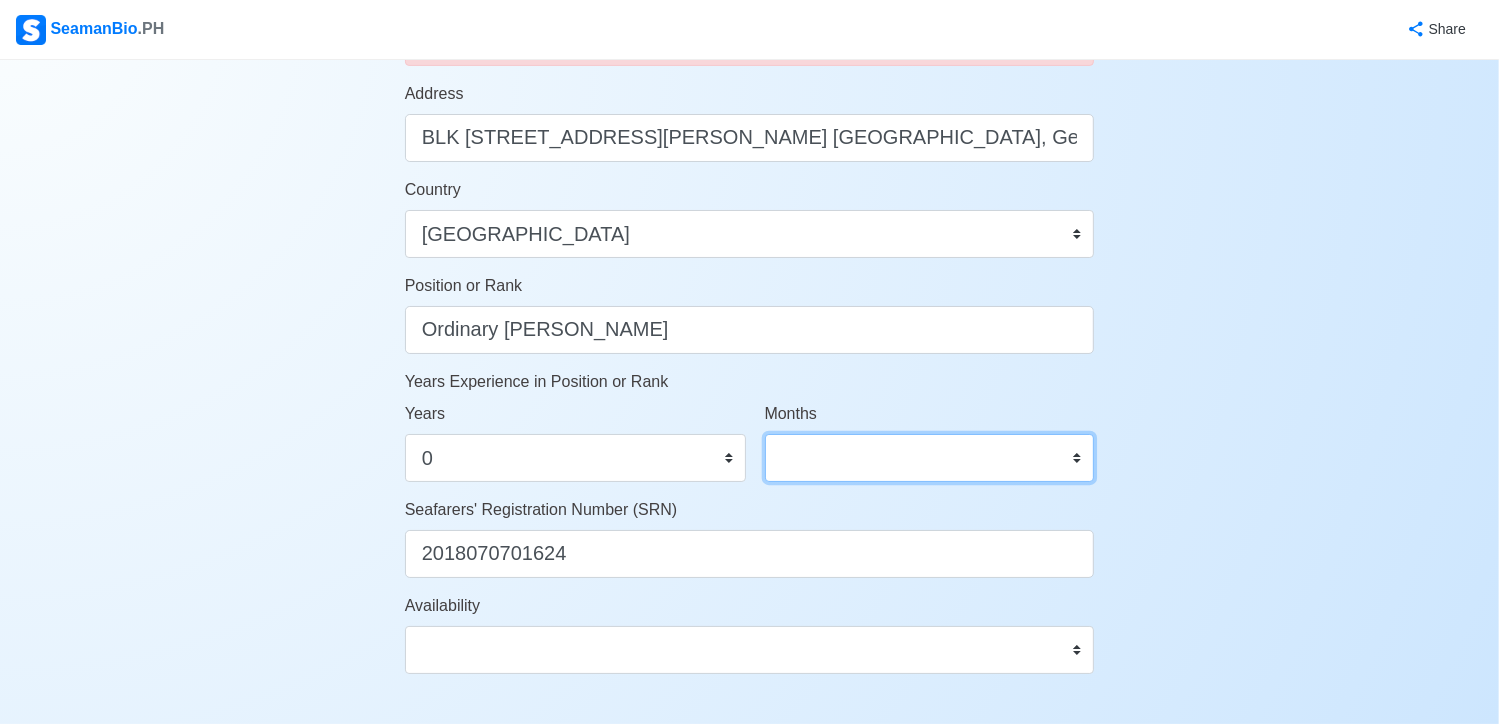 click on "0 1 2 3 4 5 6 7 8 9 10 11" at bounding box center (930, 458) 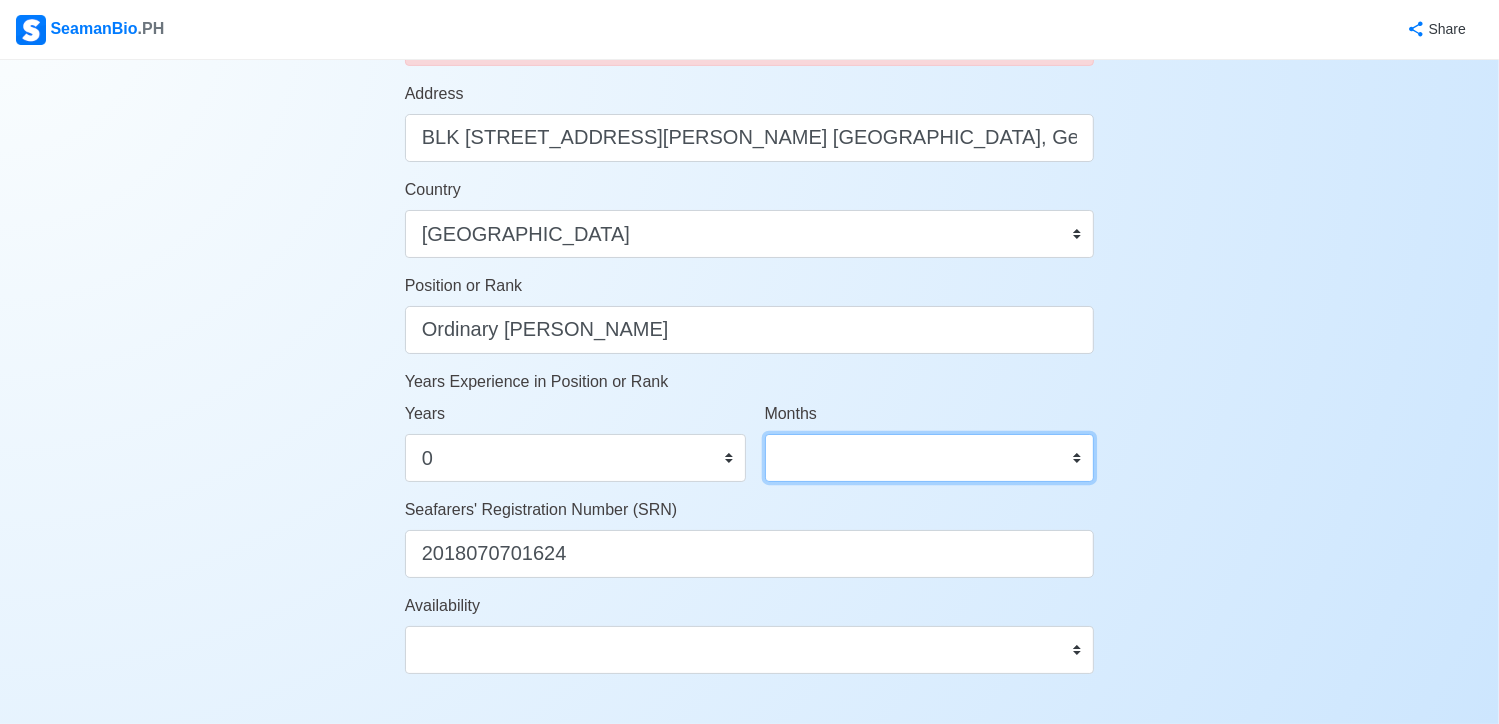 select on "6" 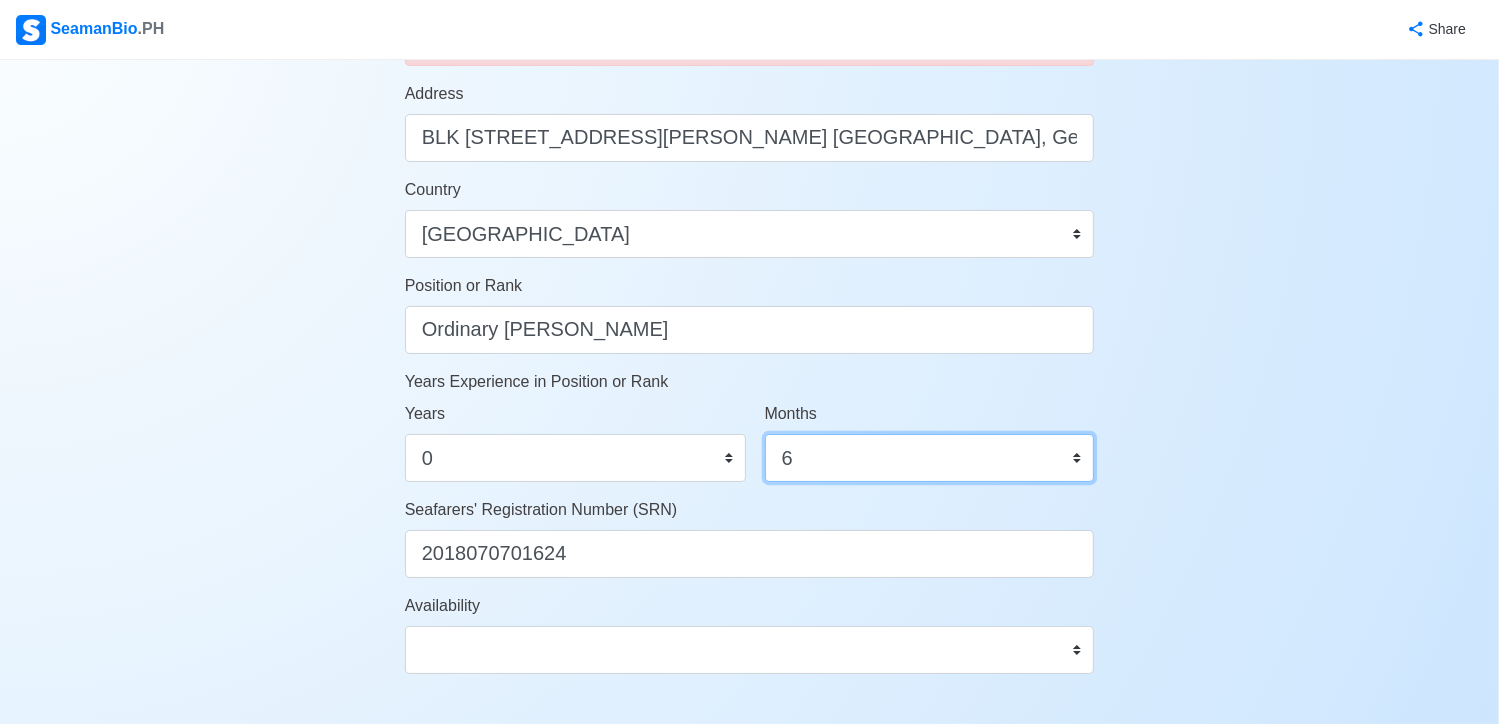 click on "0 1 2 3 4 5 6 7 8 9 10 11" at bounding box center [930, 458] 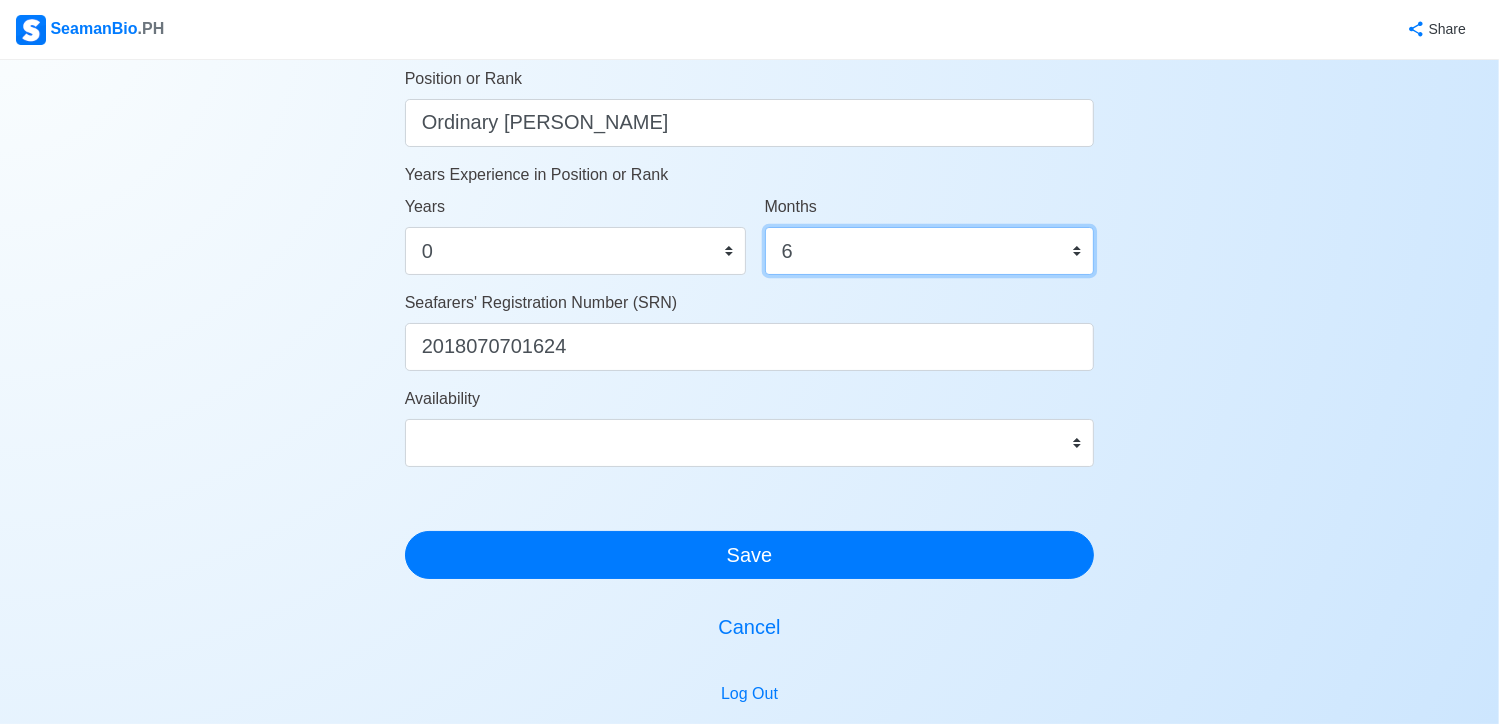 scroll, scrollTop: 1063, scrollLeft: 0, axis: vertical 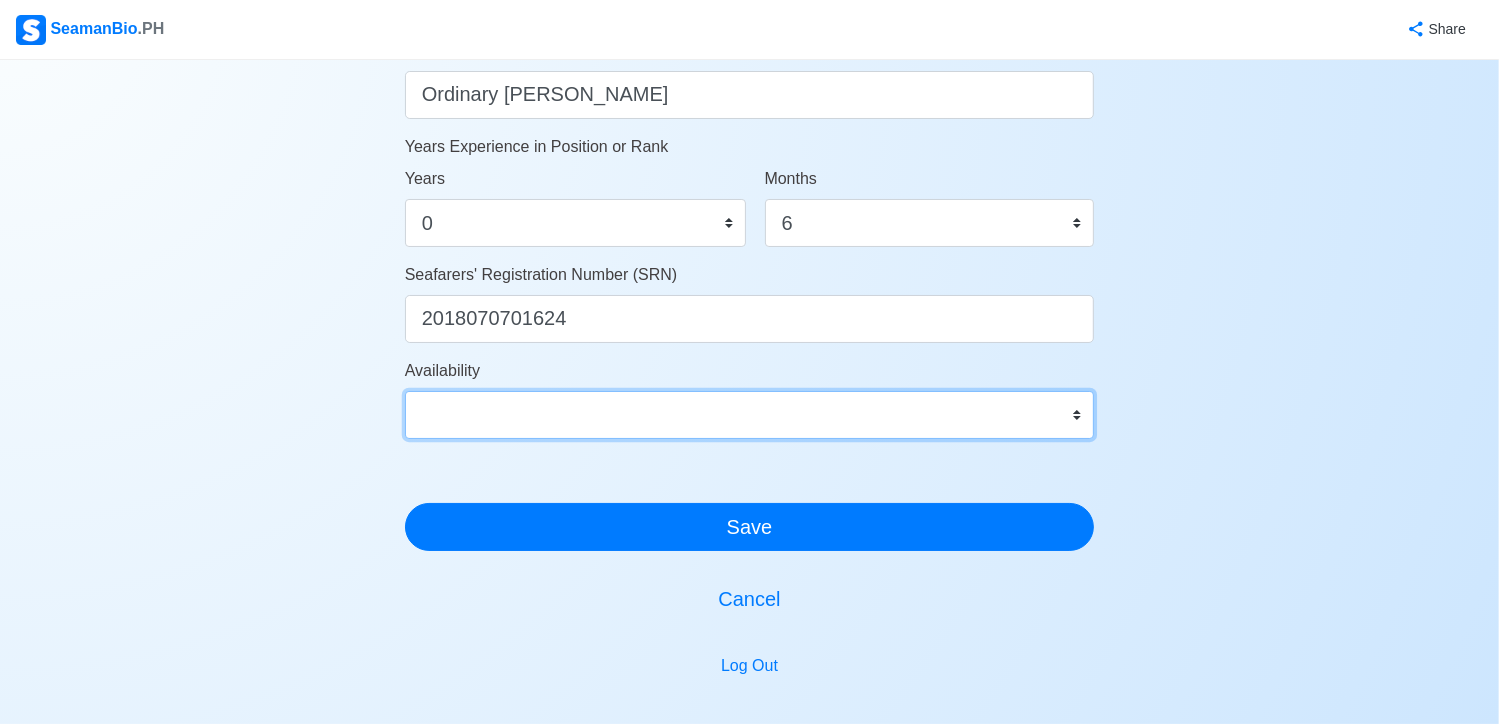 click on "Immediate [DATE]  [DATE]  [DATE]  [DATE]  [DATE]  [DATE]  [DATE]  [DATE]  [DATE]" at bounding box center (750, 415) 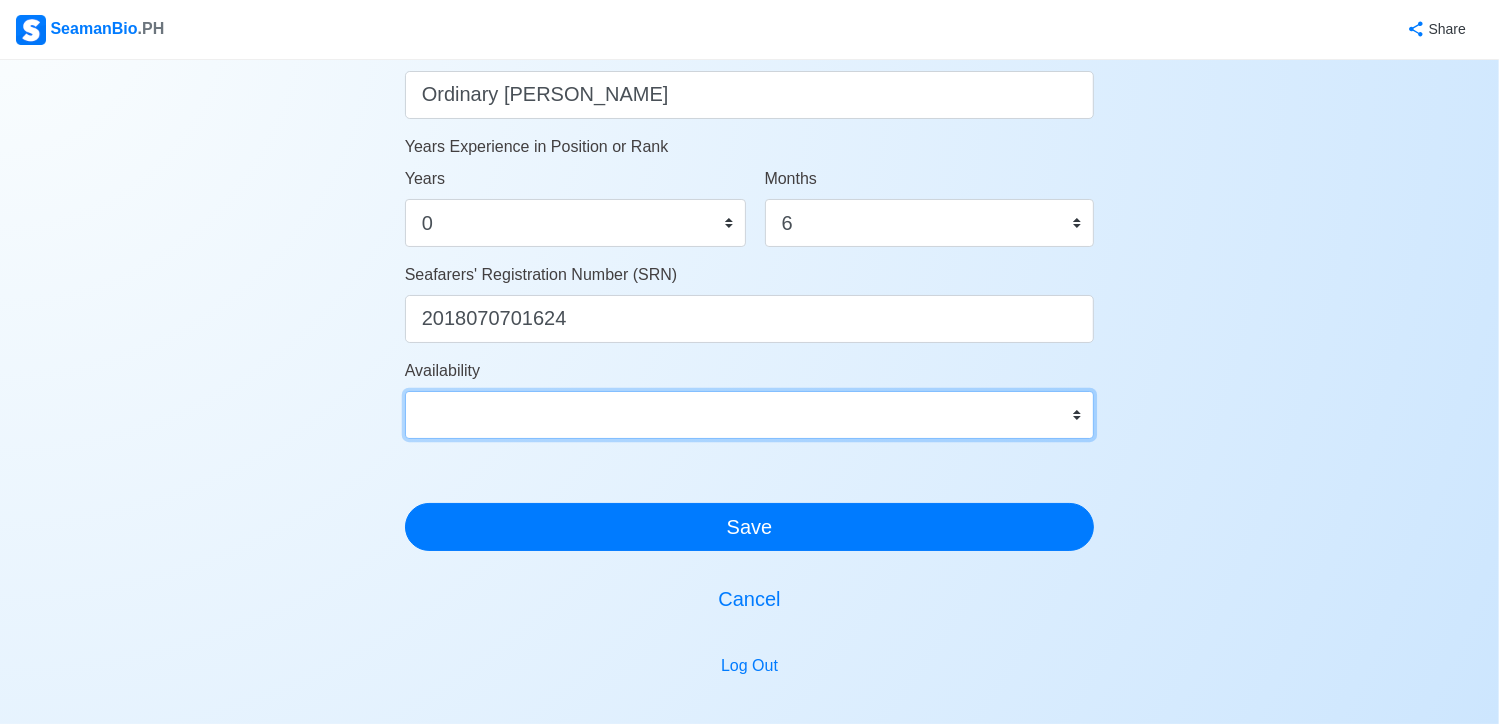 select on "4102416000000" 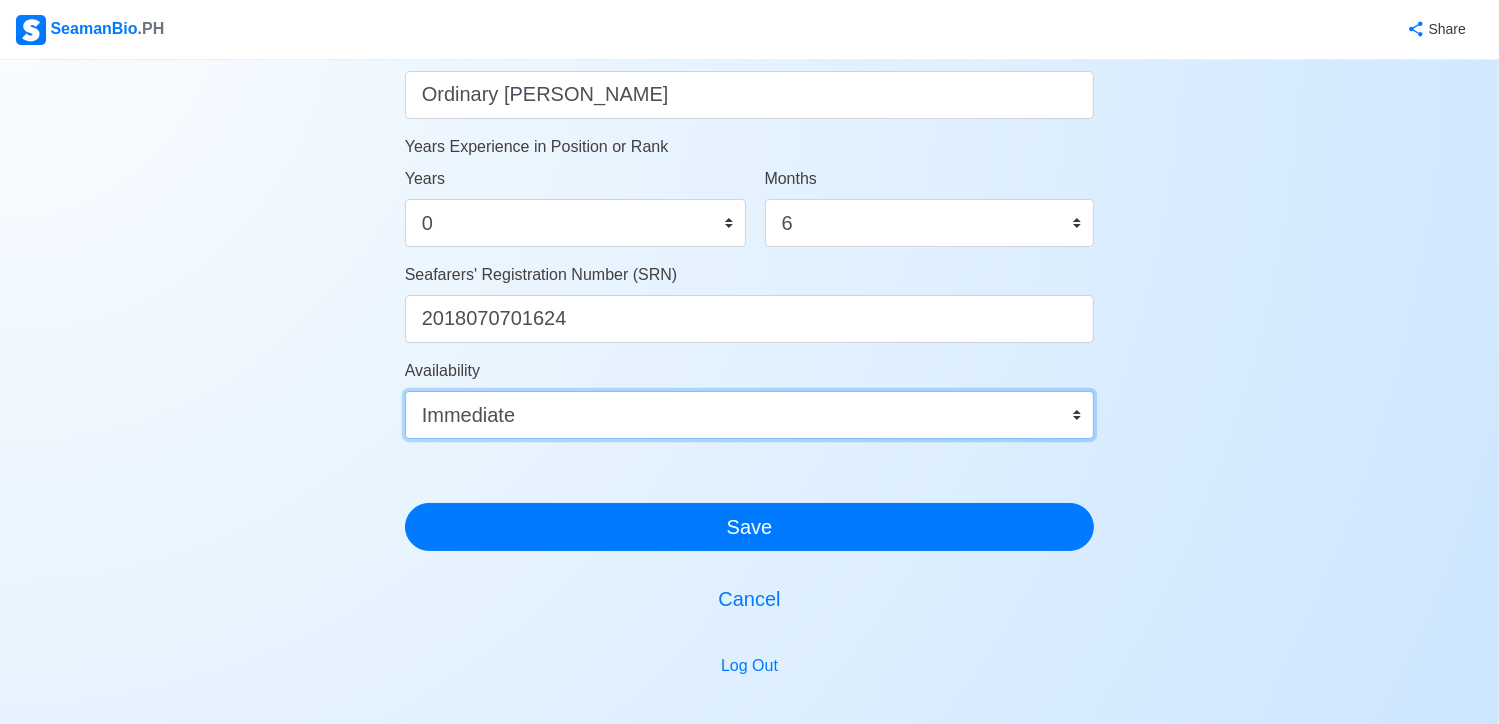 click on "Immediate [DATE]  [DATE]  [DATE]  [DATE]  [DATE]  [DATE]  [DATE]  [DATE]  [DATE]" at bounding box center [750, 415] 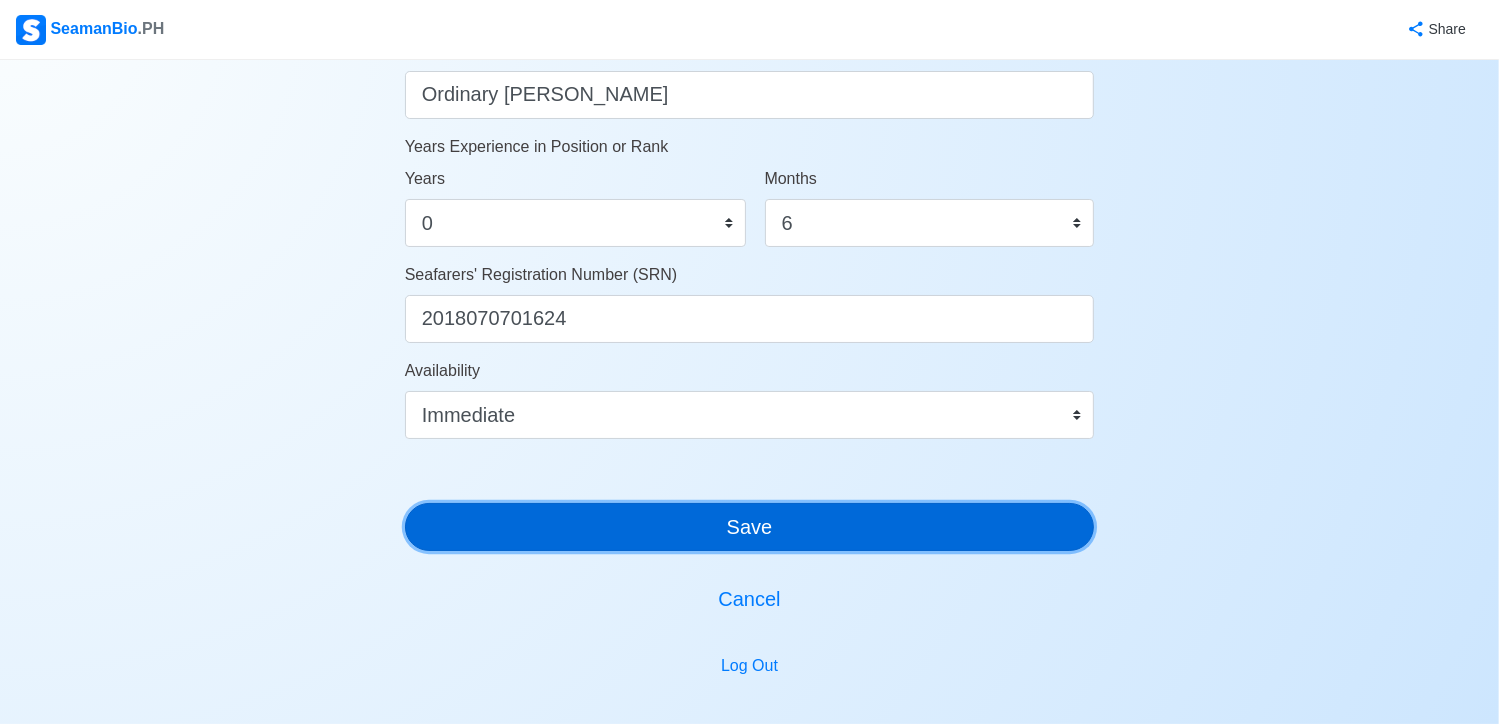 click on "Save" at bounding box center (750, 527) 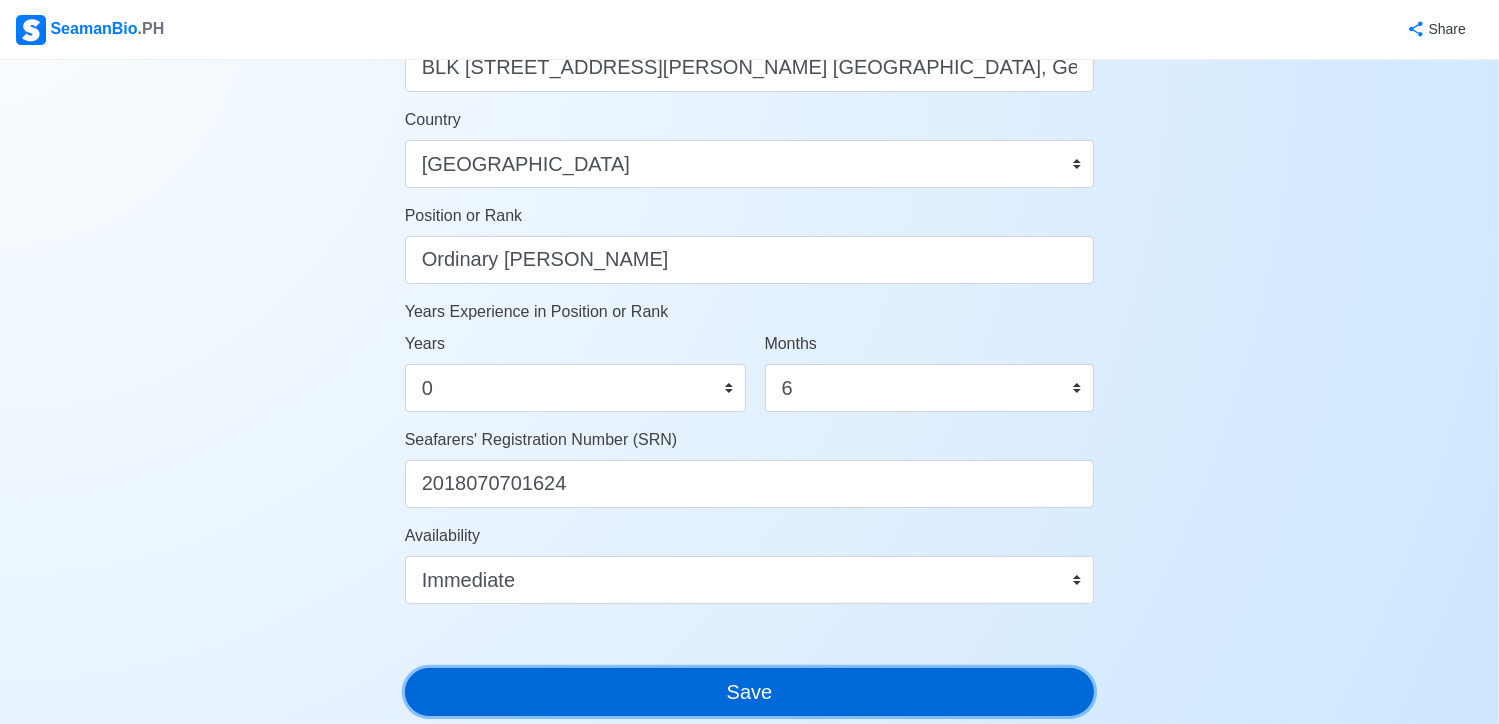 scroll, scrollTop: 923, scrollLeft: 0, axis: vertical 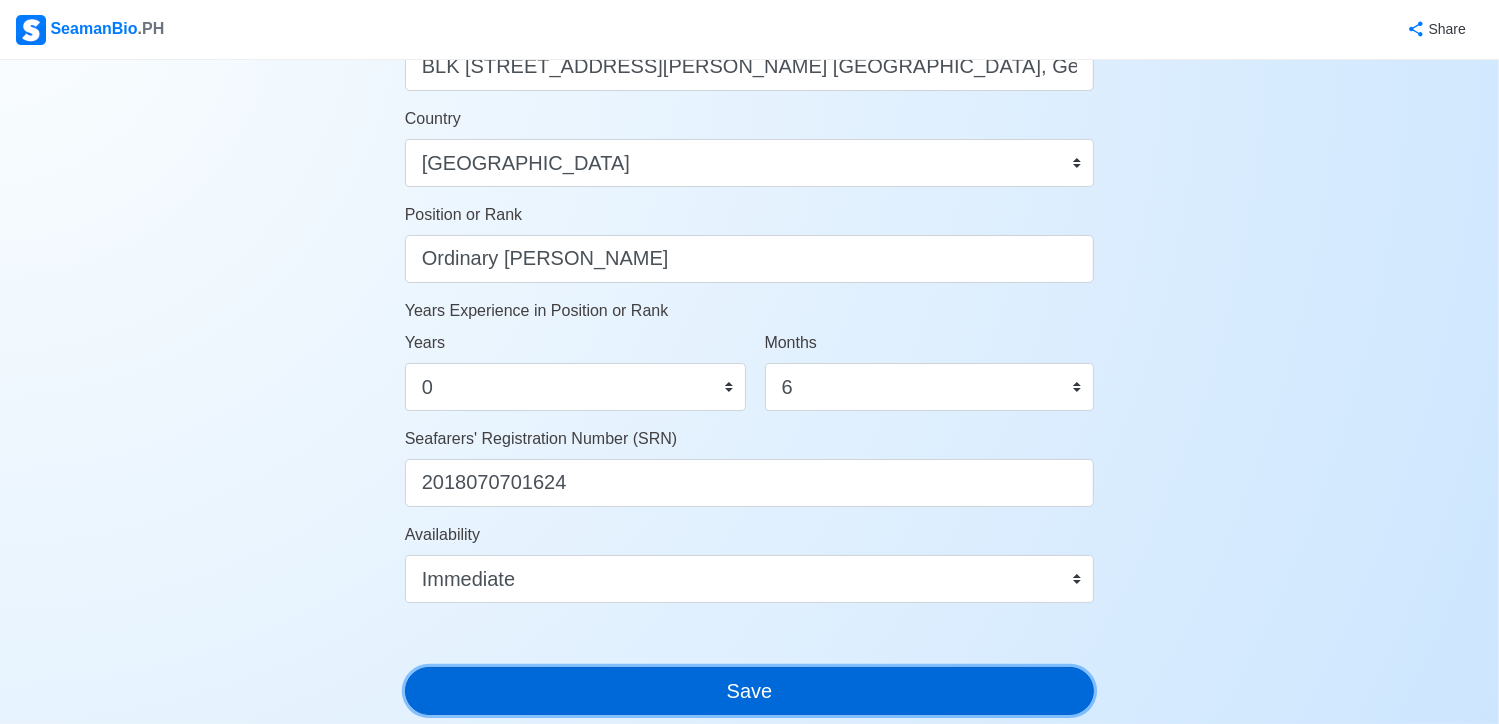 click on "Save" at bounding box center (750, 691) 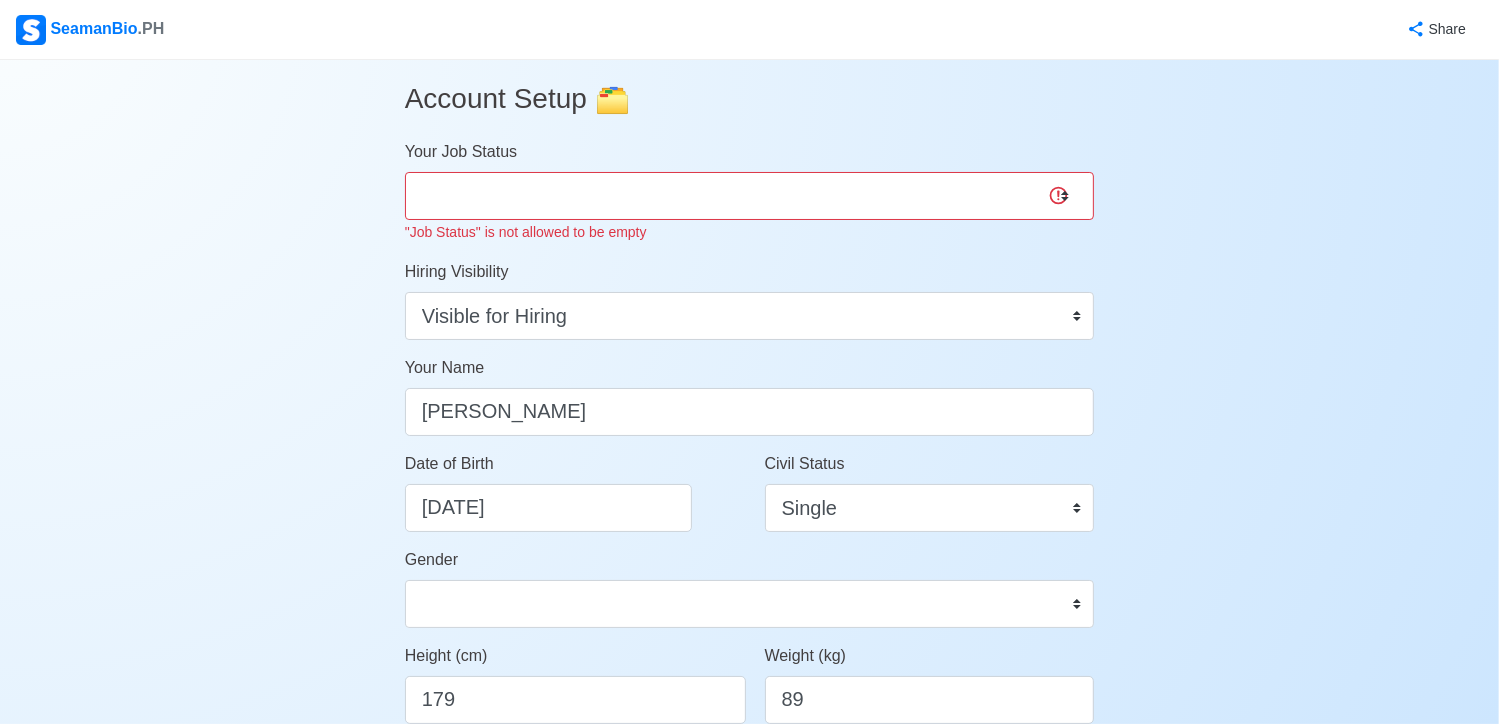 scroll, scrollTop: 8, scrollLeft: 0, axis: vertical 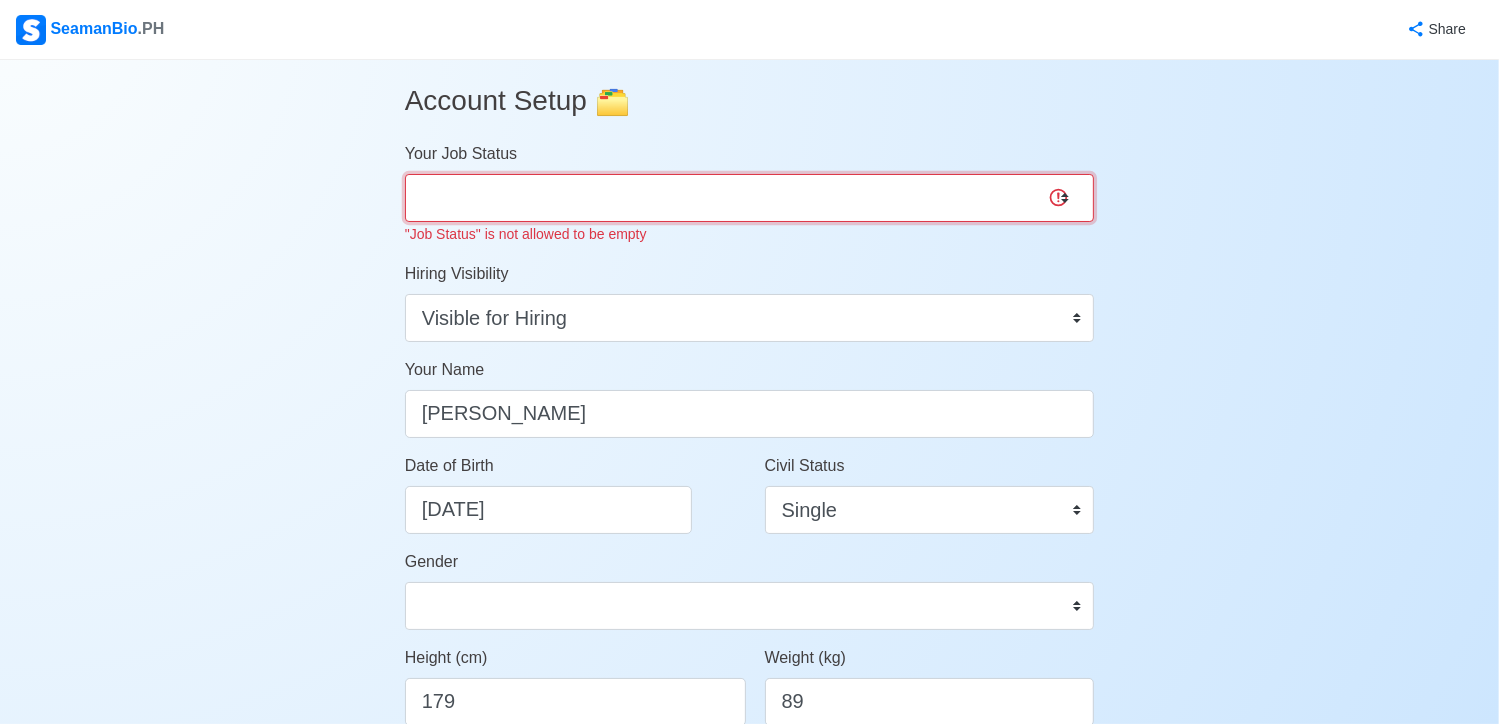 click on "Onboard Actively Looking for Job Not Looking for Job" at bounding box center [750, 198] 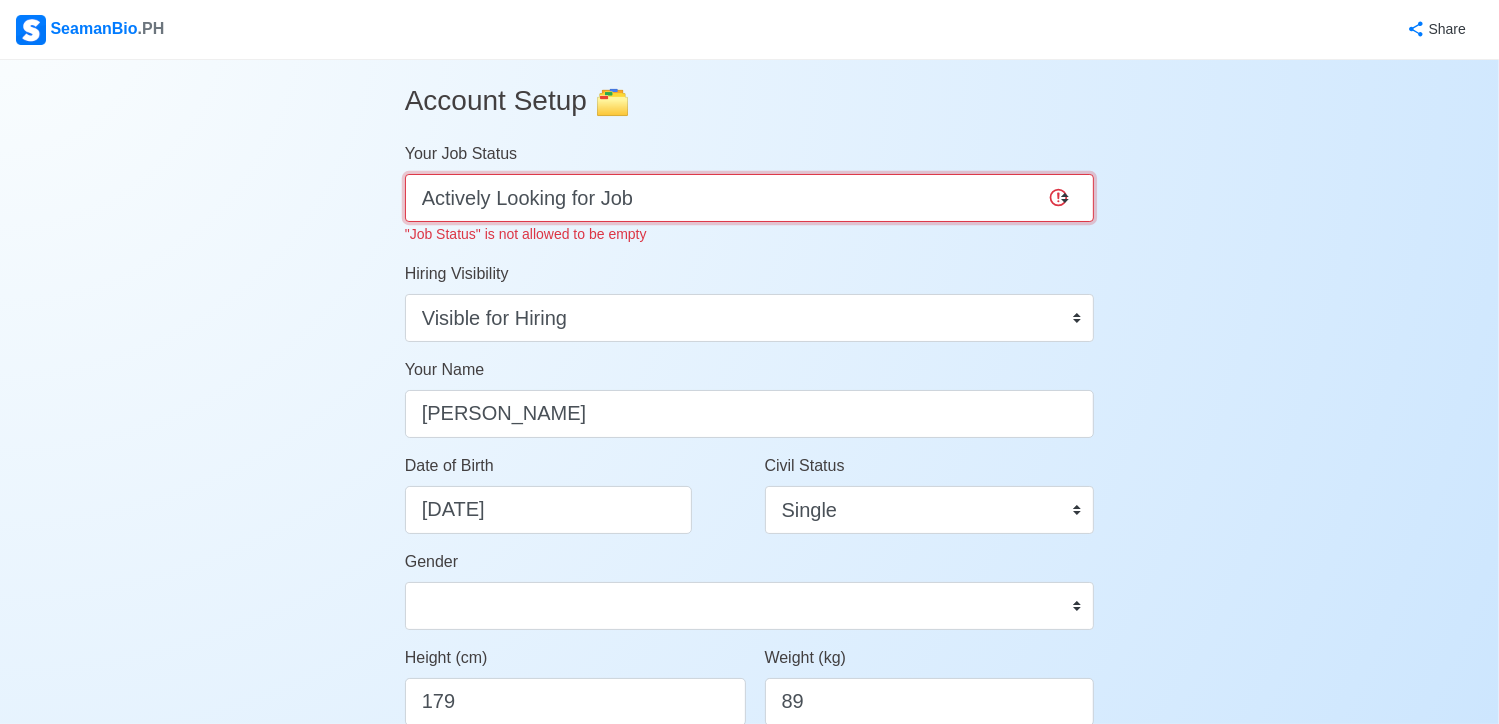 click on "Onboard Actively Looking for Job Not Looking for Job" at bounding box center (750, 198) 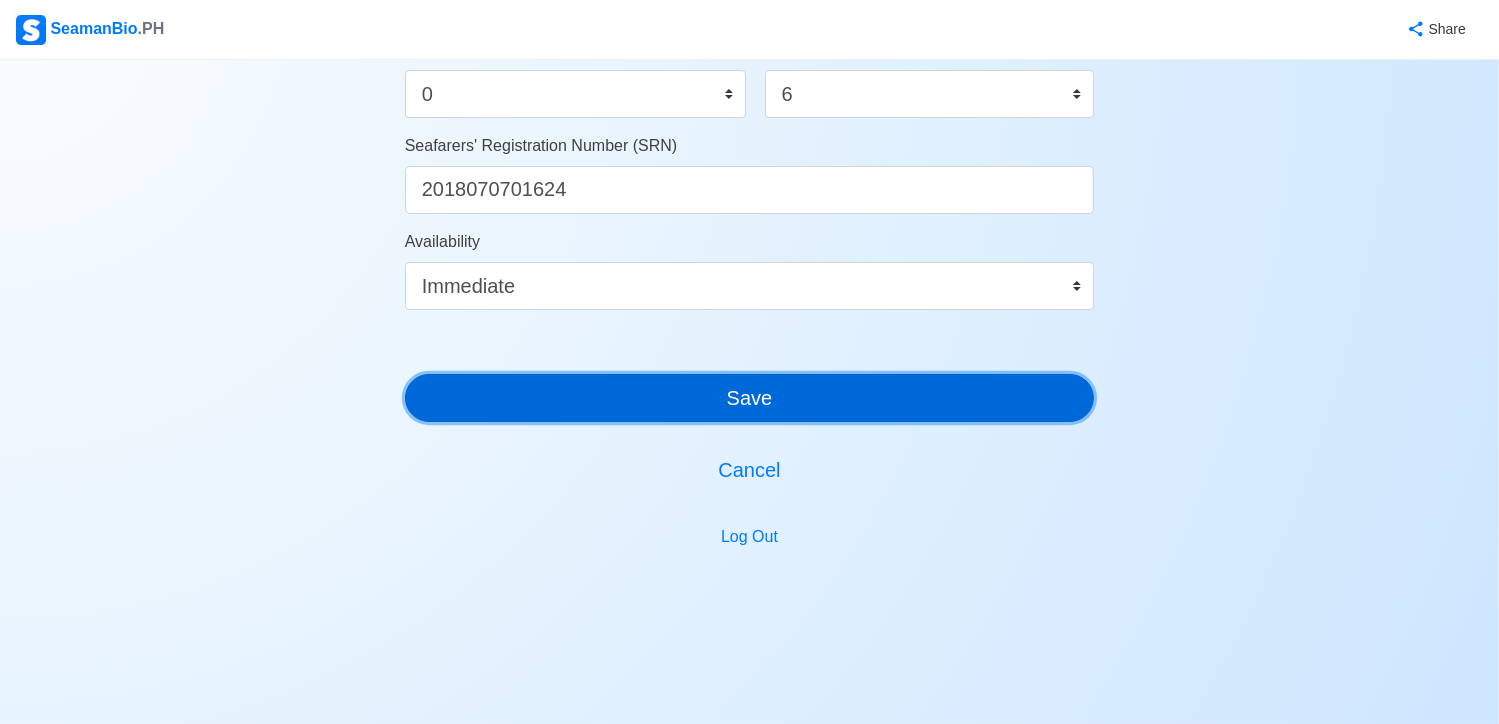 scroll, scrollTop: 1192, scrollLeft: 0, axis: vertical 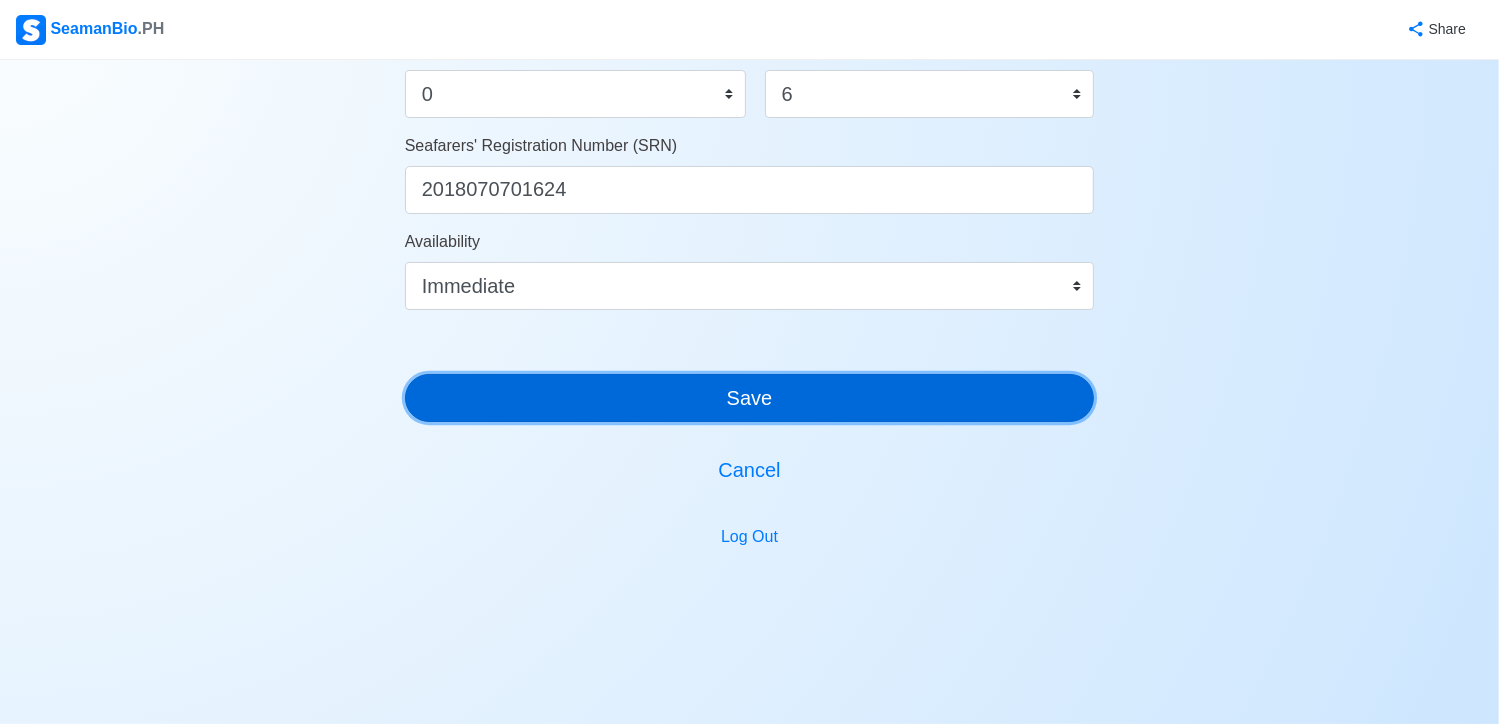 click on "Save" at bounding box center (750, 398) 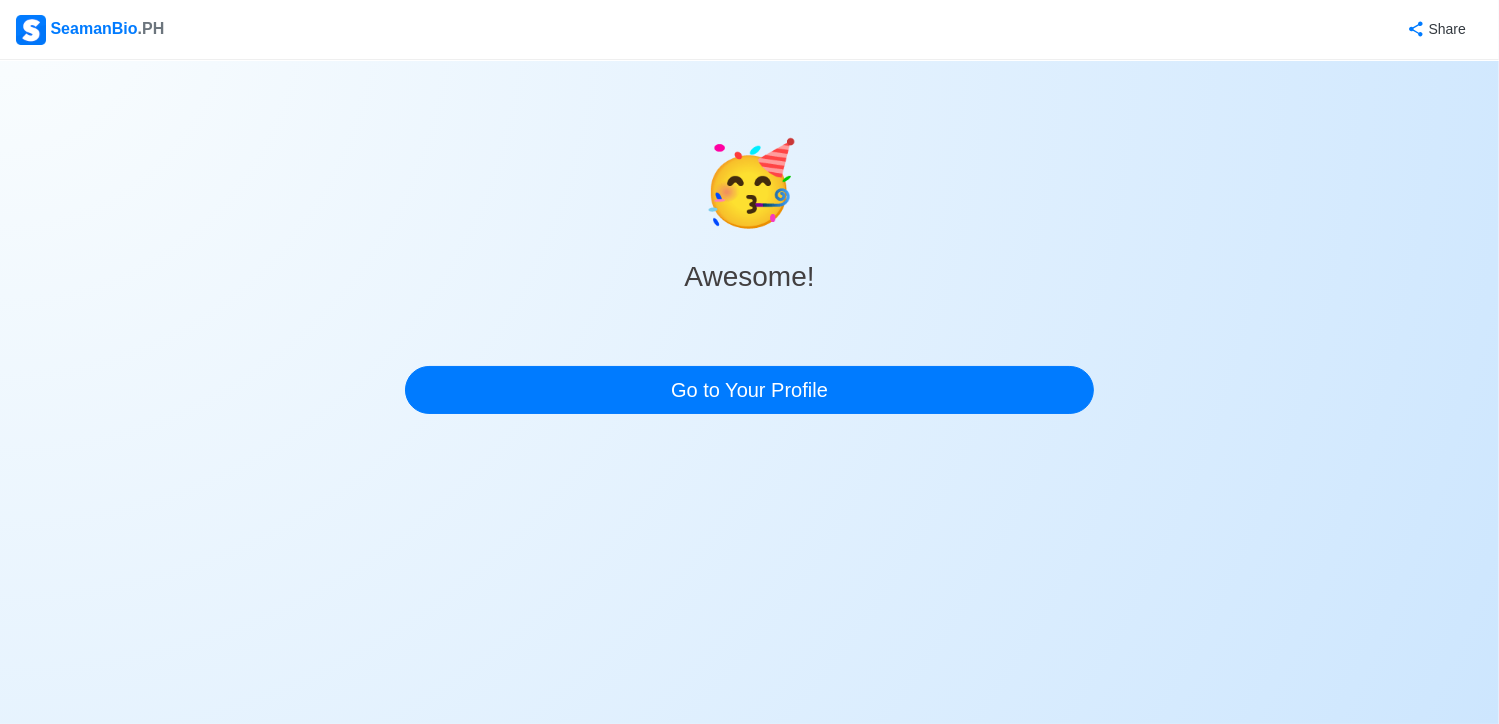 scroll, scrollTop: 0, scrollLeft: 0, axis: both 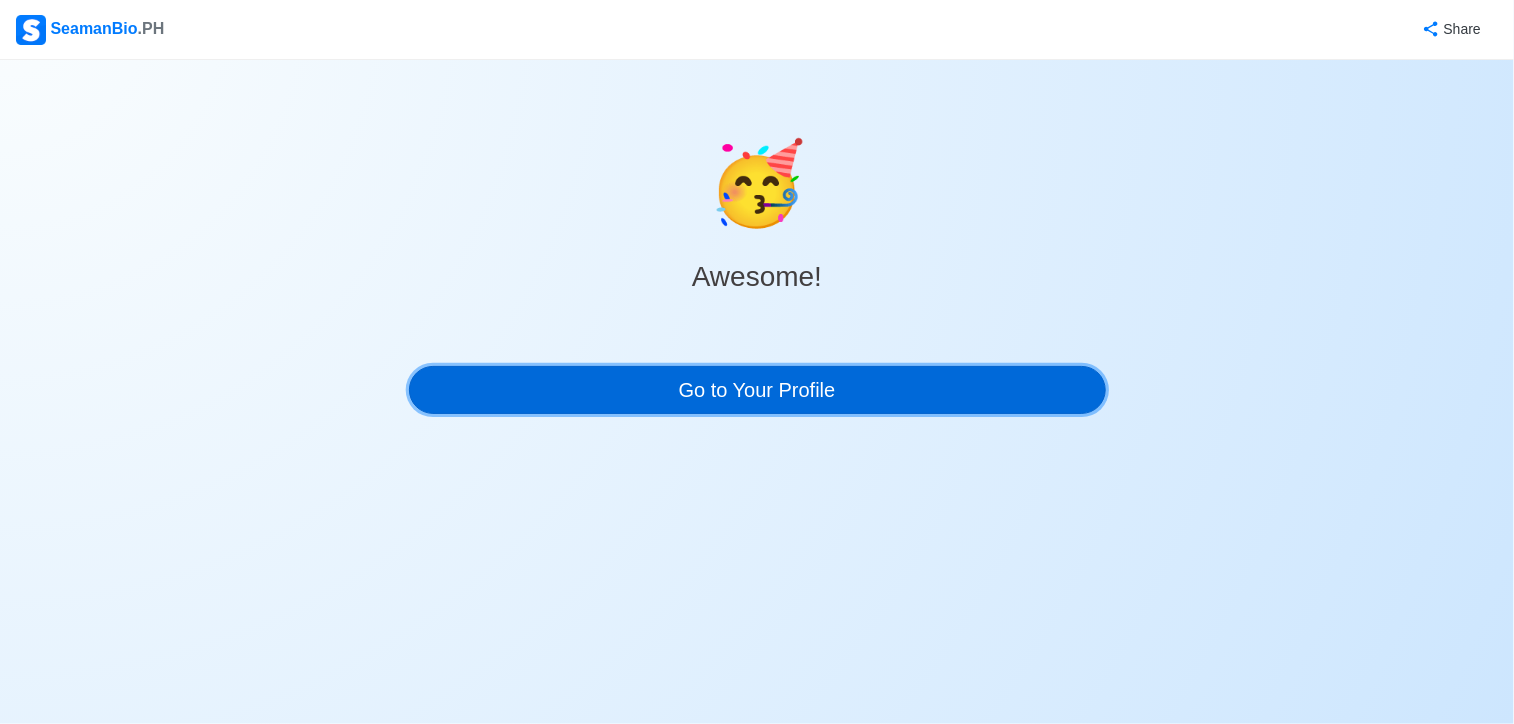 click on "Go to Your Profile" at bounding box center (757, 390) 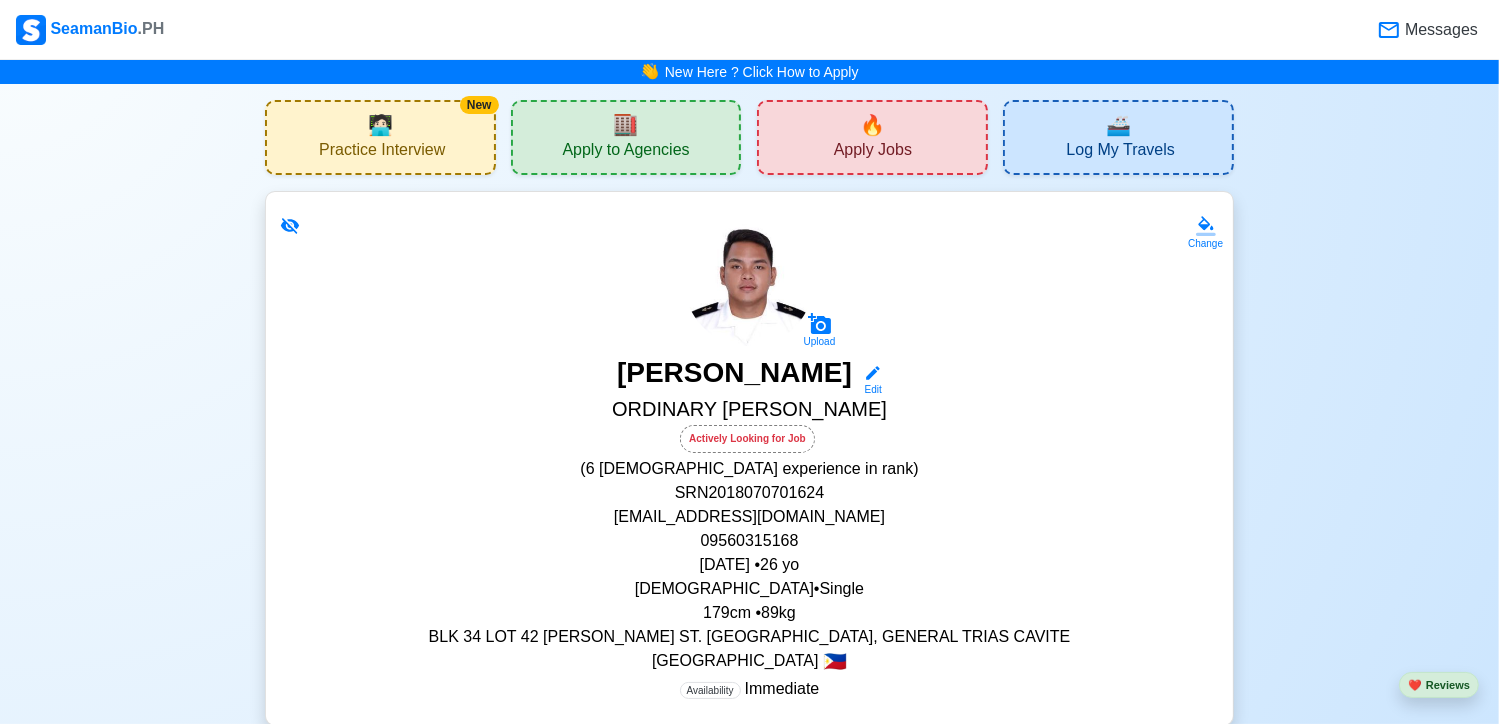 click on "🚢   Log My Travels" at bounding box center [1118, 137] 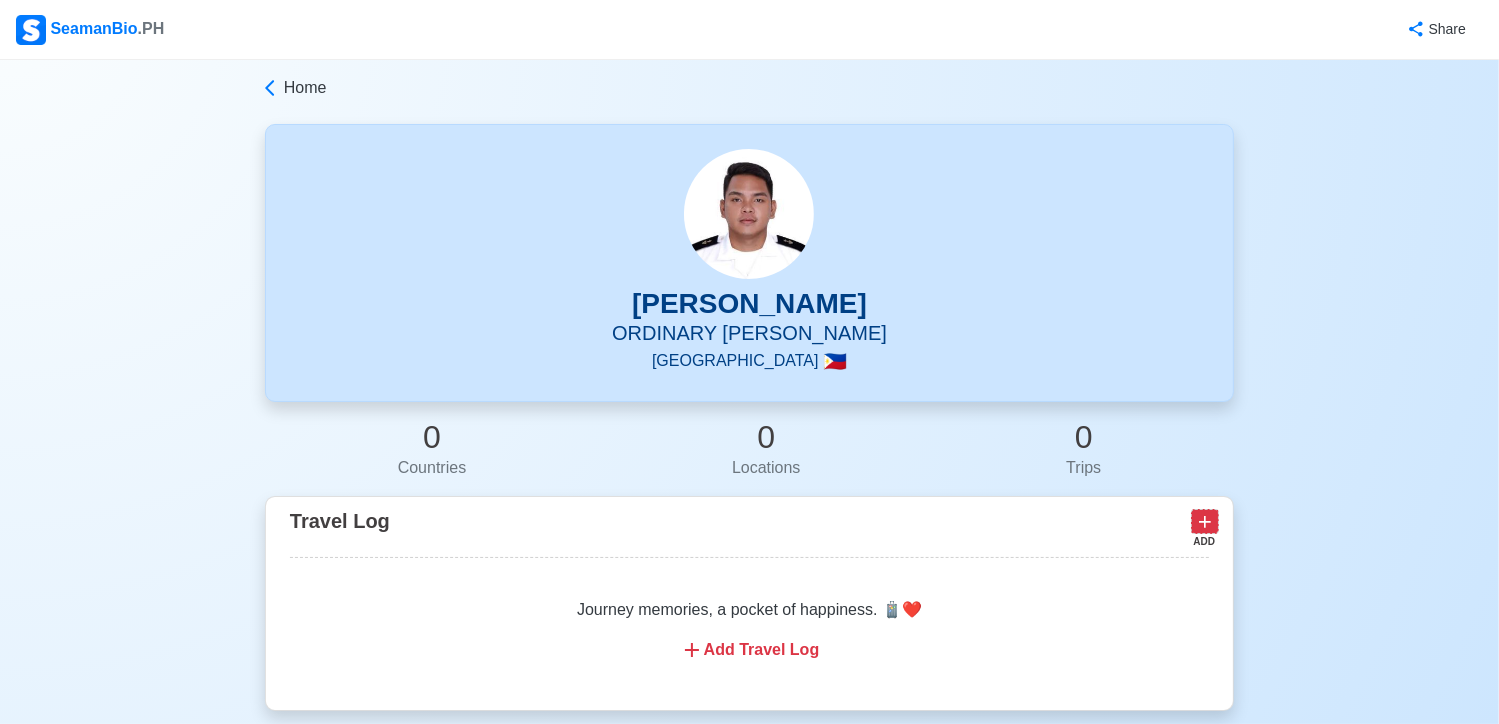 click 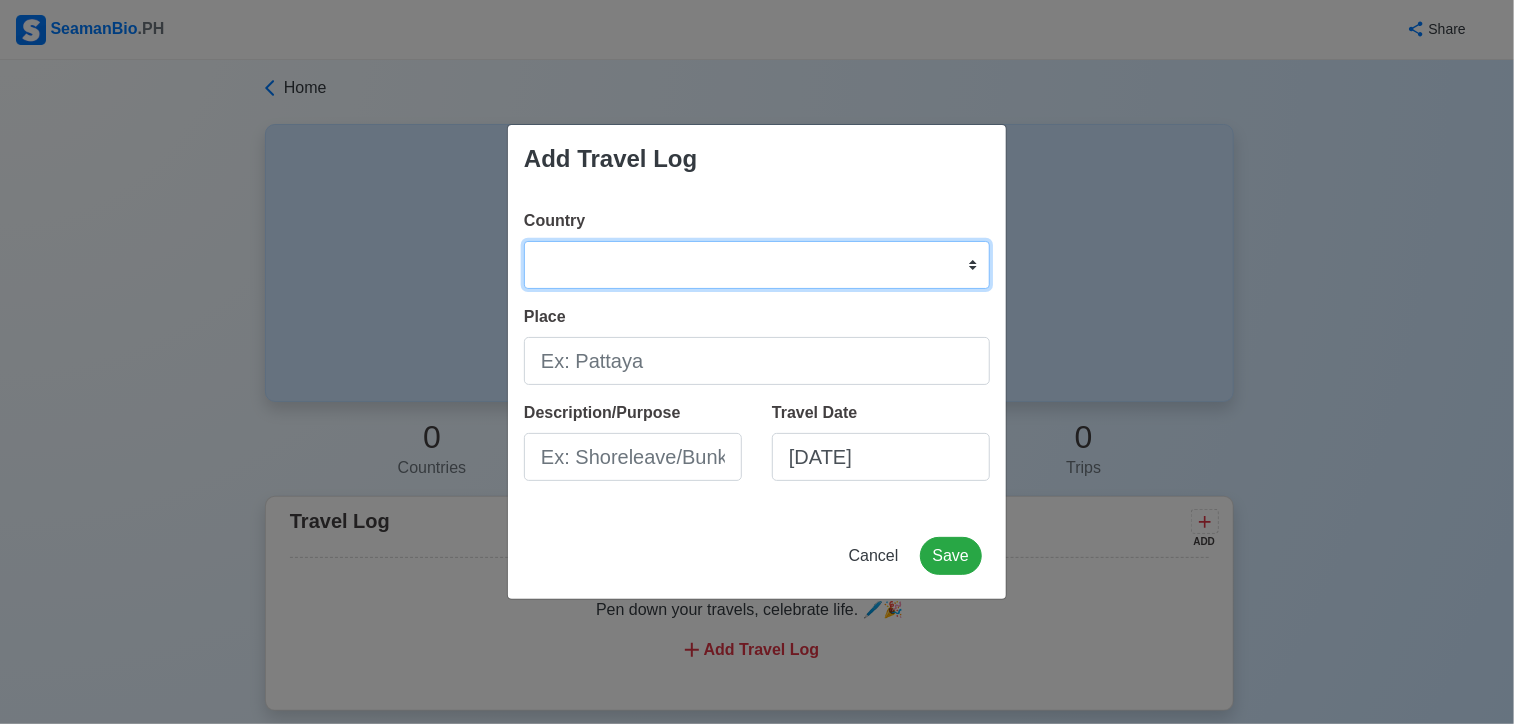click on "[GEOGRAPHIC_DATA] [GEOGRAPHIC_DATA] [GEOGRAPHIC_DATA] [GEOGRAPHIC_DATA] [US_STATE] [GEOGRAPHIC_DATA] [GEOGRAPHIC_DATA] [GEOGRAPHIC_DATA] [GEOGRAPHIC_DATA] [GEOGRAPHIC_DATA] [GEOGRAPHIC_DATA] [GEOGRAPHIC_DATA] [GEOGRAPHIC_DATA] [GEOGRAPHIC_DATA] [GEOGRAPHIC_DATA] [GEOGRAPHIC_DATA] [GEOGRAPHIC_DATA] [GEOGRAPHIC_DATA] [GEOGRAPHIC_DATA] [GEOGRAPHIC_DATA] [GEOGRAPHIC_DATA] [GEOGRAPHIC_DATA] [GEOGRAPHIC_DATA] [GEOGRAPHIC_DATA] [GEOGRAPHIC_DATA] [GEOGRAPHIC_DATA] [GEOGRAPHIC_DATA], [GEOGRAPHIC_DATA] [GEOGRAPHIC_DATA] [GEOGRAPHIC_DATA] [GEOGRAPHIC_DATA] [GEOGRAPHIC_DATA] [GEOGRAPHIC_DATA] [GEOGRAPHIC_DATA] [GEOGRAPHIC_DATA] [GEOGRAPHIC_DATA] [GEOGRAPHIC_DATA] [GEOGRAPHIC_DATA] [GEOGRAPHIC_DATA] [GEOGRAPHIC_DATA] [GEOGRAPHIC_DATA] [GEOGRAPHIC_DATA] [GEOGRAPHIC_DATA] [GEOGRAPHIC_DATA] [GEOGRAPHIC_DATA] [GEOGRAPHIC_DATA] [GEOGRAPHIC_DATA] [GEOGRAPHIC_DATA] [GEOGRAPHIC_DATA] [GEOGRAPHIC_DATA] [GEOGRAPHIC_DATA] [GEOGRAPHIC_DATA] [GEOGRAPHIC_DATA], [GEOGRAPHIC_DATA] [GEOGRAPHIC_DATA] [GEOGRAPHIC_DATA] [GEOGRAPHIC_DATA] [GEOGRAPHIC_DATA] [GEOGRAPHIC_DATA] [GEOGRAPHIC_DATA] [GEOGRAPHIC_DATA] [GEOGRAPHIC_DATA] [GEOGRAPHIC_DATA] [GEOGRAPHIC_DATA] [GEOGRAPHIC_DATA] [GEOGRAPHIC_DATA] [GEOGRAPHIC_DATA] [GEOGRAPHIC_DATA] [GEOGRAPHIC_DATA] [GEOGRAPHIC_DATA] [GEOGRAPHIC_DATA] [GEOGRAPHIC_DATA] [GEOGRAPHIC_DATA] [GEOGRAPHIC_DATA] ([GEOGRAPHIC_DATA]) [GEOGRAPHIC_DATA] [GEOGRAPHIC_DATA] [GEOGRAPHIC_DATA] [GEOGRAPHIC_DATA] [GEOGRAPHIC_DATA] [GEOGRAPHIC_DATA] [GEOGRAPHIC_DATA] [GEOGRAPHIC_DATA] [GEOGRAPHIC_DATA] [US_STATE] [GEOGRAPHIC_DATA] [GEOGRAPHIC_DATA] [GEOGRAPHIC_DATA] [GEOGRAPHIC_DATA] [GEOGRAPHIC_DATA] [GEOGRAPHIC_DATA]" at bounding box center (757, 265) 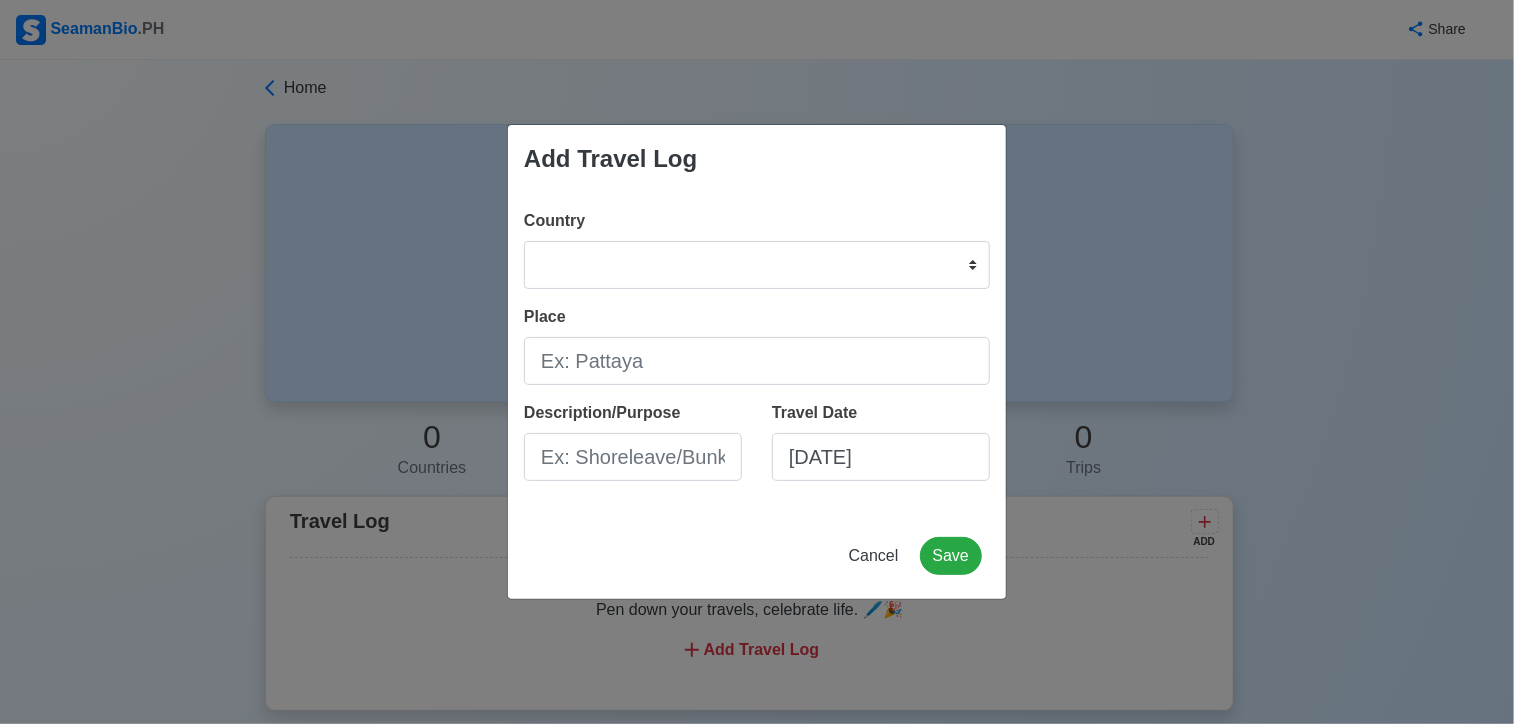 click on "Add Travel Log Country [GEOGRAPHIC_DATA] [GEOGRAPHIC_DATA] [GEOGRAPHIC_DATA] [GEOGRAPHIC_DATA] [US_STATE] [GEOGRAPHIC_DATA] [GEOGRAPHIC_DATA] [GEOGRAPHIC_DATA] [GEOGRAPHIC_DATA] [GEOGRAPHIC_DATA] [GEOGRAPHIC_DATA] [GEOGRAPHIC_DATA] [GEOGRAPHIC_DATA] [GEOGRAPHIC_DATA] [GEOGRAPHIC_DATA] [GEOGRAPHIC_DATA] [GEOGRAPHIC_DATA] [GEOGRAPHIC_DATA] [GEOGRAPHIC_DATA] [GEOGRAPHIC_DATA] [GEOGRAPHIC_DATA] [GEOGRAPHIC_DATA] [GEOGRAPHIC_DATA] [GEOGRAPHIC_DATA] [GEOGRAPHIC_DATA] [GEOGRAPHIC_DATA] [GEOGRAPHIC_DATA], [GEOGRAPHIC_DATA] [GEOGRAPHIC_DATA] [GEOGRAPHIC_DATA] [GEOGRAPHIC_DATA] [GEOGRAPHIC_DATA] [GEOGRAPHIC_DATA] [GEOGRAPHIC_DATA] [GEOGRAPHIC_DATA] [GEOGRAPHIC_DATA] [GEOGRAPHIC_DATA] [GEOGRAPHIC_DATA] [GEOGRAPHIC_DATA] [GEOGRAPHIC_DATA] [GEOGRAPHIC_DATA] [GEOGRAPHIC_DATA] [GEOGRAPHIC_DATA] [GEOGRAPHIC_DATA] [GEOGRAPHIC_DATA] [GEOGRAPHIC_DATA] [GEOGRAPHIC_DATA] [GEOGRAPHIC_DATA] [GEOGRAPHIC_DATA] [GEOGRAPHIC_DATA] [GEOGRAPHIC_DATA] [GEOGRAPHIC_DATA] [GEOGRAPHIC_DATA], [GEOGRAPHIC_DATA] [GEOGRAPHIC_DATA] [GEOGRAPHIC_DATA] [GEOGRAPHIC_DATA] [GEOGRAPHIC_DATA] [GEOGRAPHIC_DATA] [GEOGRAPHIC_DATA] [GEOGRAPHIC_DATA] [GEOGRAPHIC_DATA] [GEOGRAPHIC_DATA] [GEOGRAPHIC_DATA] [GEOGRAPHIC_DATA] [GEOGRAPHIC_DATA] [GEOGRAPHIC_DATA] [GEOGRAPHIC_DATA] [GEOGRAPHIC_DATA] [GEOGRAPHIC_DATA] [GEOGRAPHIC_DATA] [GEOGRAPHIC_DATA] [GEOGRAPHIC_DATA] [GEOGRAPHIC_DATA] ([GEOGRAPHIC_DATA]) [GEOGRAPHIC_DATA] [GEOGRAPHIC_DATA] [GEOGRAPHIC_DATA] [GEOGRAPHIC_DATA] [GEOGRAPHIC_DATA] [GEOGRAPHIC_DATA] [GEOGRAPHIC_DATA] [GEOGRAPHIC_DATA] [GEOGRAPHIC_DATA] [US_STATE] [GEOGRAPHIC_DATA] [GEOGRAPHIC_DATA] [GEOGRAPHIC_DATA]" at bounding box center (757, 362) 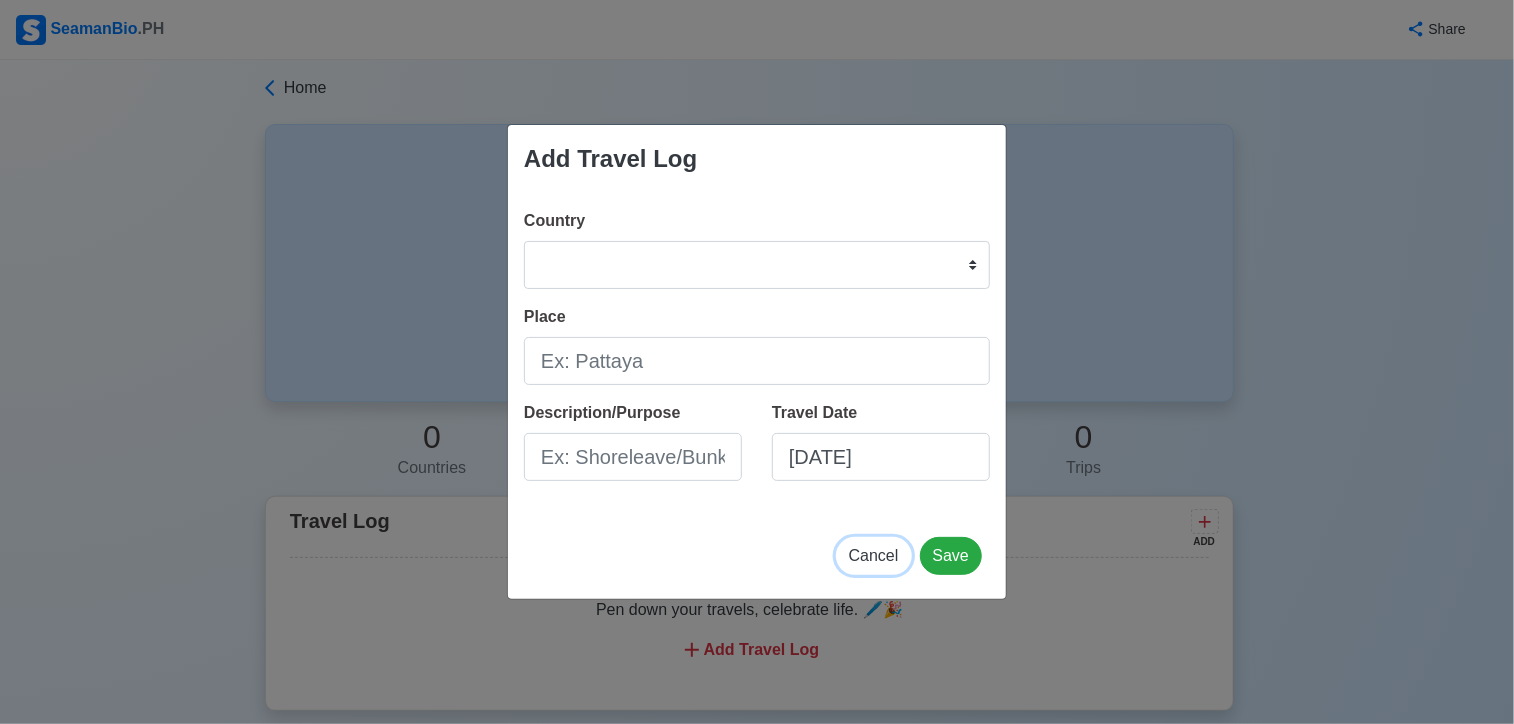 click on "Cancel" at bounding box center (874, 555) 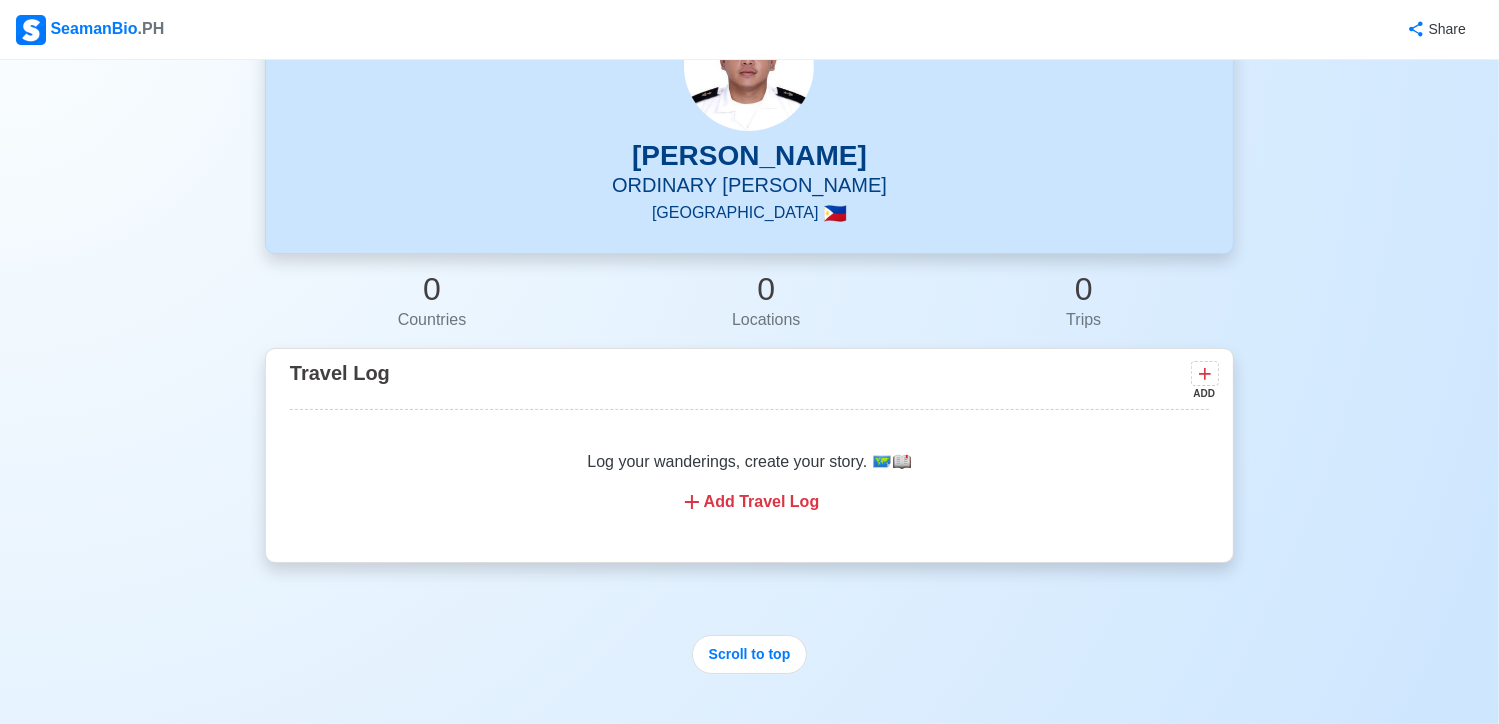 scroll, scrollTop: 156, scrollLeft: 0, axis: vertical 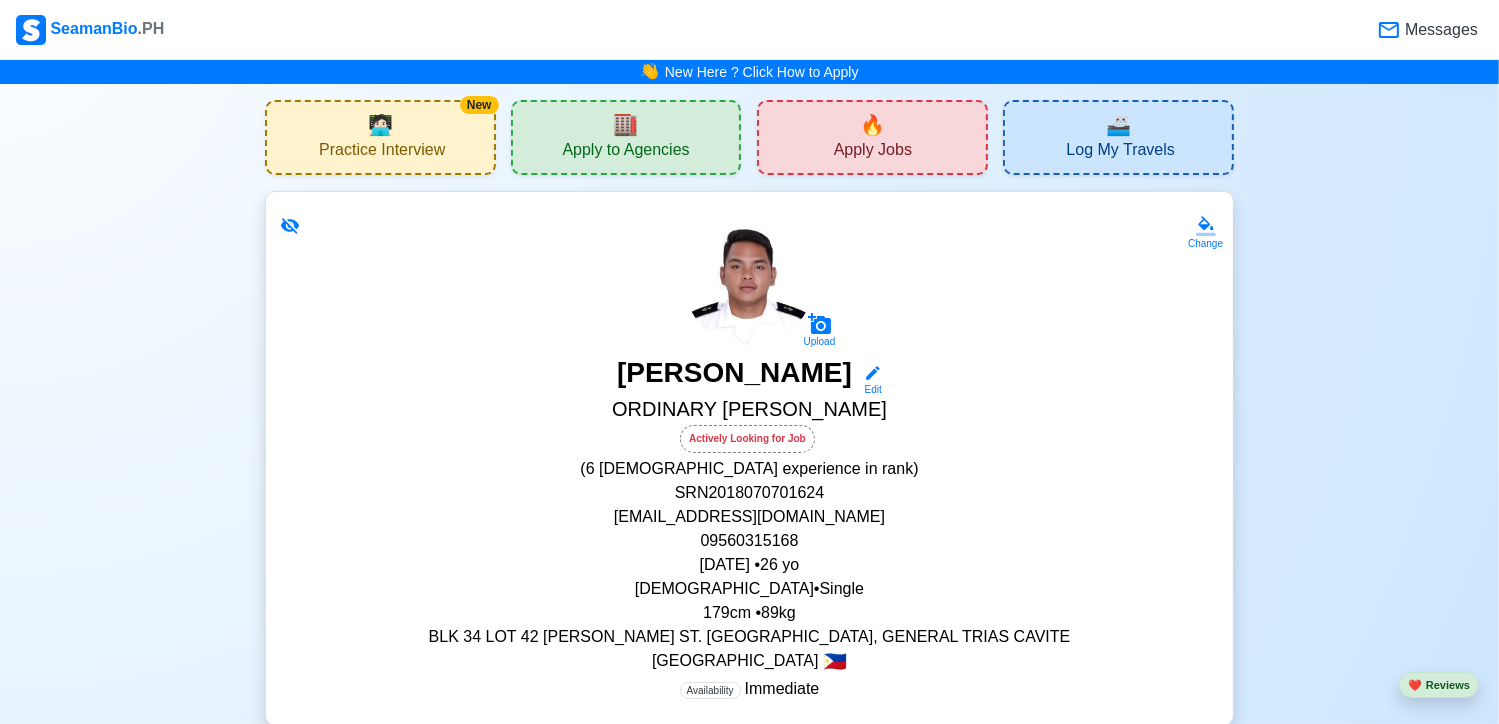 click on "🏬" at bounding box center [626, 125] 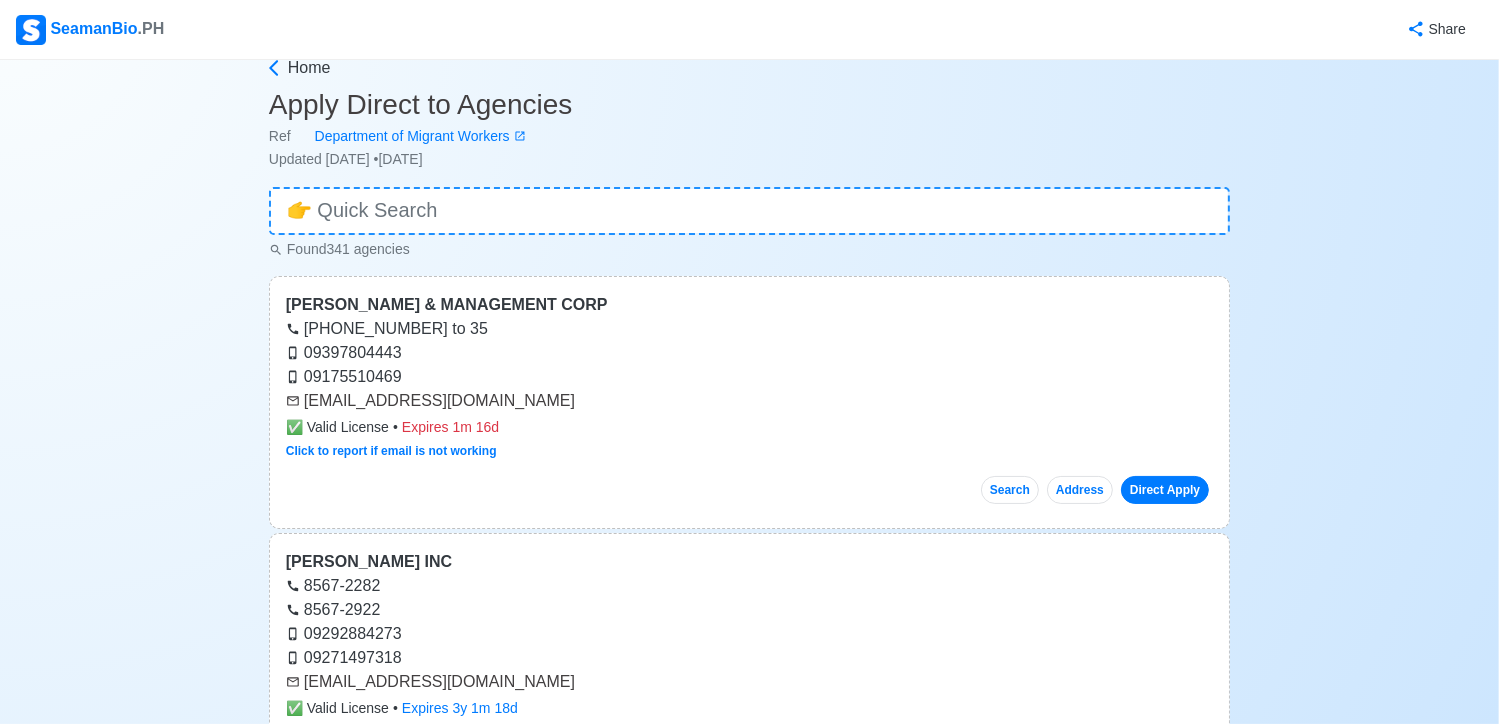 scroll, scrollTop: 14, scrollLeft: 0, axis: vertical 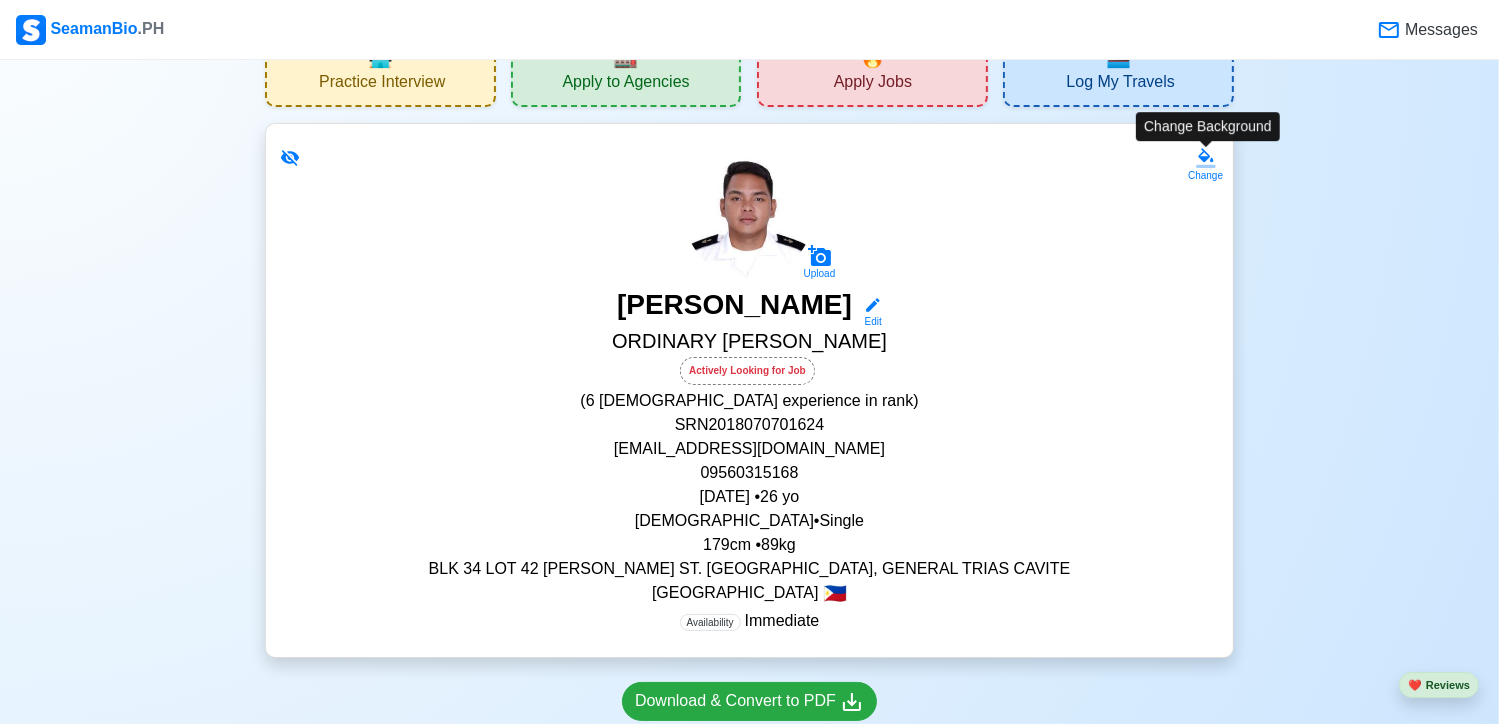 click on "Change" at bounding box center [1205, 175] 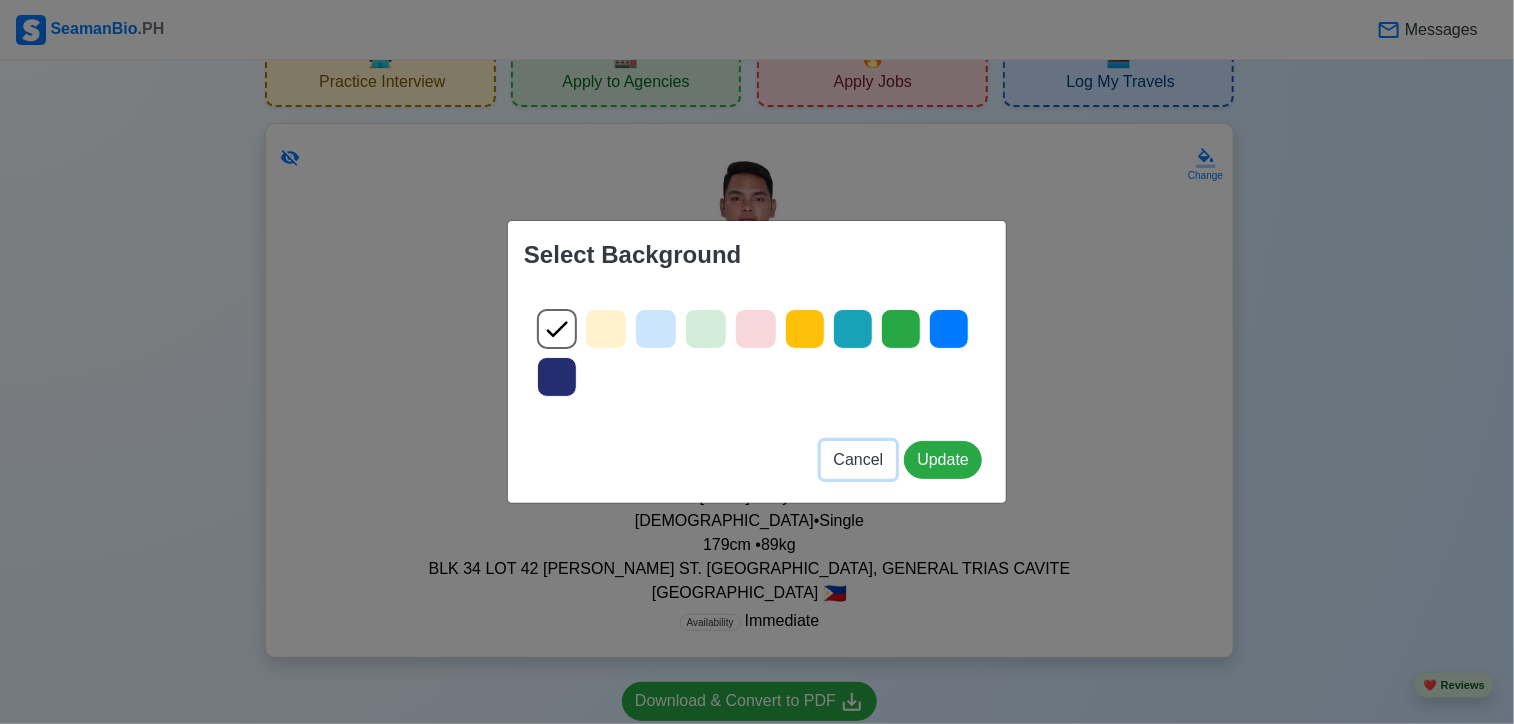 click on "Cancel" at bounding box center (859, 459) 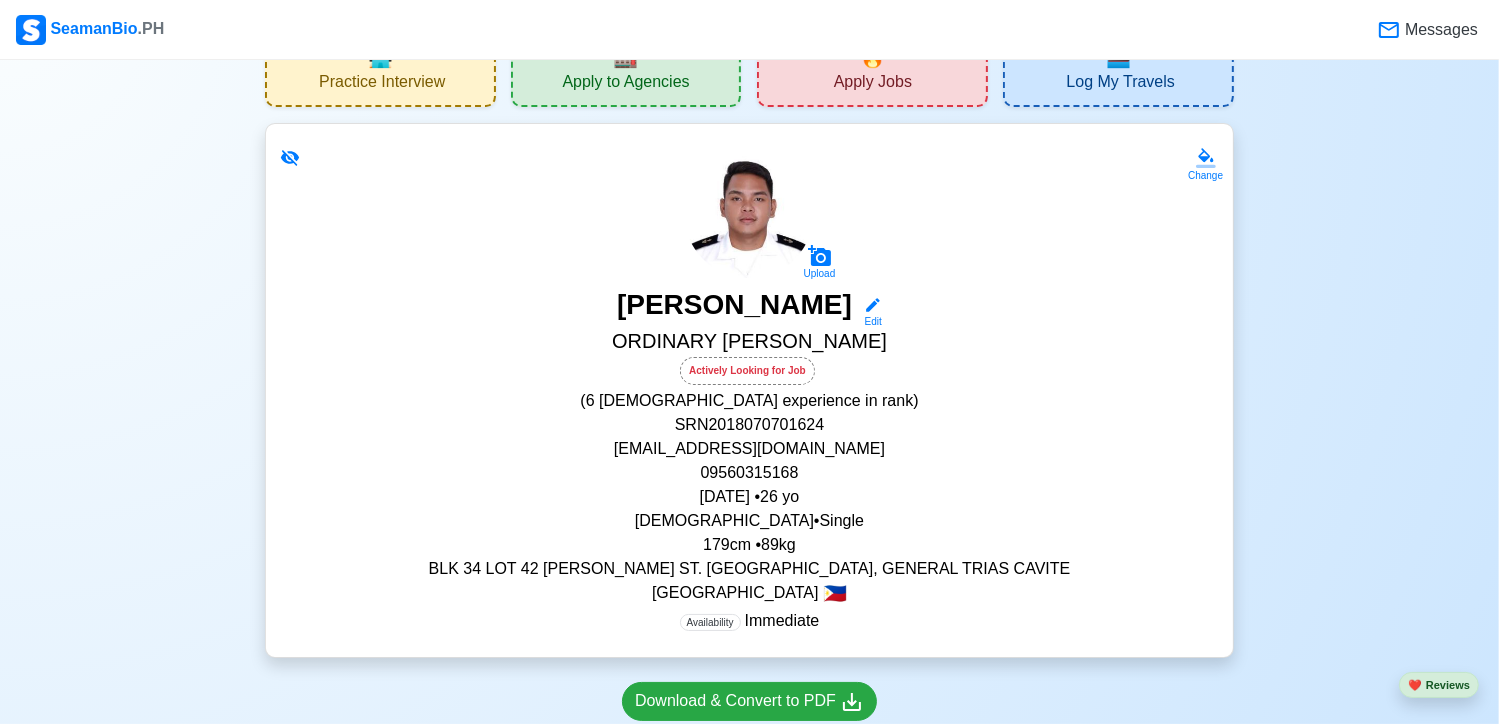 click on "Apply to Agencies" at bounding box center [625, 84] 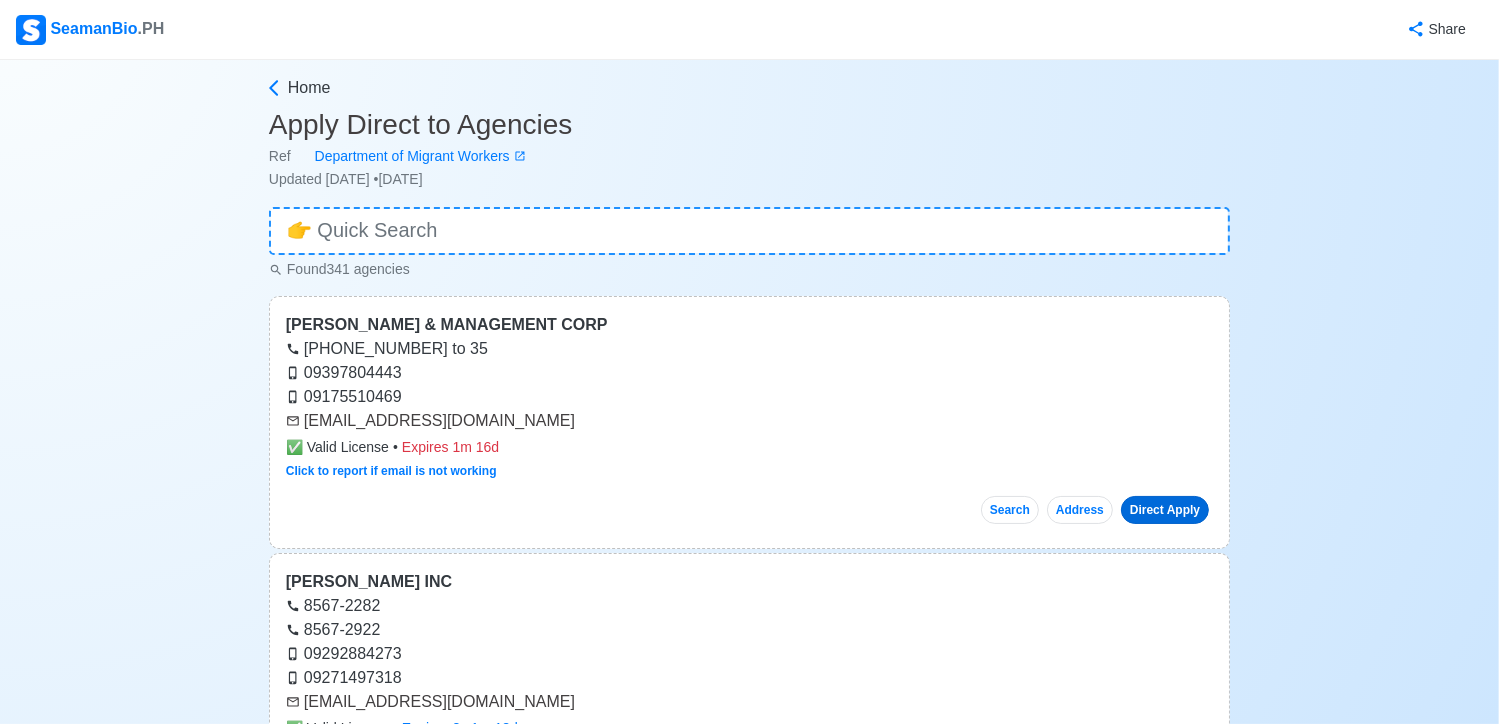 click on "Direct Apply" at bounding box center [1165, 510] 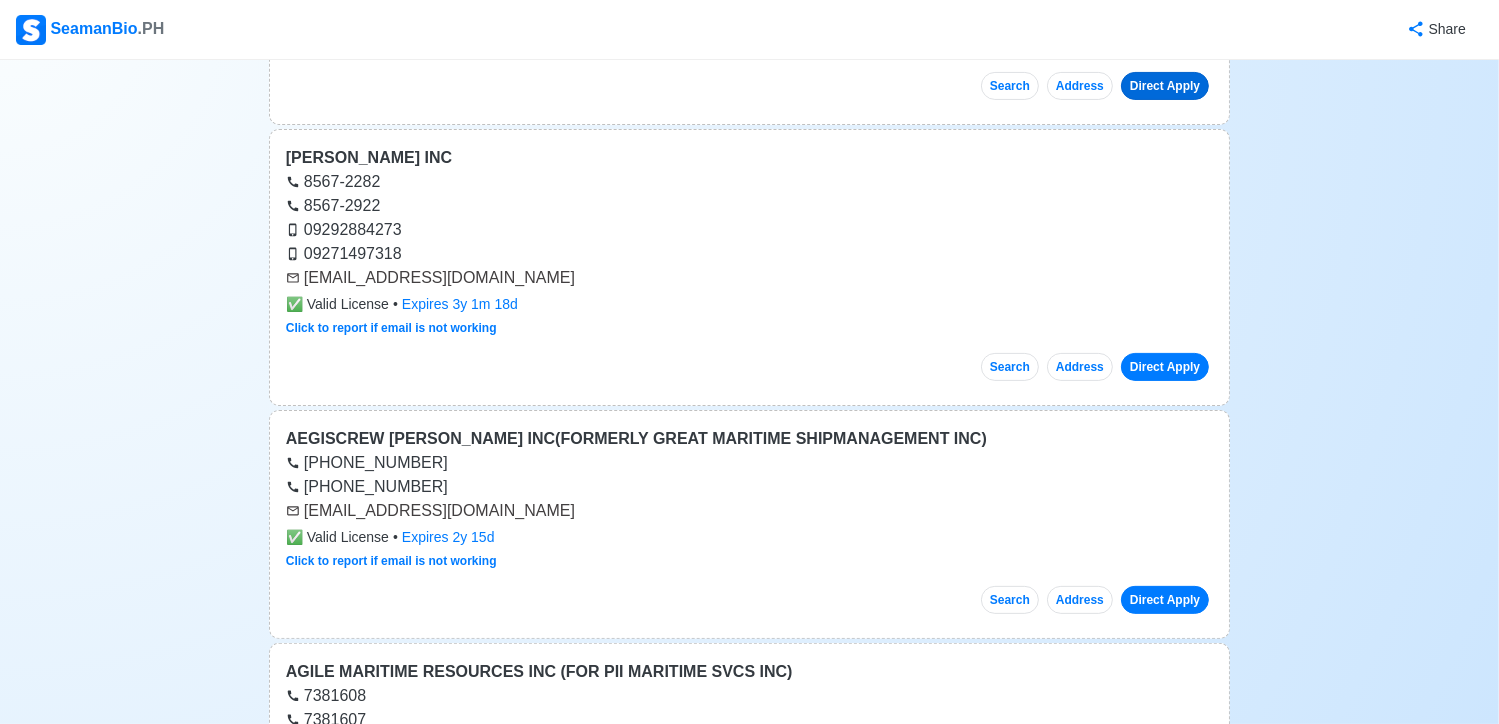 scroll, scrollTop: 0, scrollLeft: 0, axis: both 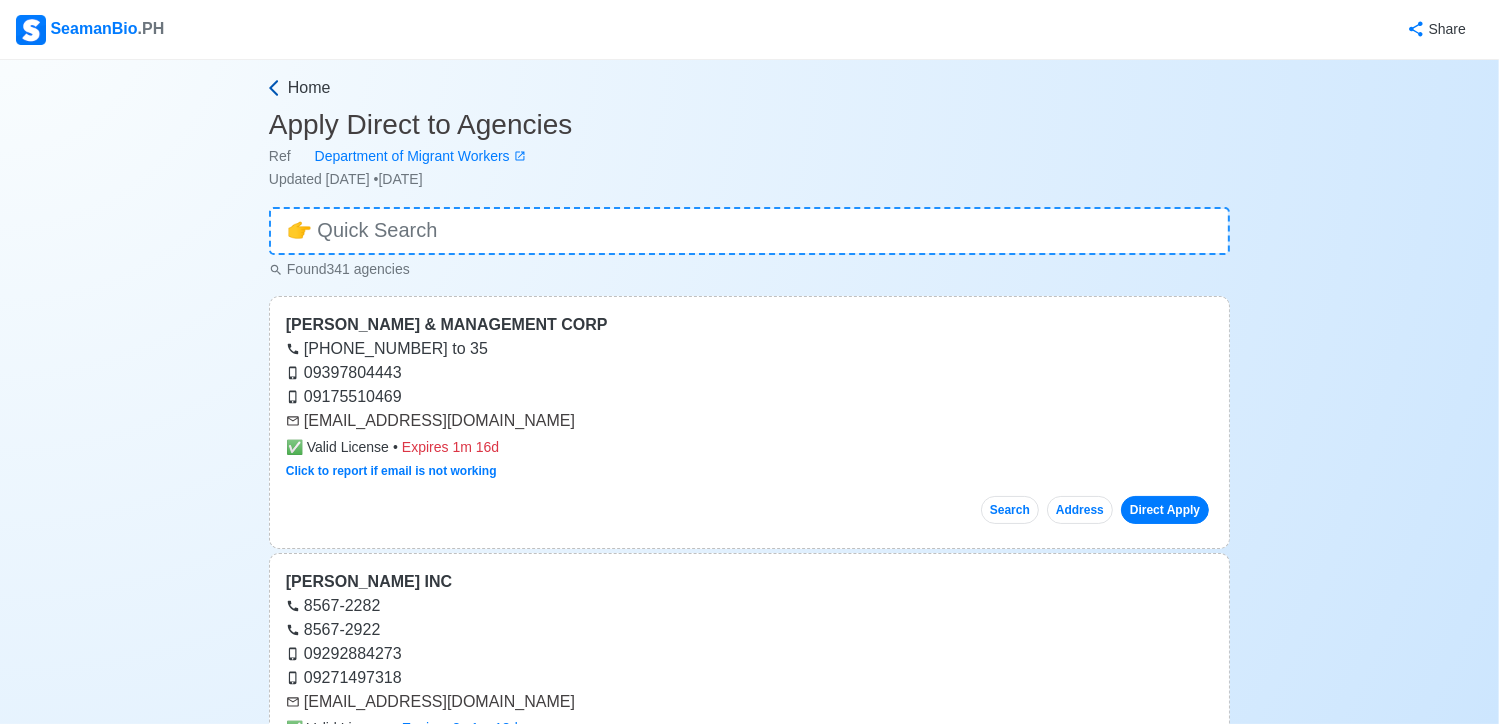 click 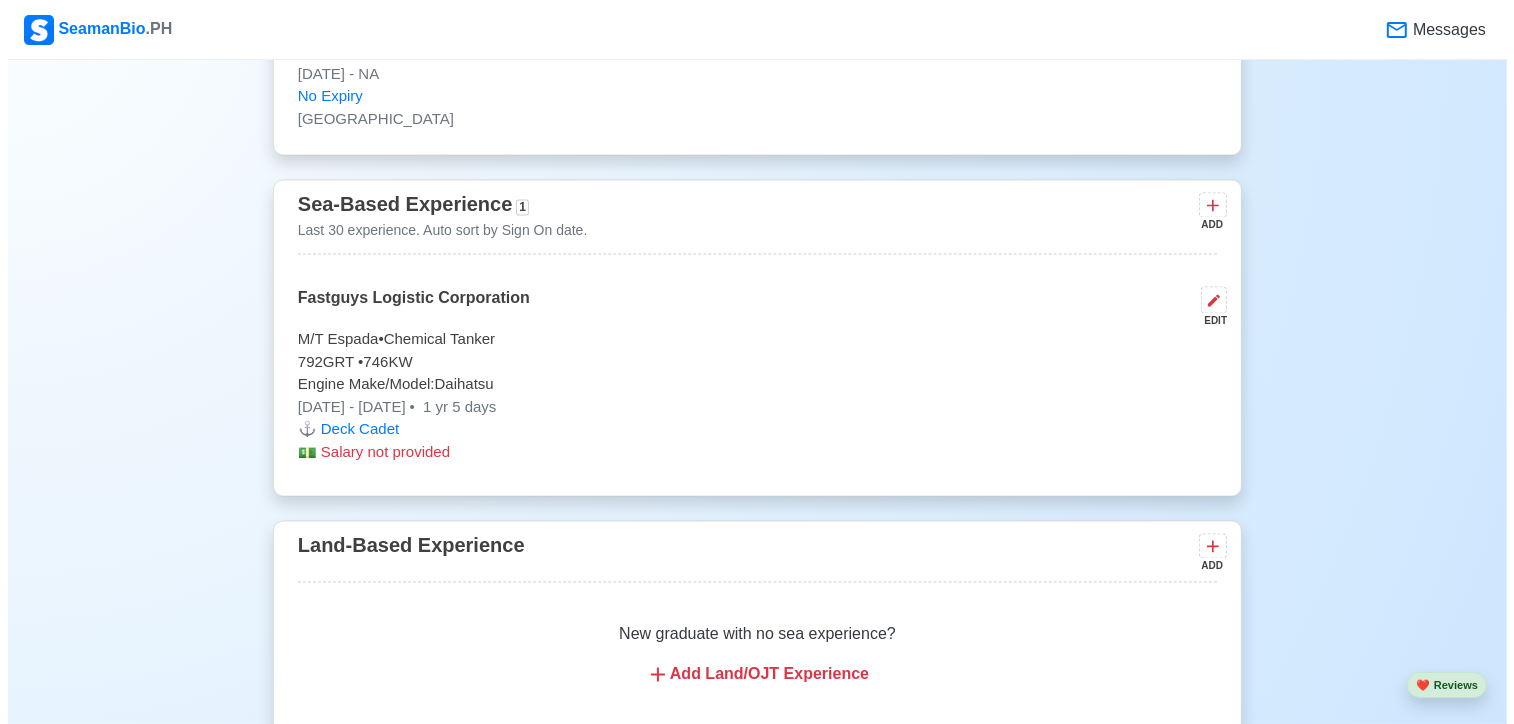 scroll, scrollTop: 3676, scrollLeft: 0, axis: vertical 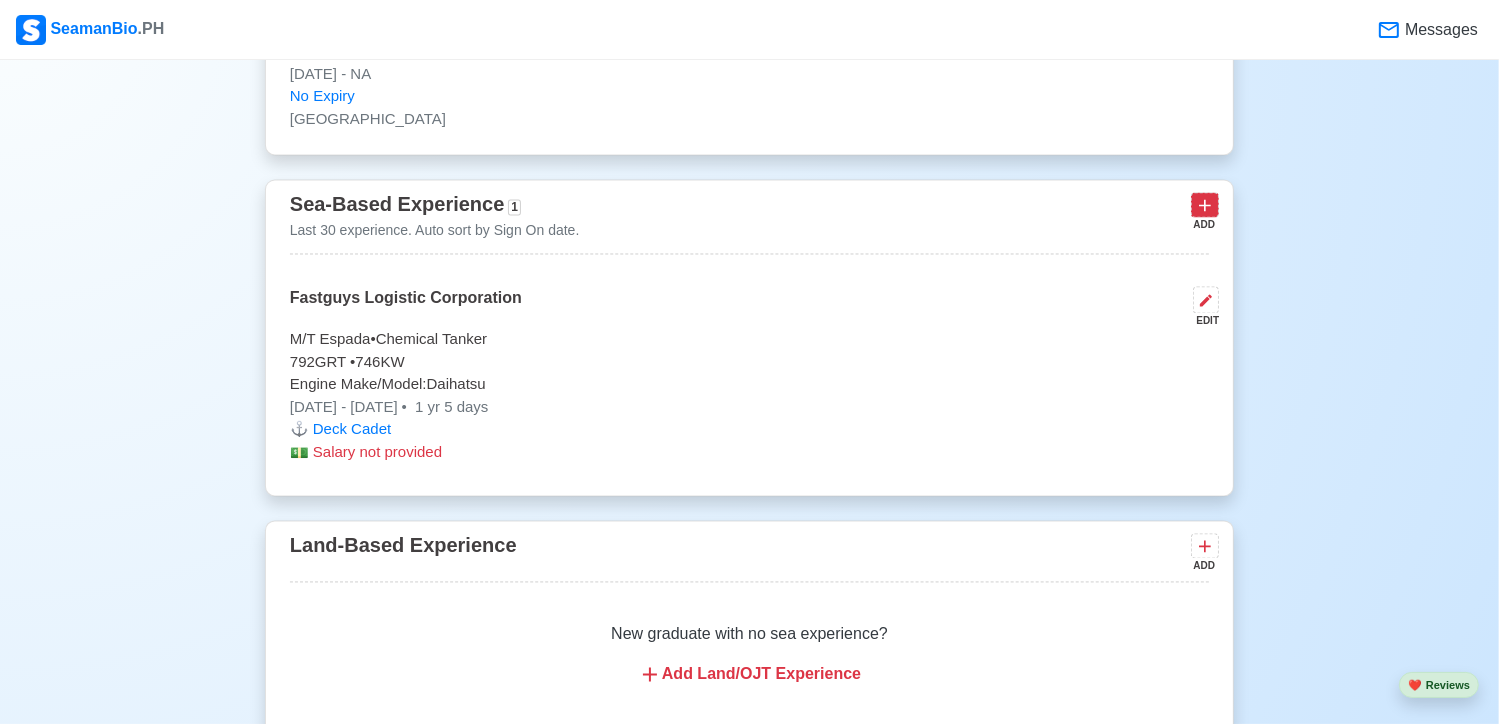 click 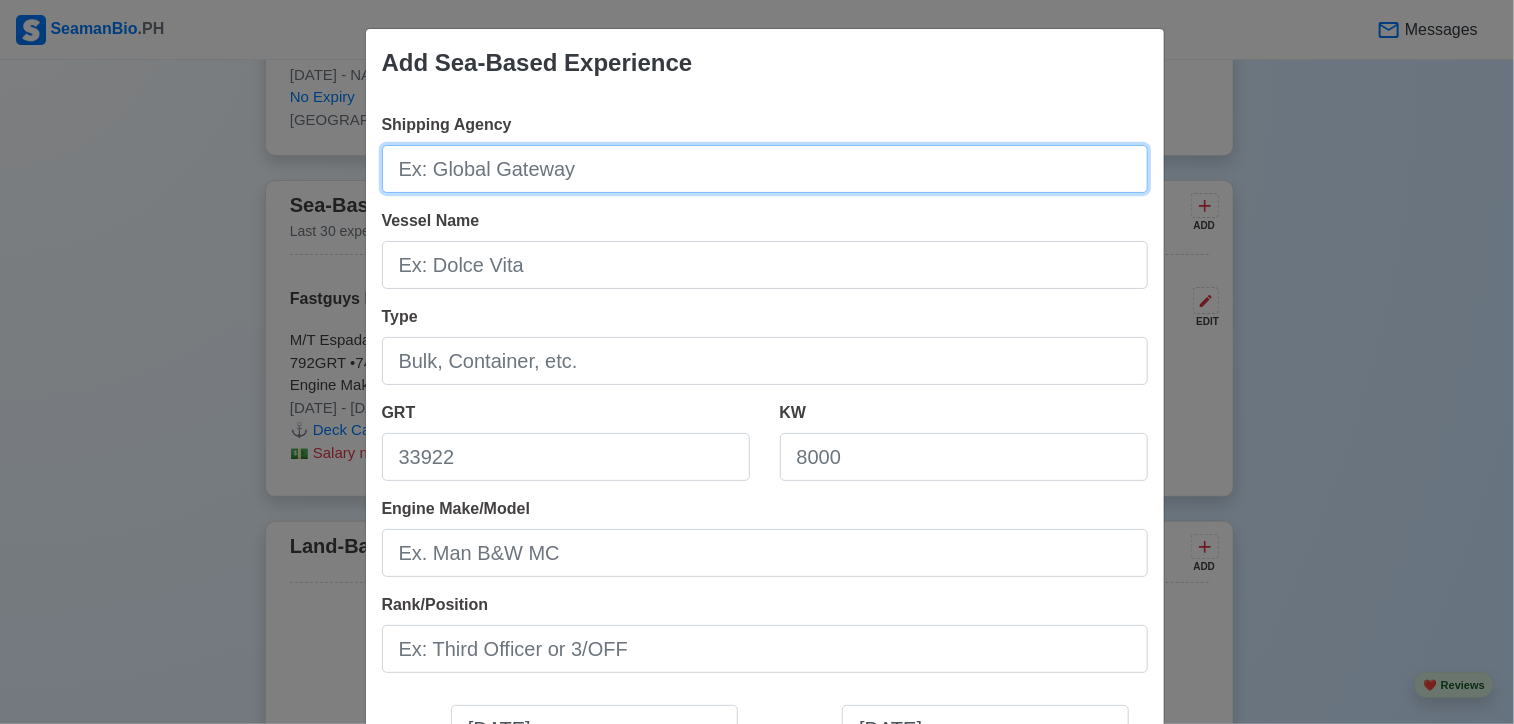 click on "Shipping Agency" at bounding box center [765, 169] 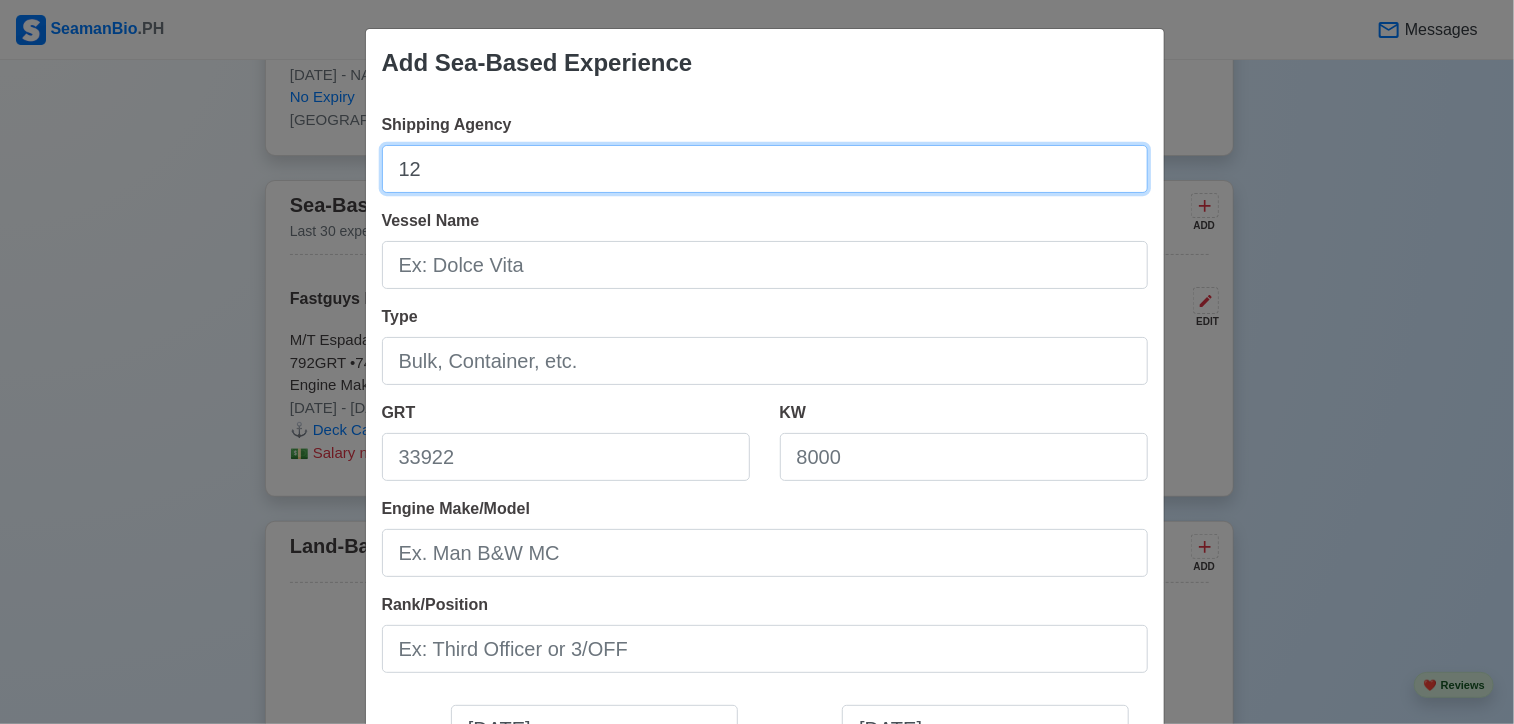 type on "1" 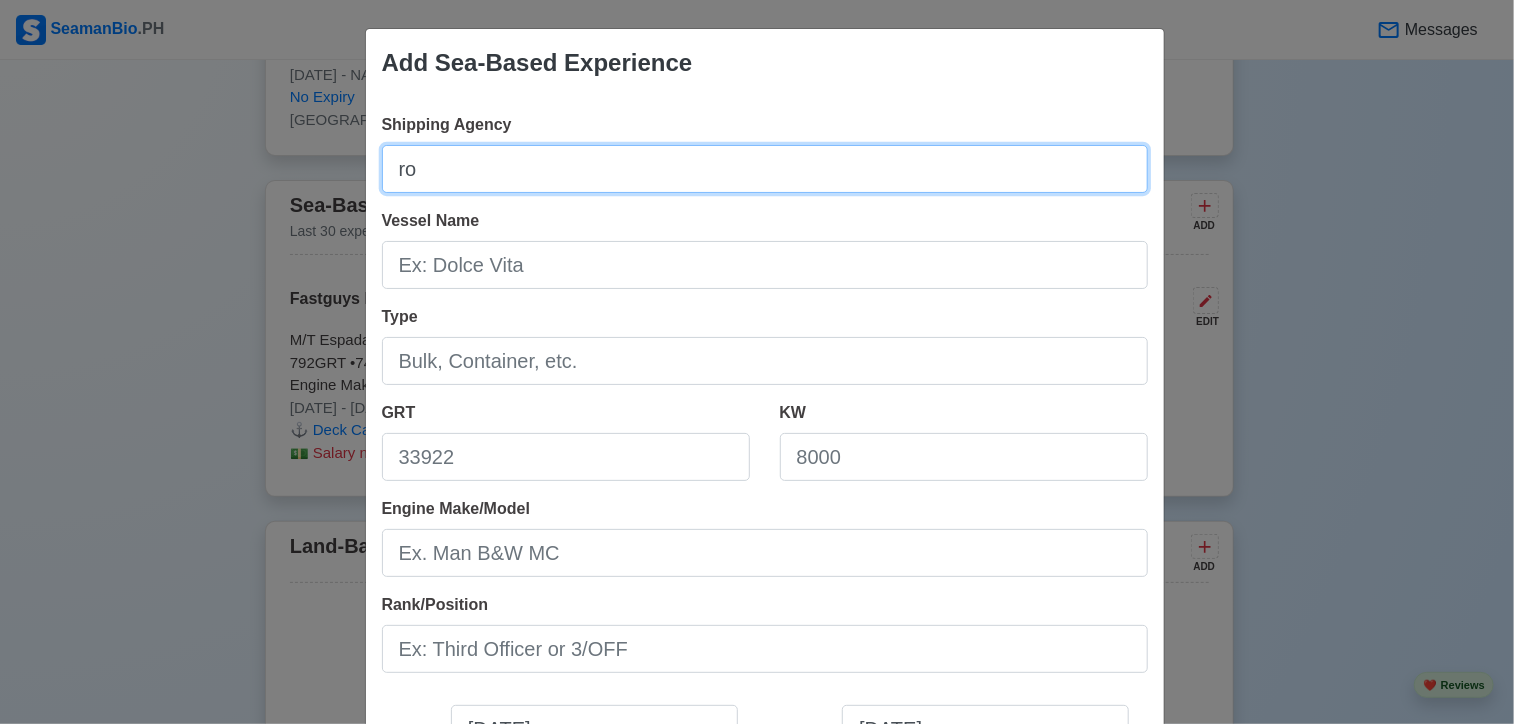 type on "r" 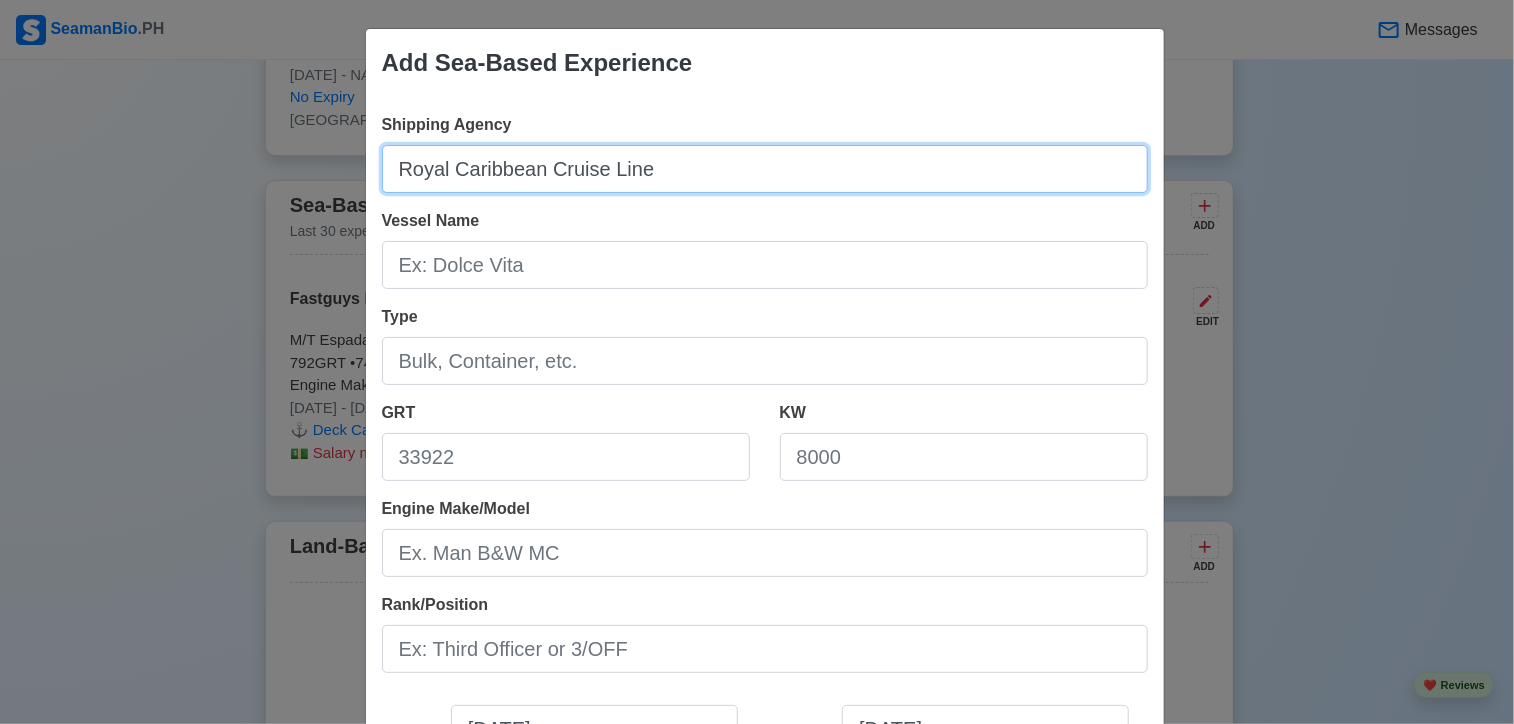 type on "Royal Caribbean Cruise Line" 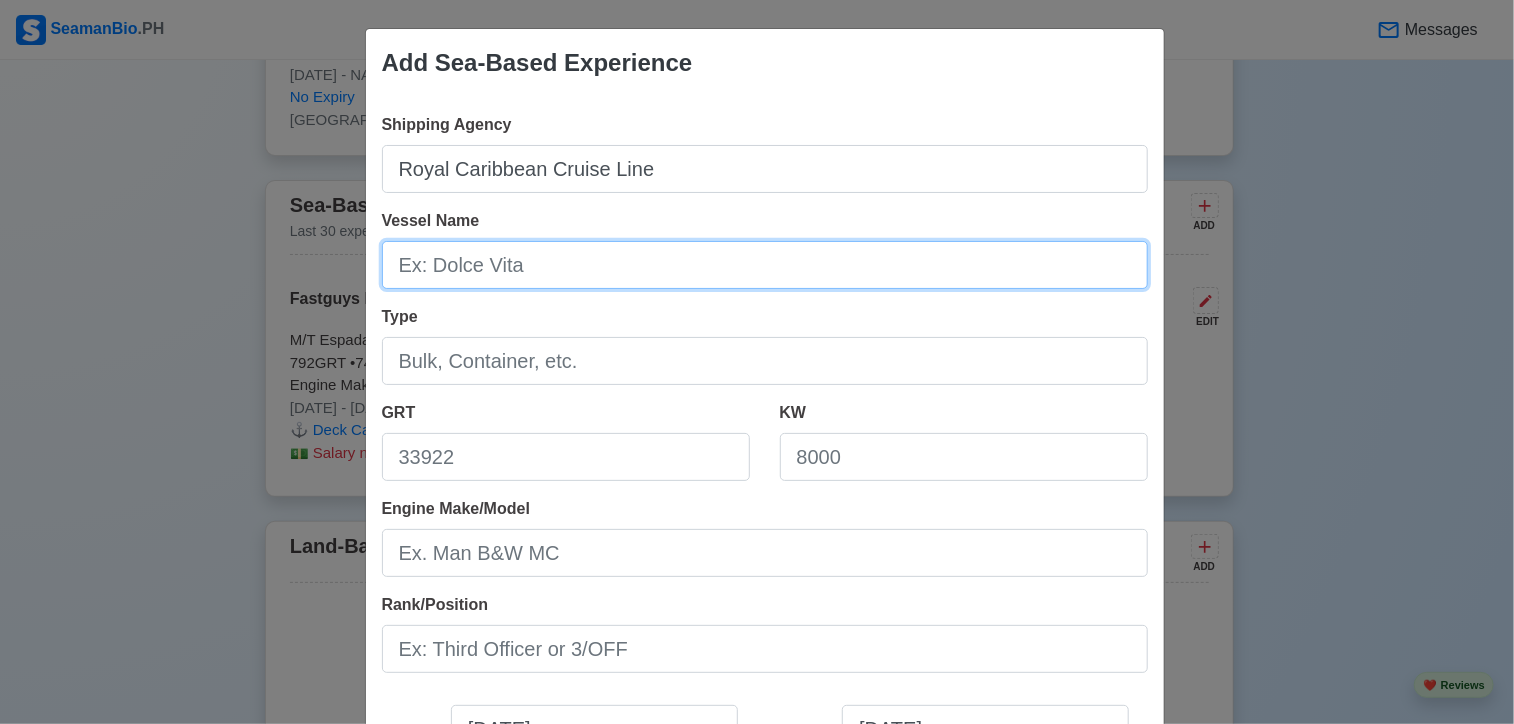 click on "Vessel Name" at bounding box center (765, 265) 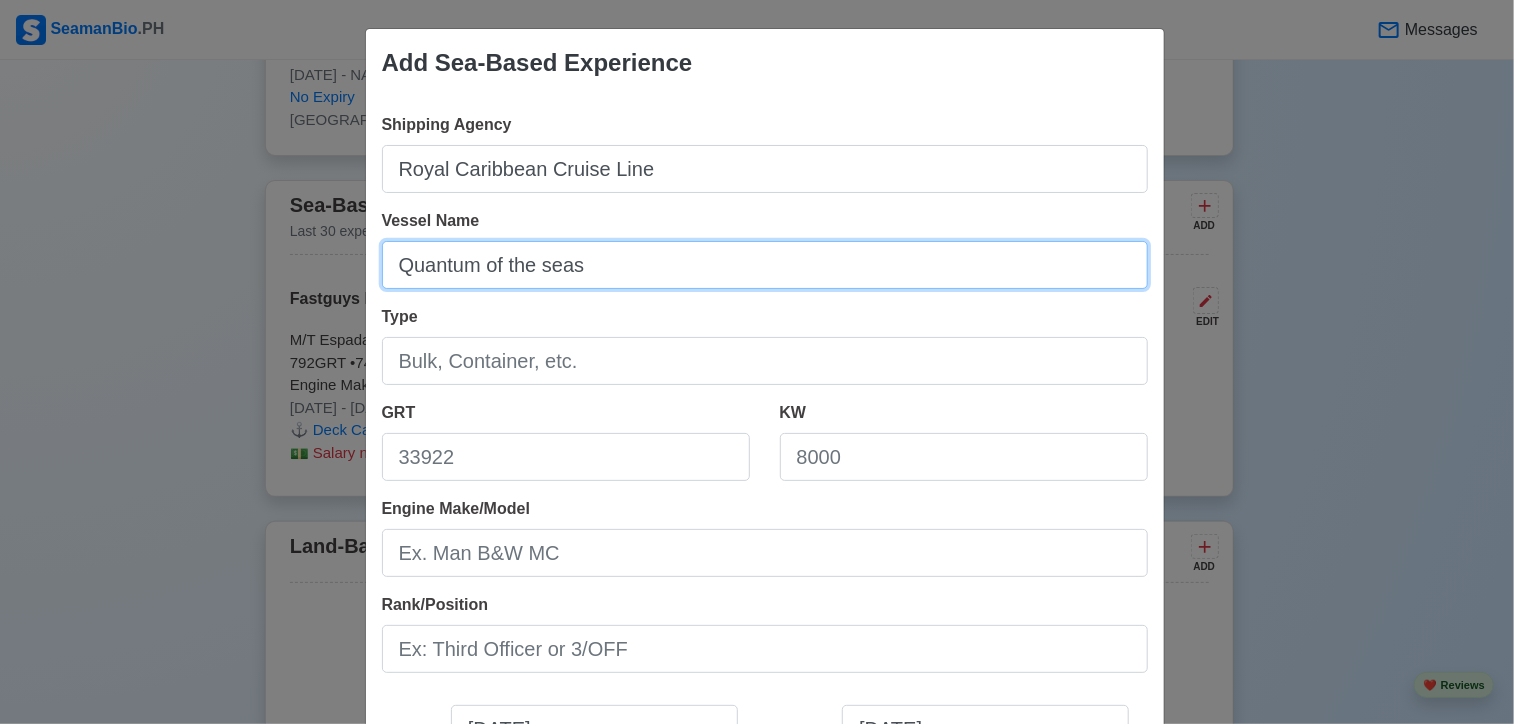 type on "Quantum of the seas" 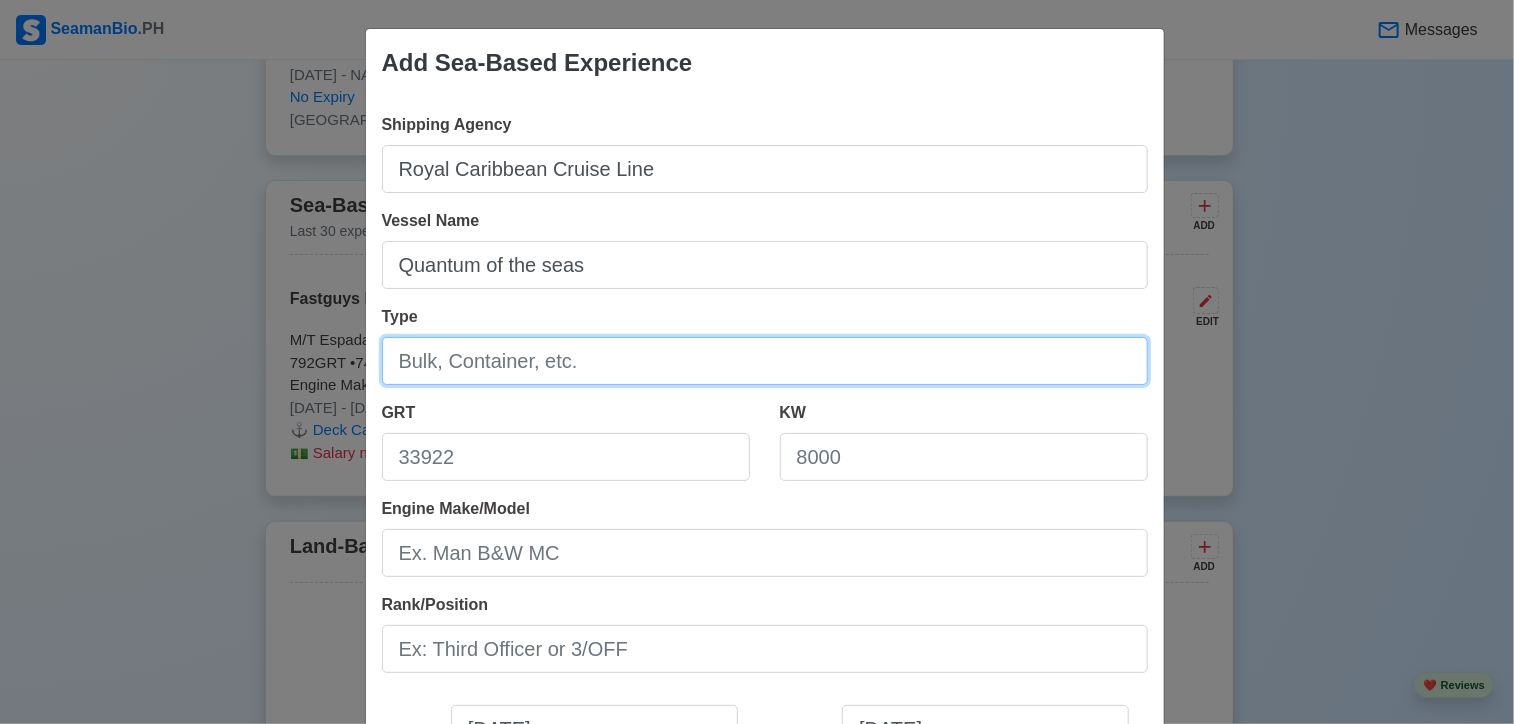click on "Type" at bounding box center (765, 361) 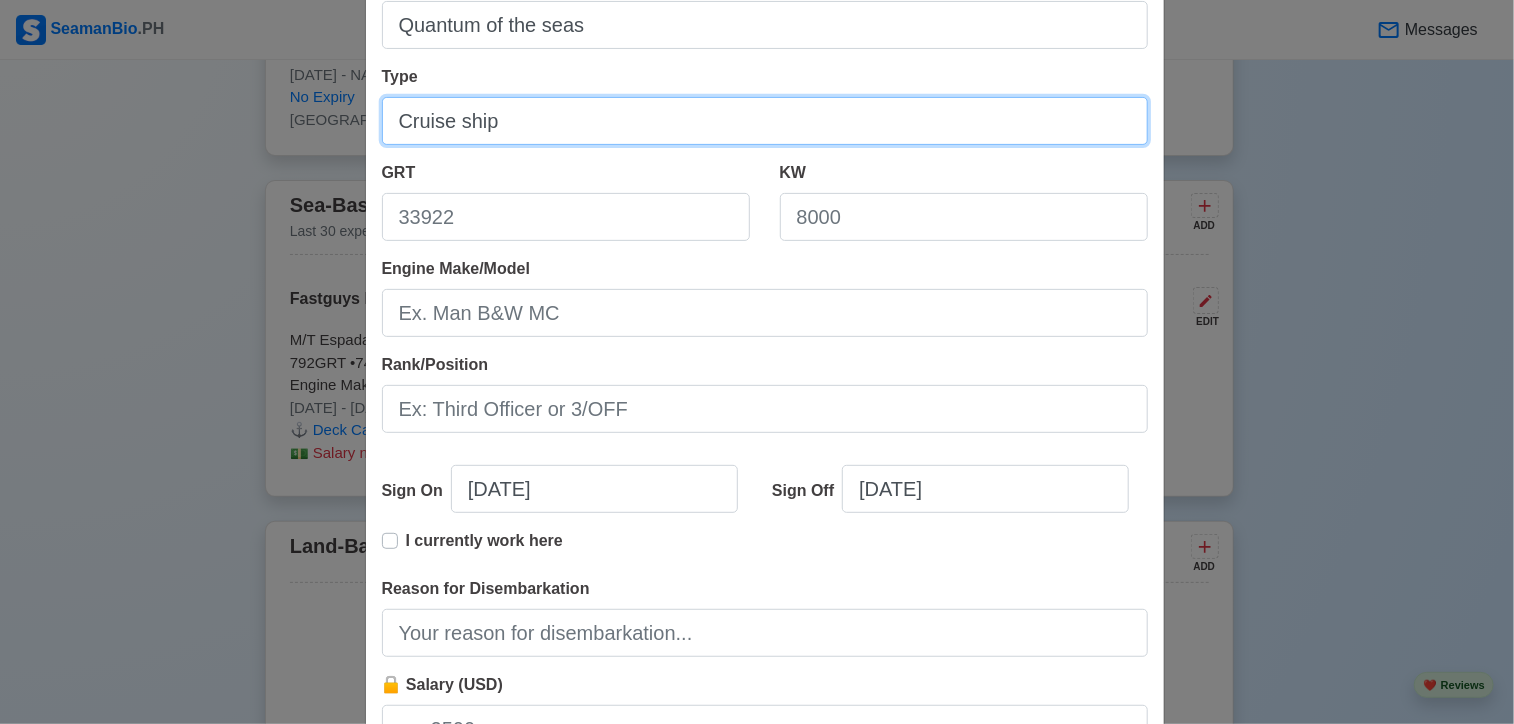 scroll, scrollTop: 244, scrollLeft: 0, axis: vertical 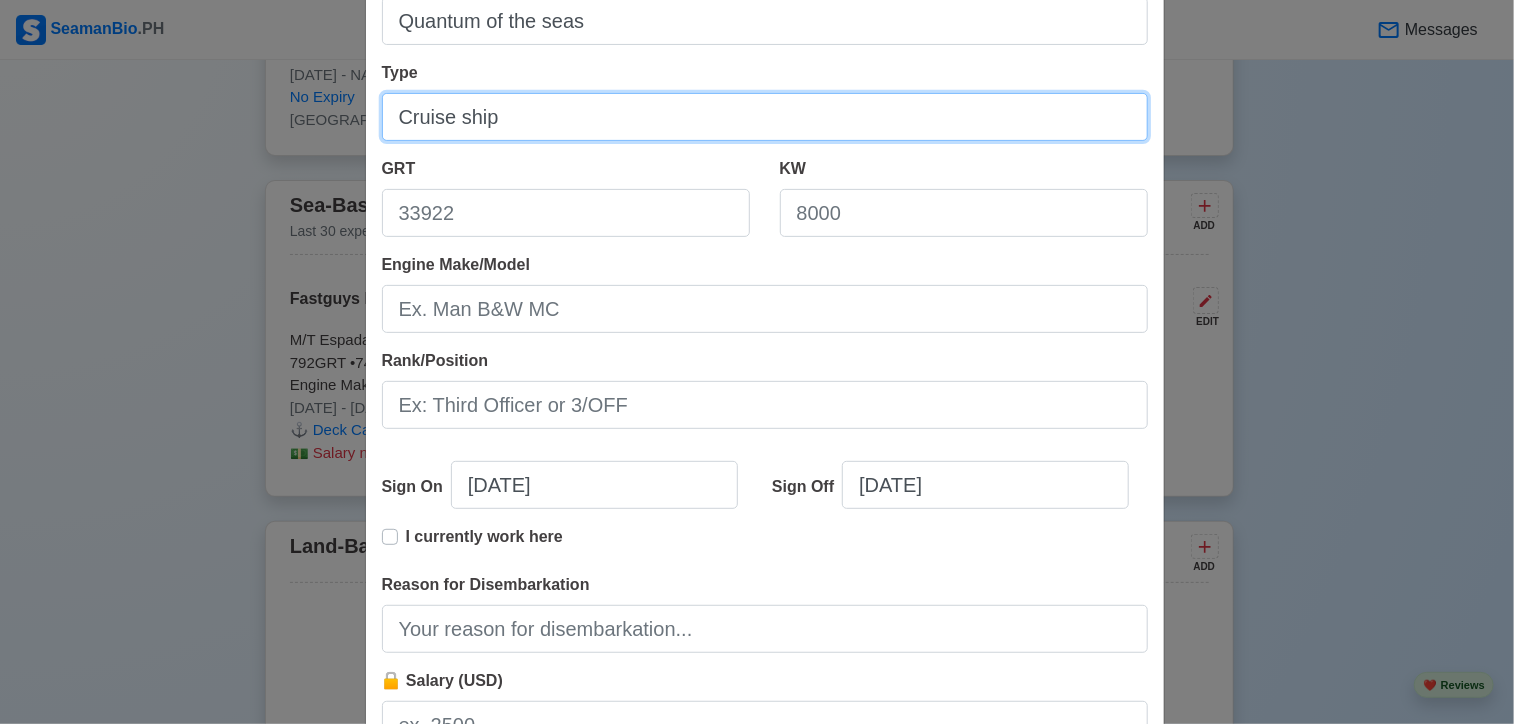 type on "Cruise ship" 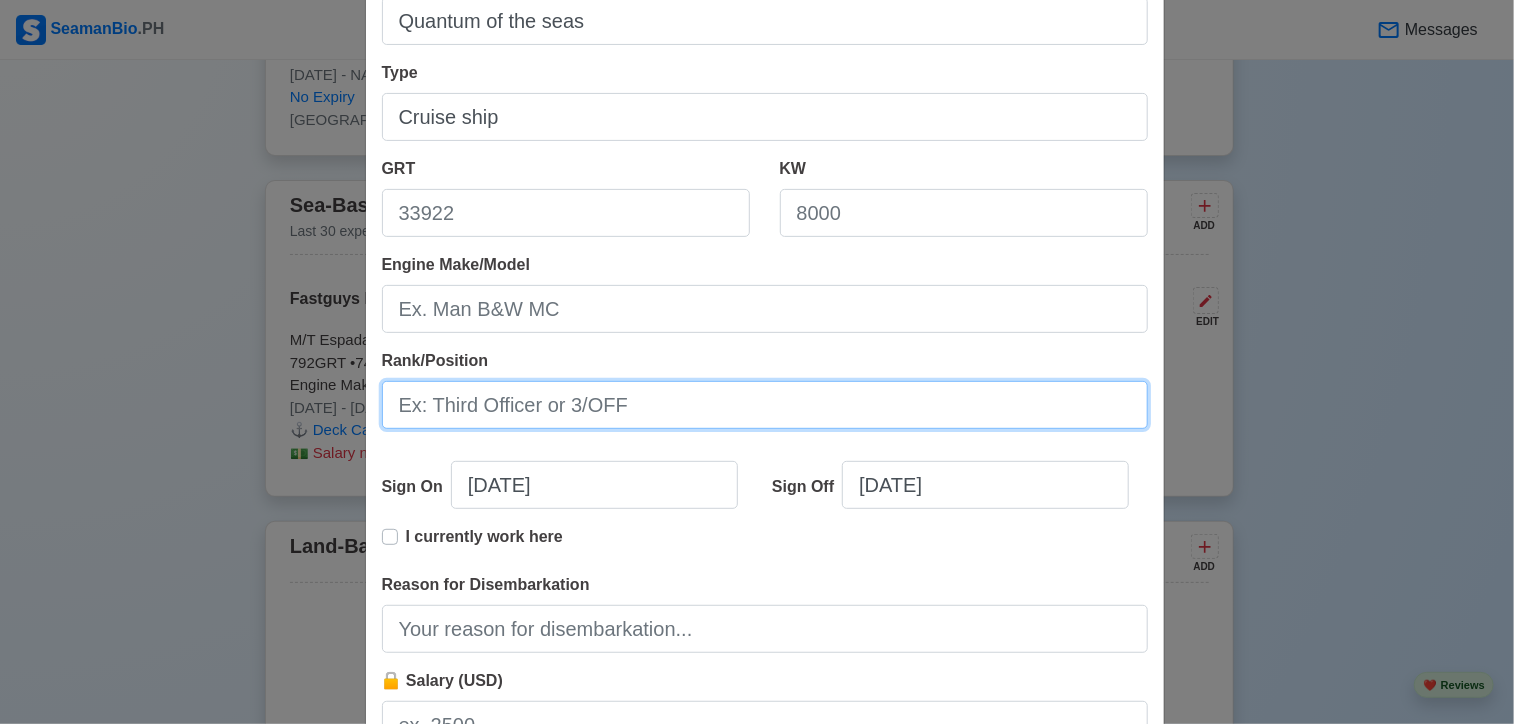 click on "Rank/Position" at bounding box center [765, 405] 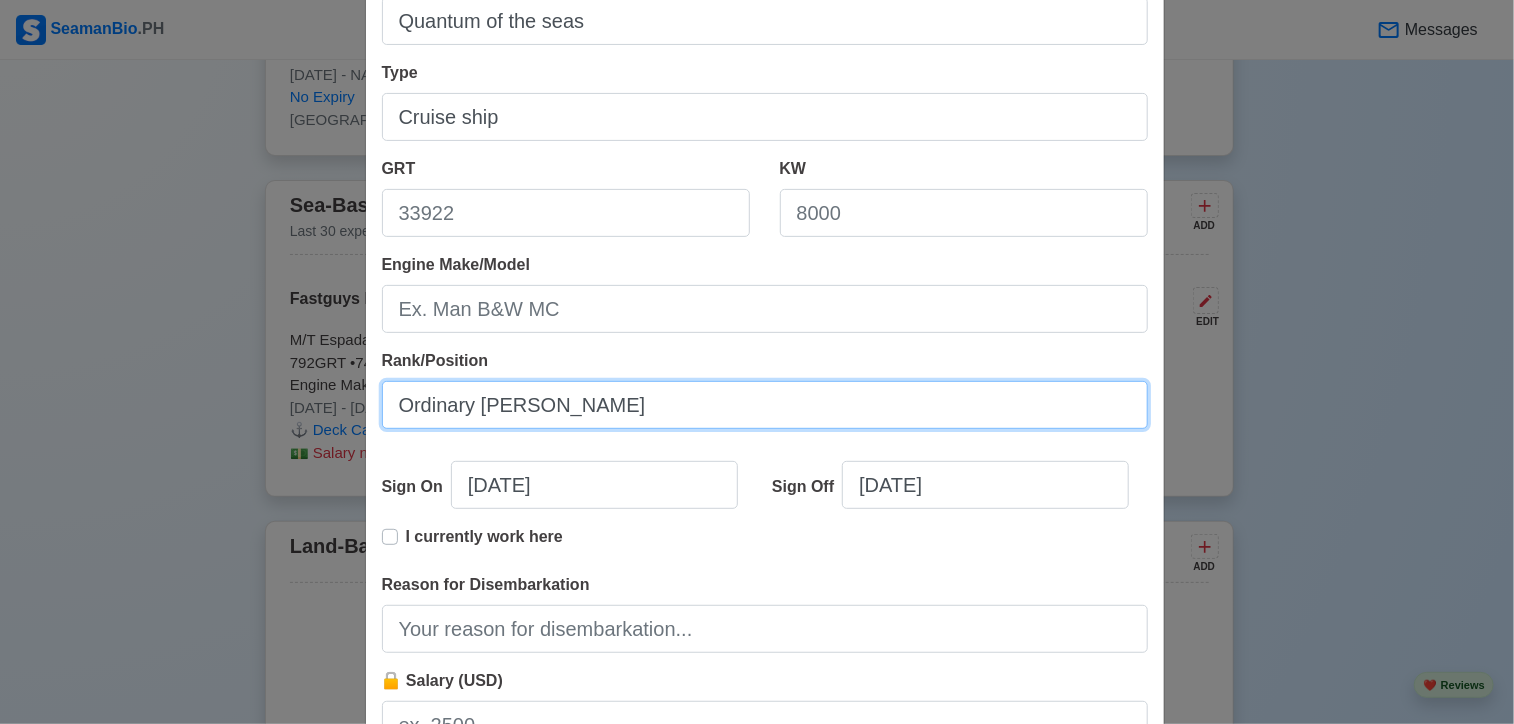 type on "Ordinary [PERSON_NAME]" 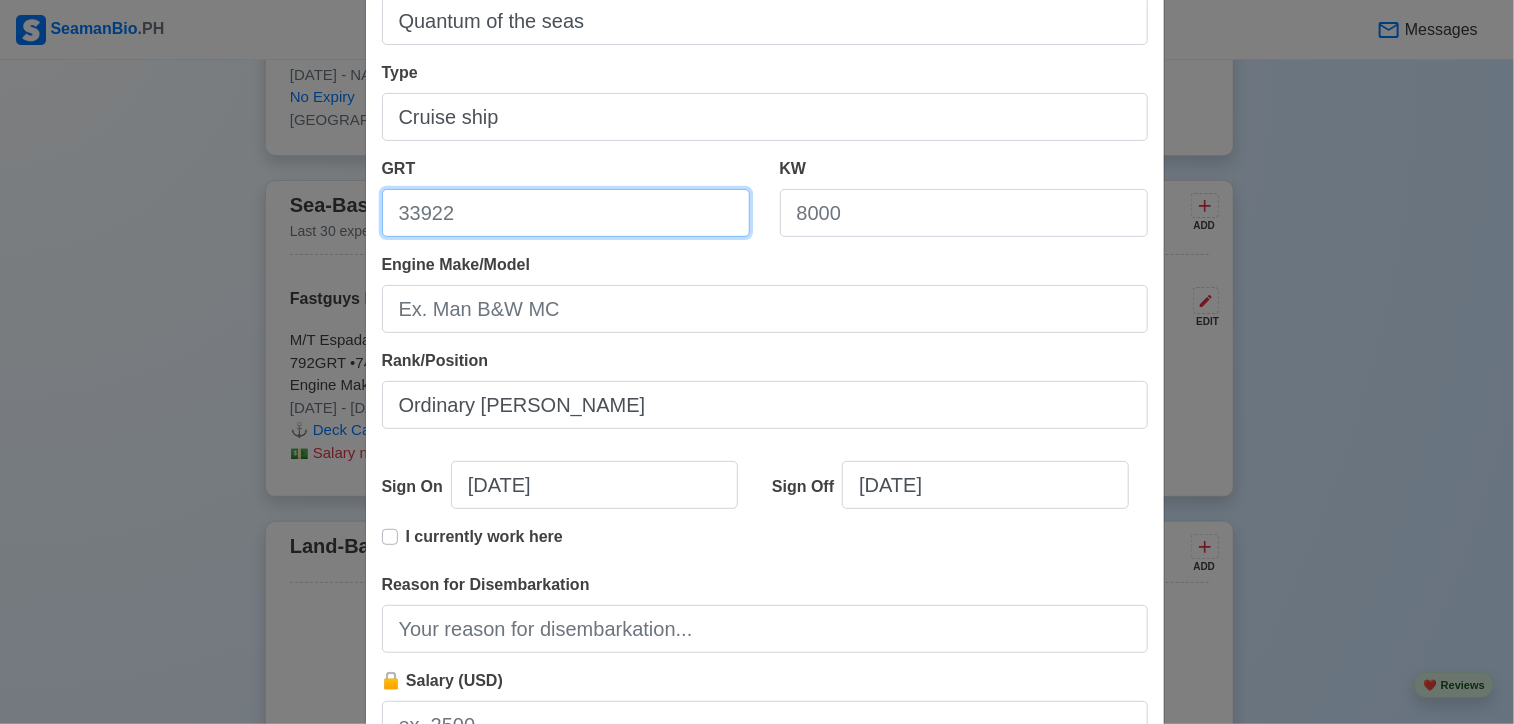 click on "GRT" at bounding box center [566, 213] 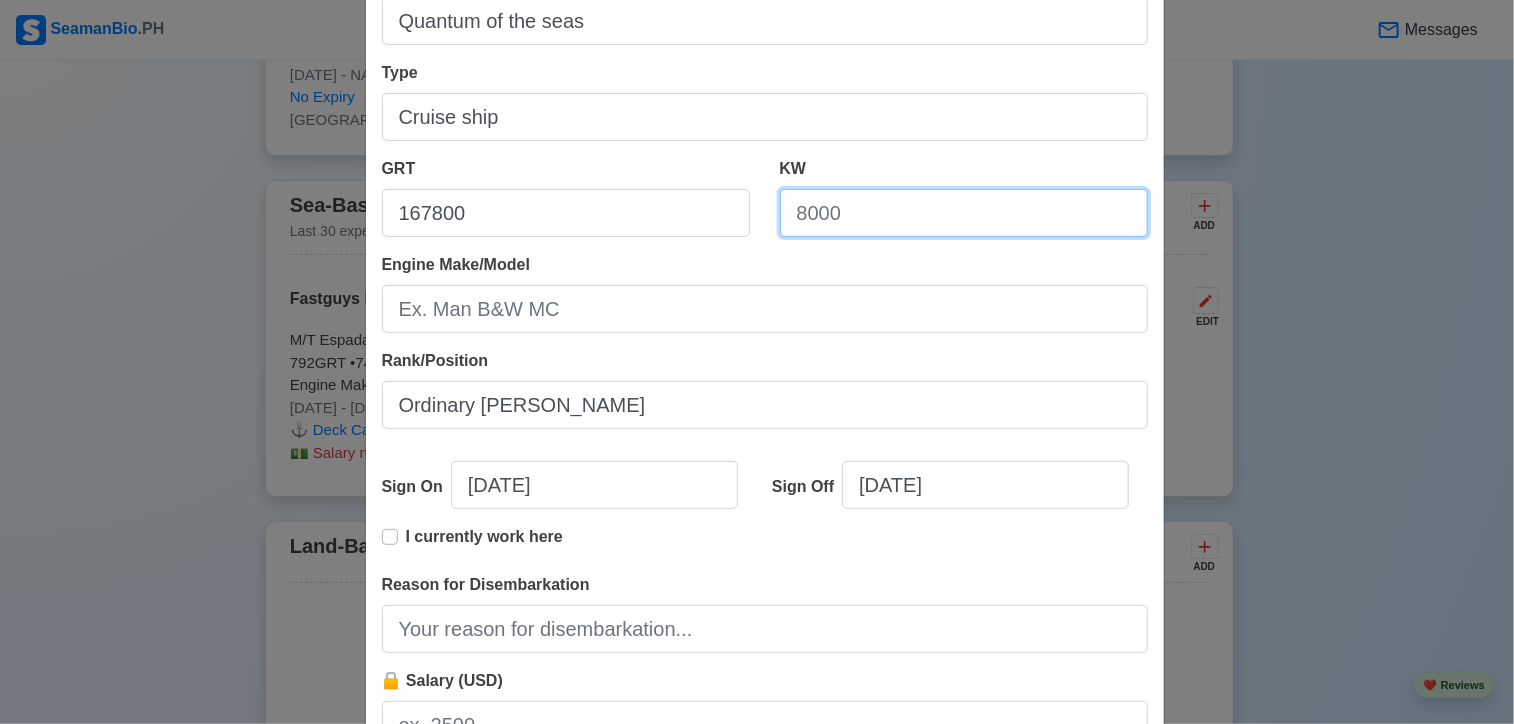 click on "KW" at bounding box center (964, 213) 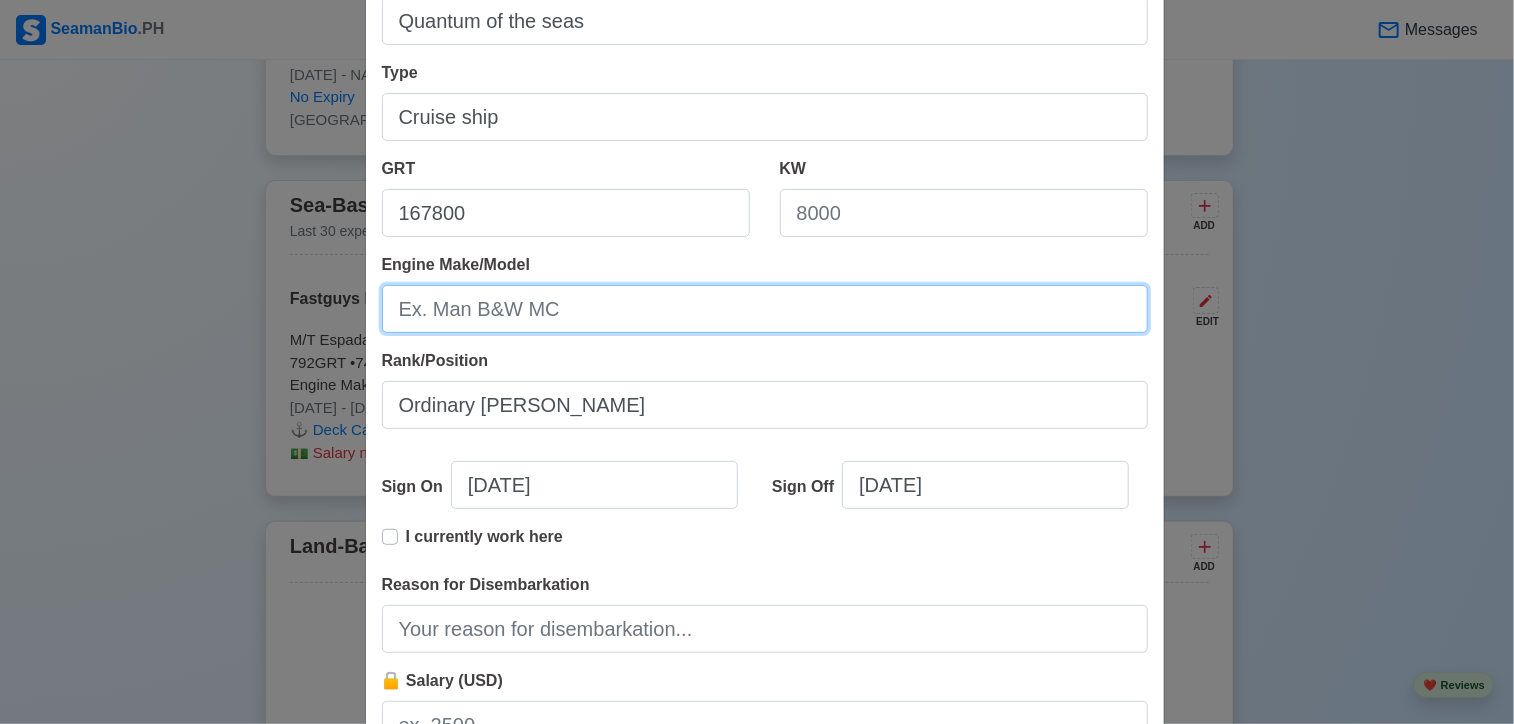 click on "Engine Make/Model" at bounding box center [765, 309] 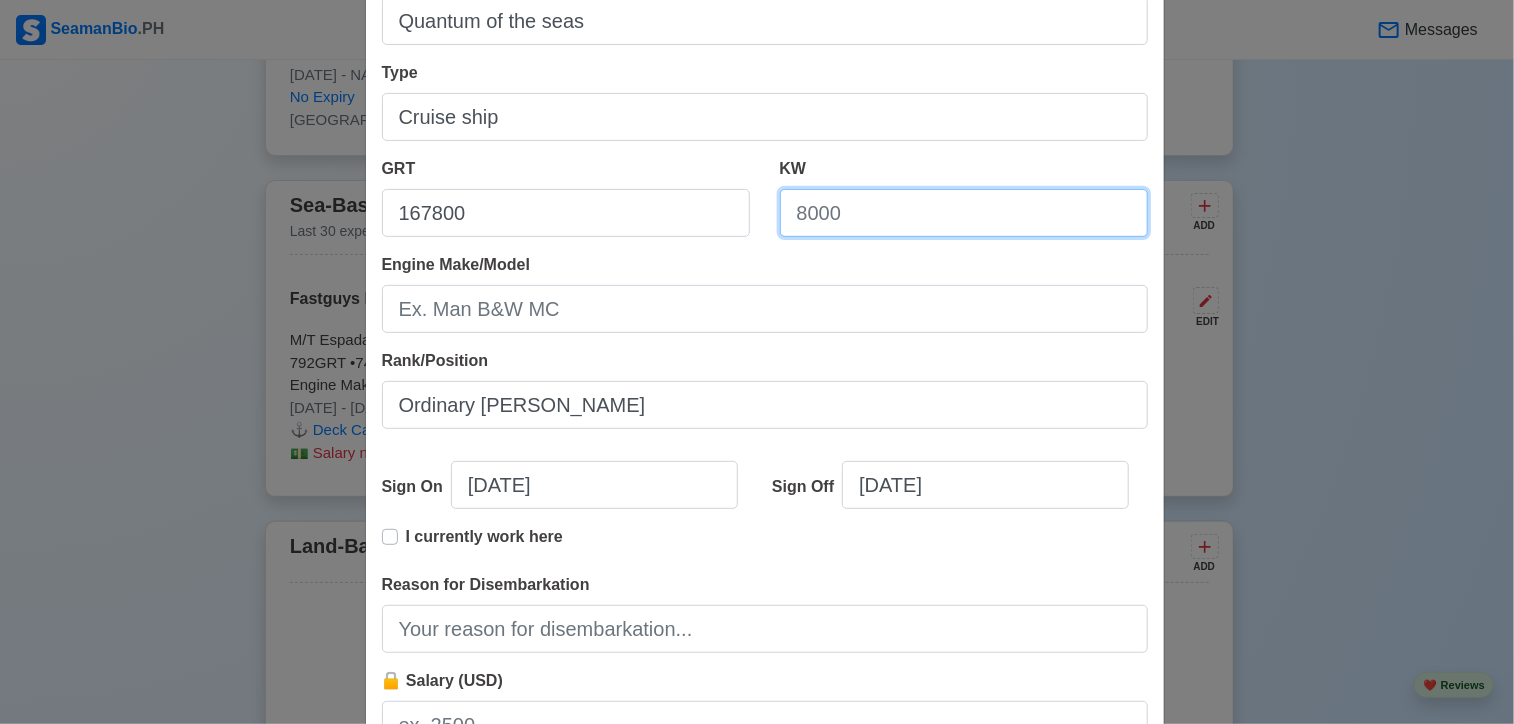 click on "KW" at bounding box center [964, 213] 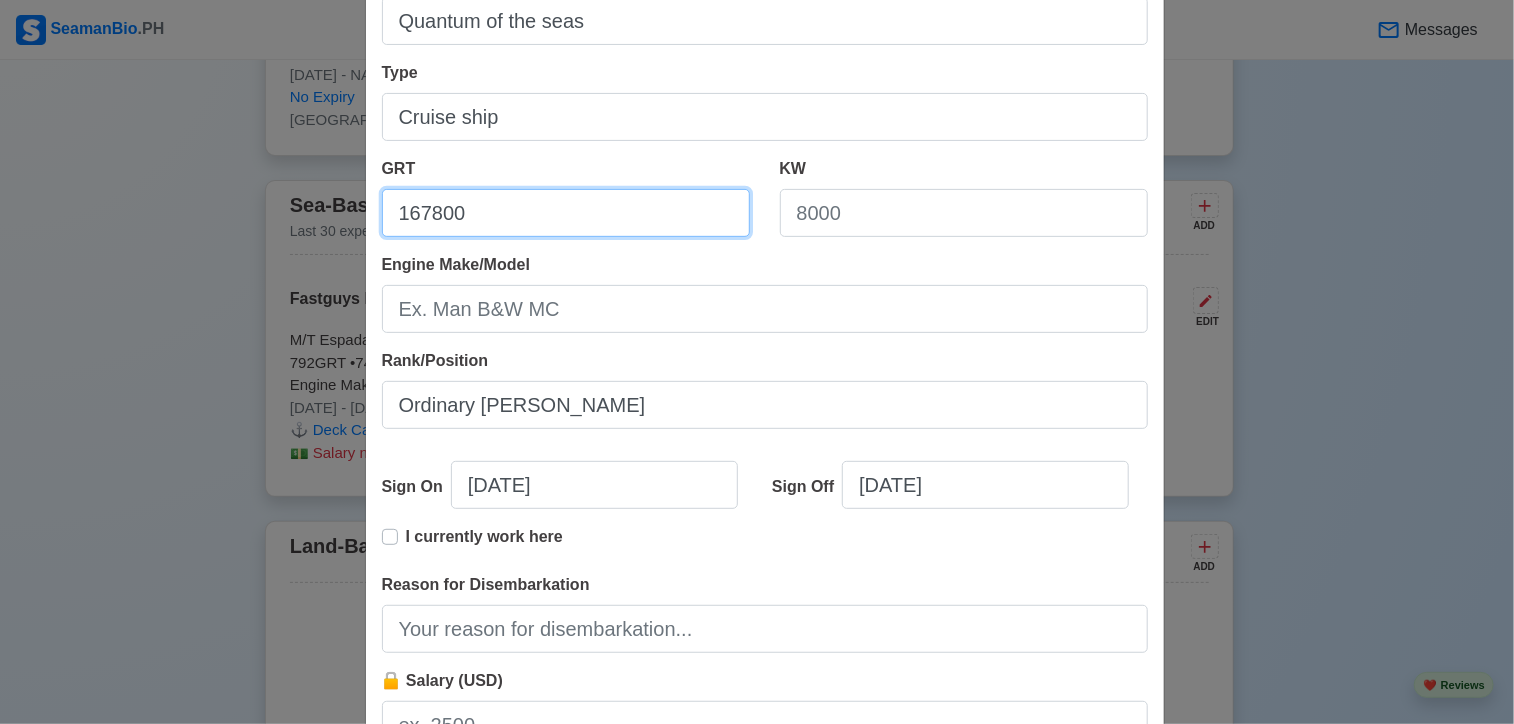 click on "167800" at bounding box center [566, 213] 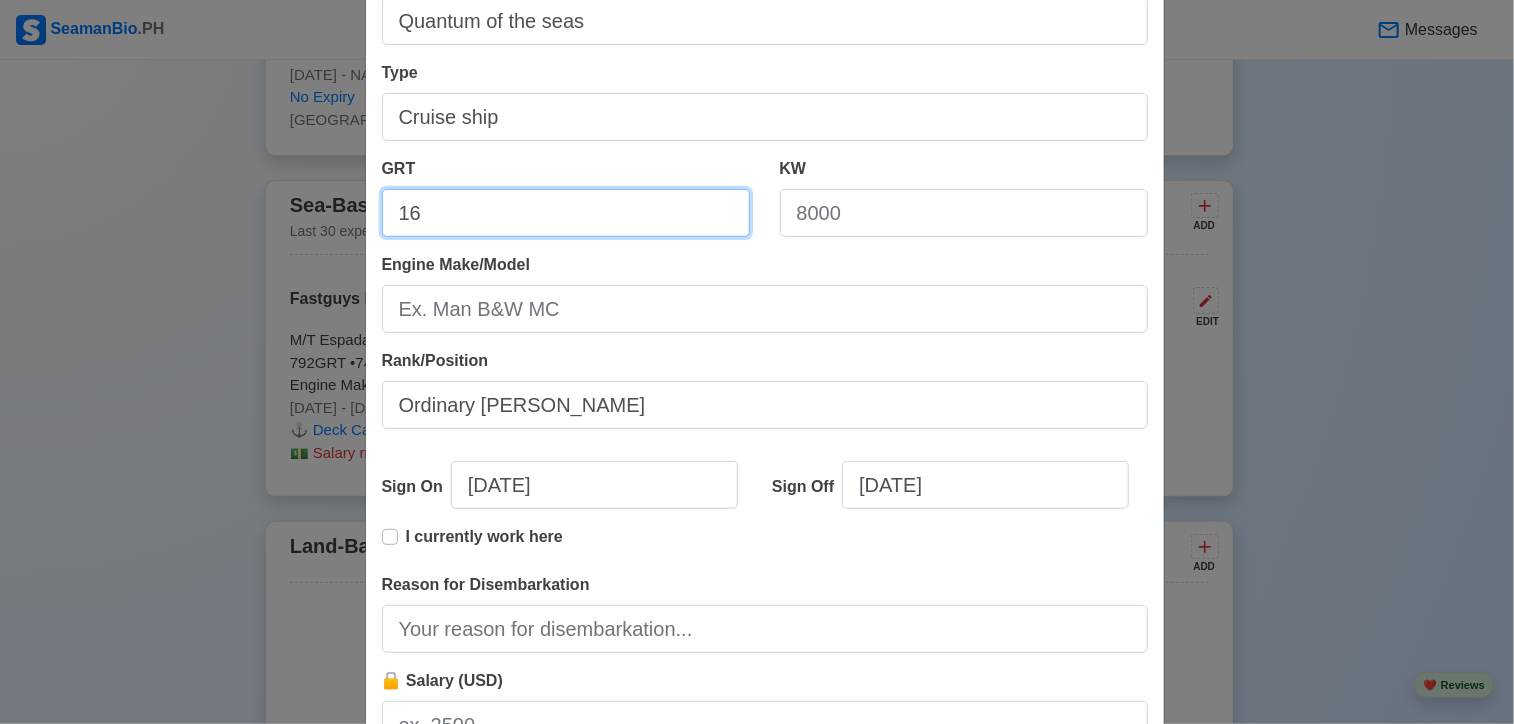 type on "1" 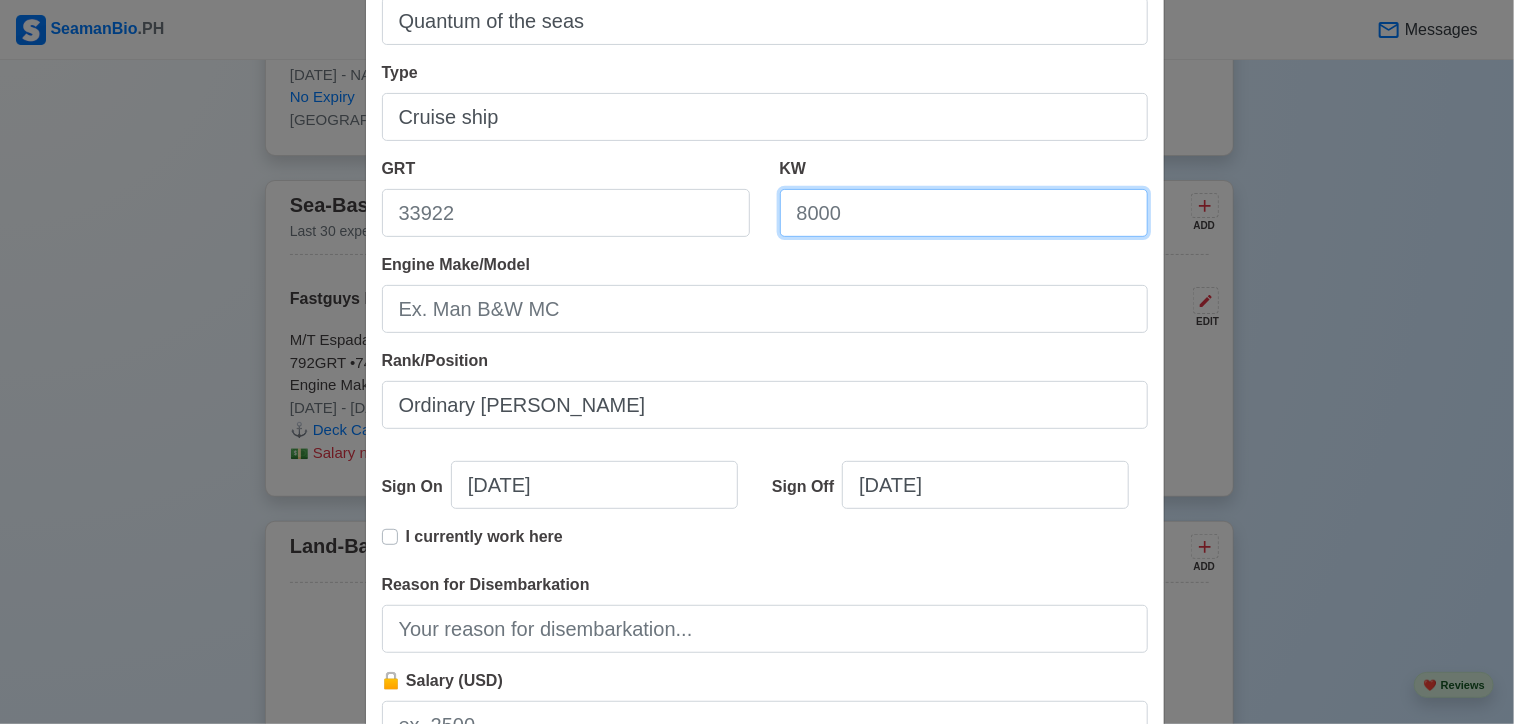 click on "KW" at bounding box center (964, 213) 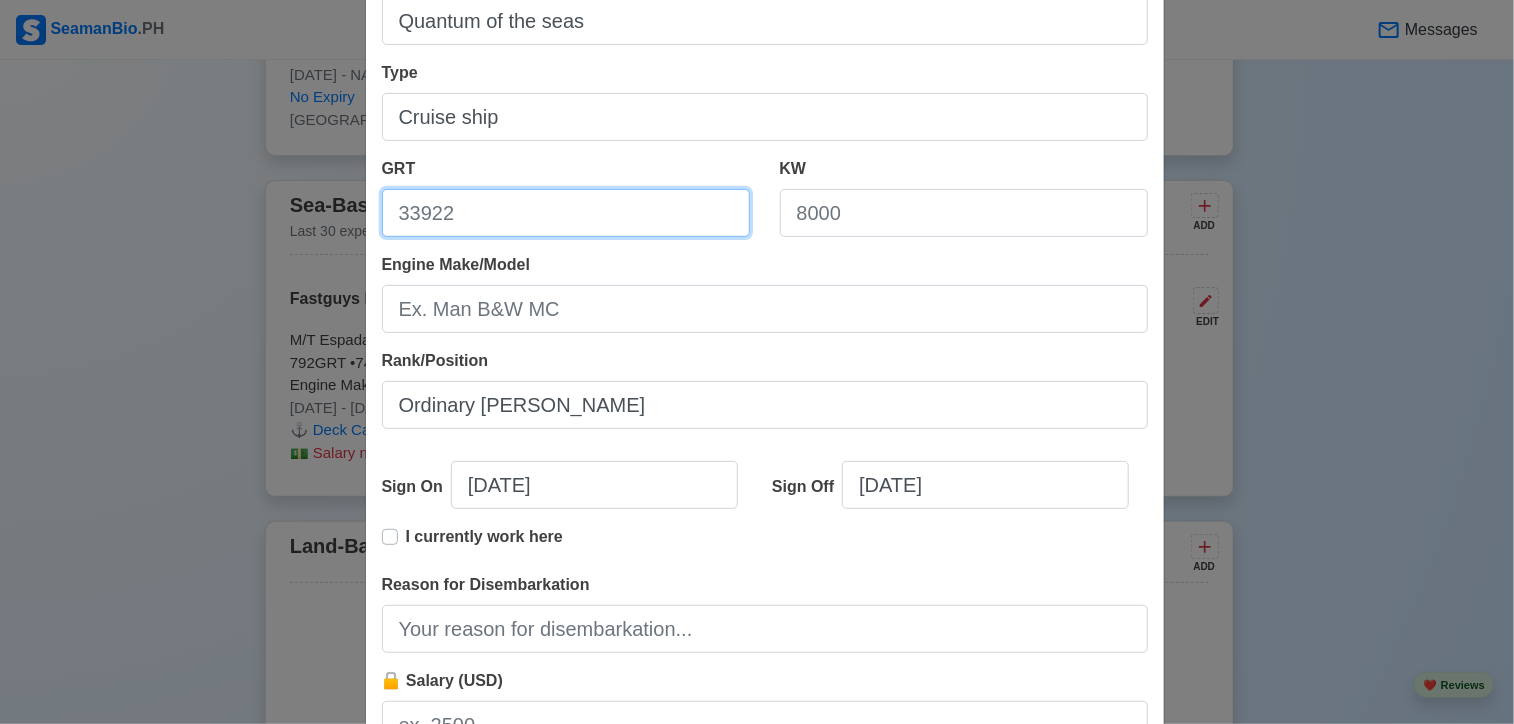 click on "GRT" at bounding box center (566, 213) 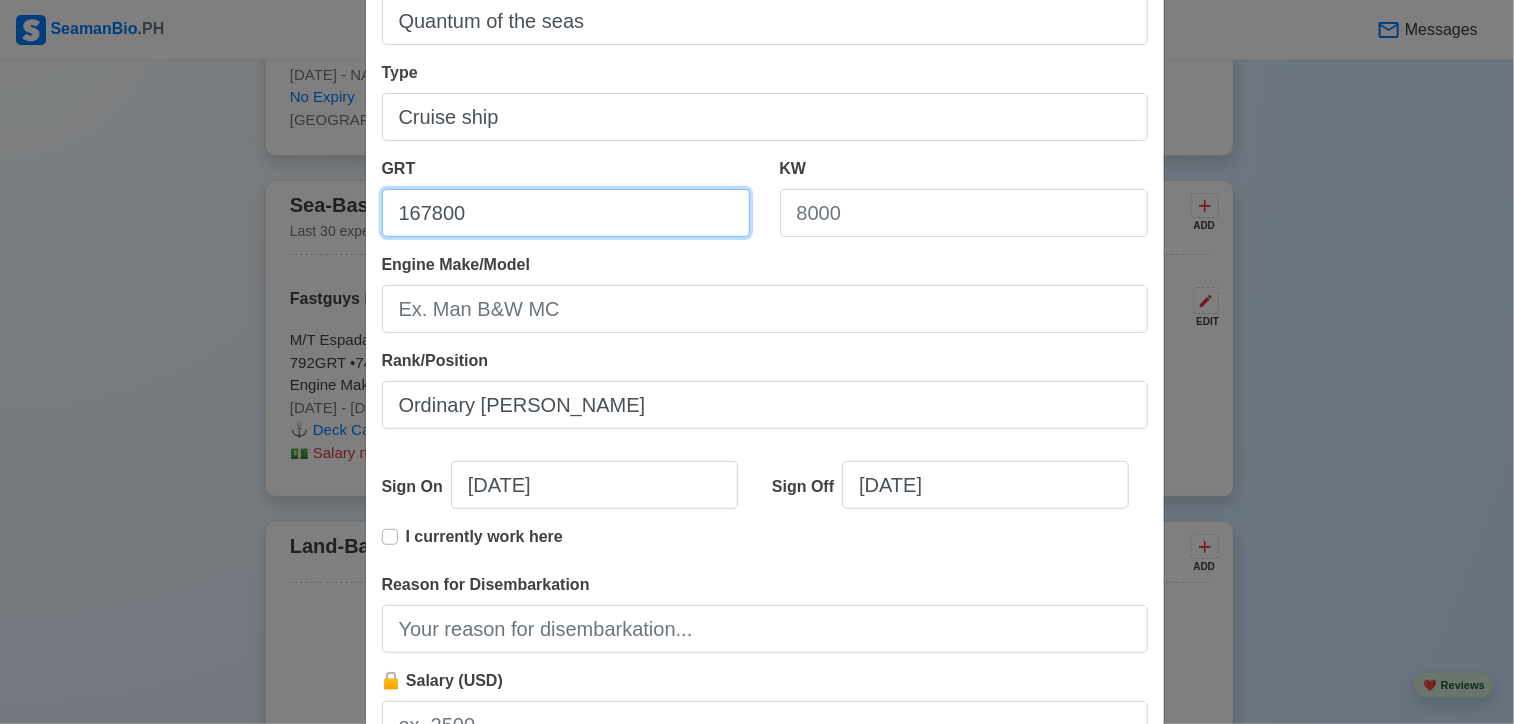 type on "167800" 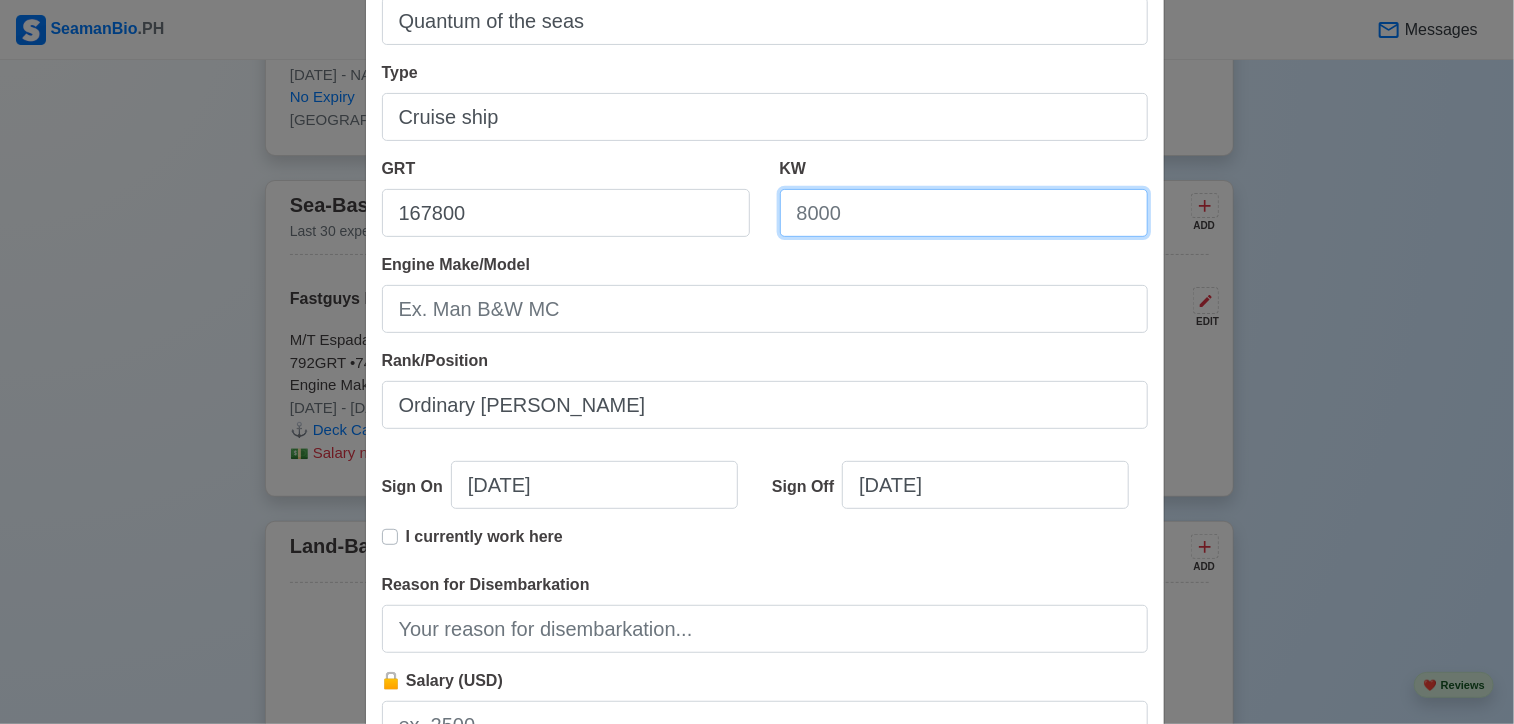 click on "KW" at bounding box center [964, 213] 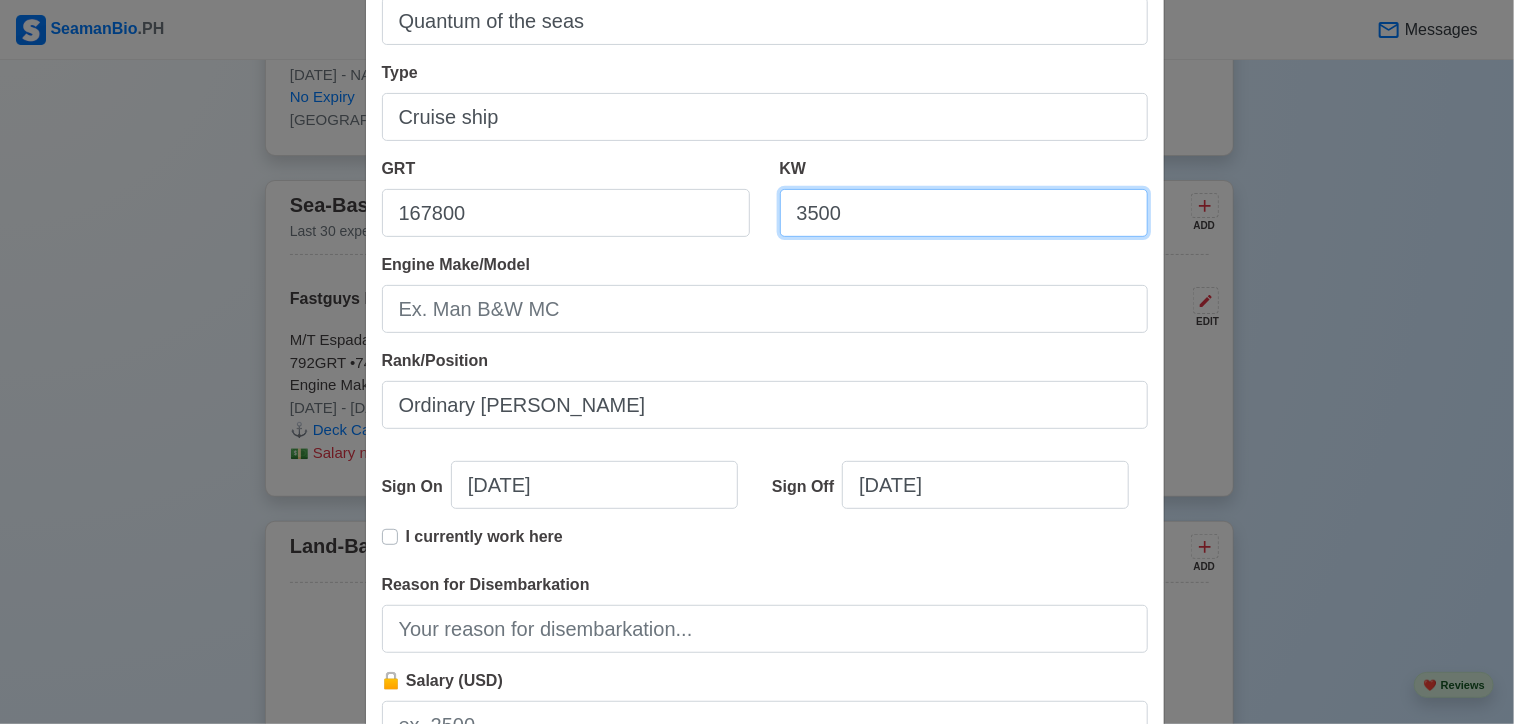 type on "3500" 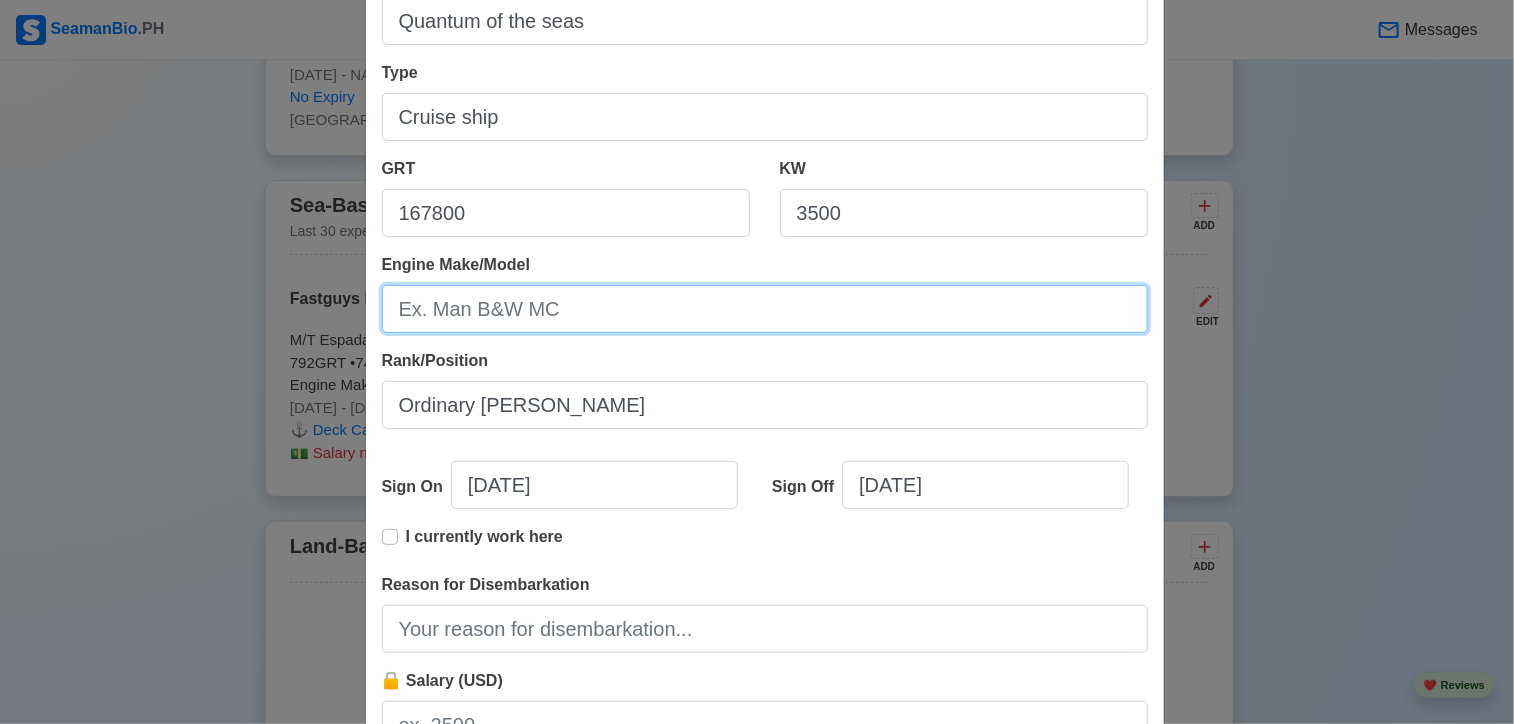 click on "Engine Make/Model" at bounding box center (765, 309) 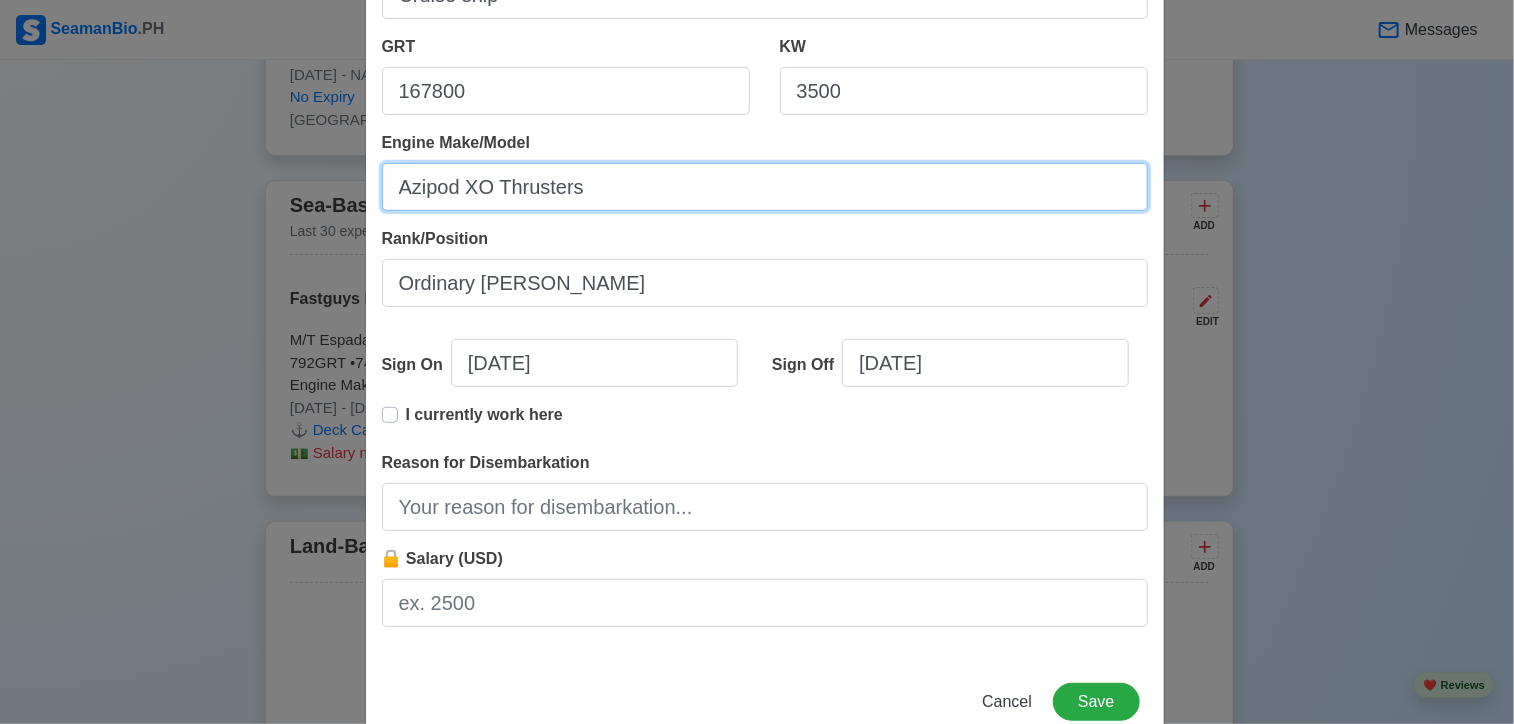 scroll, scrollTop: 367, scrollLeft: 0, axis: vertical 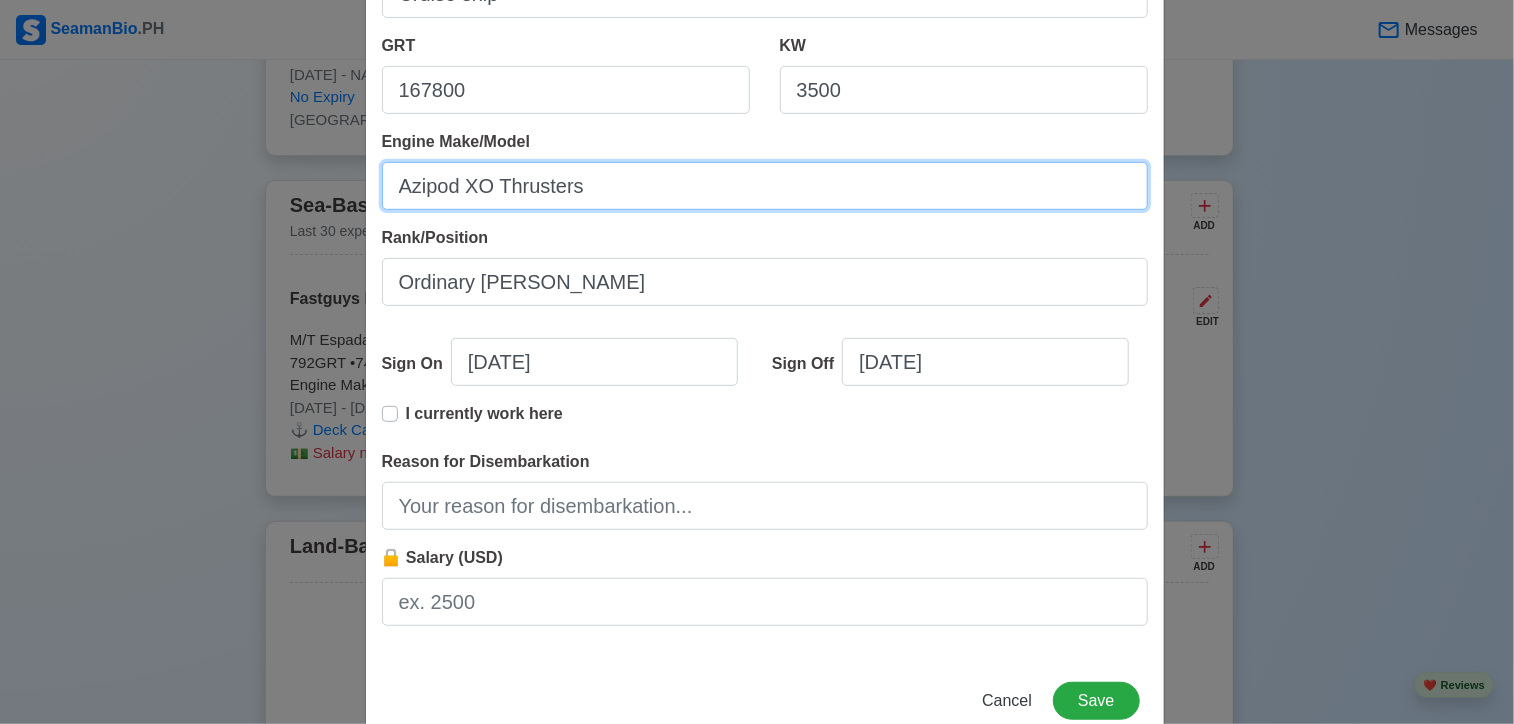 type on "Azipod XO Thrusters" 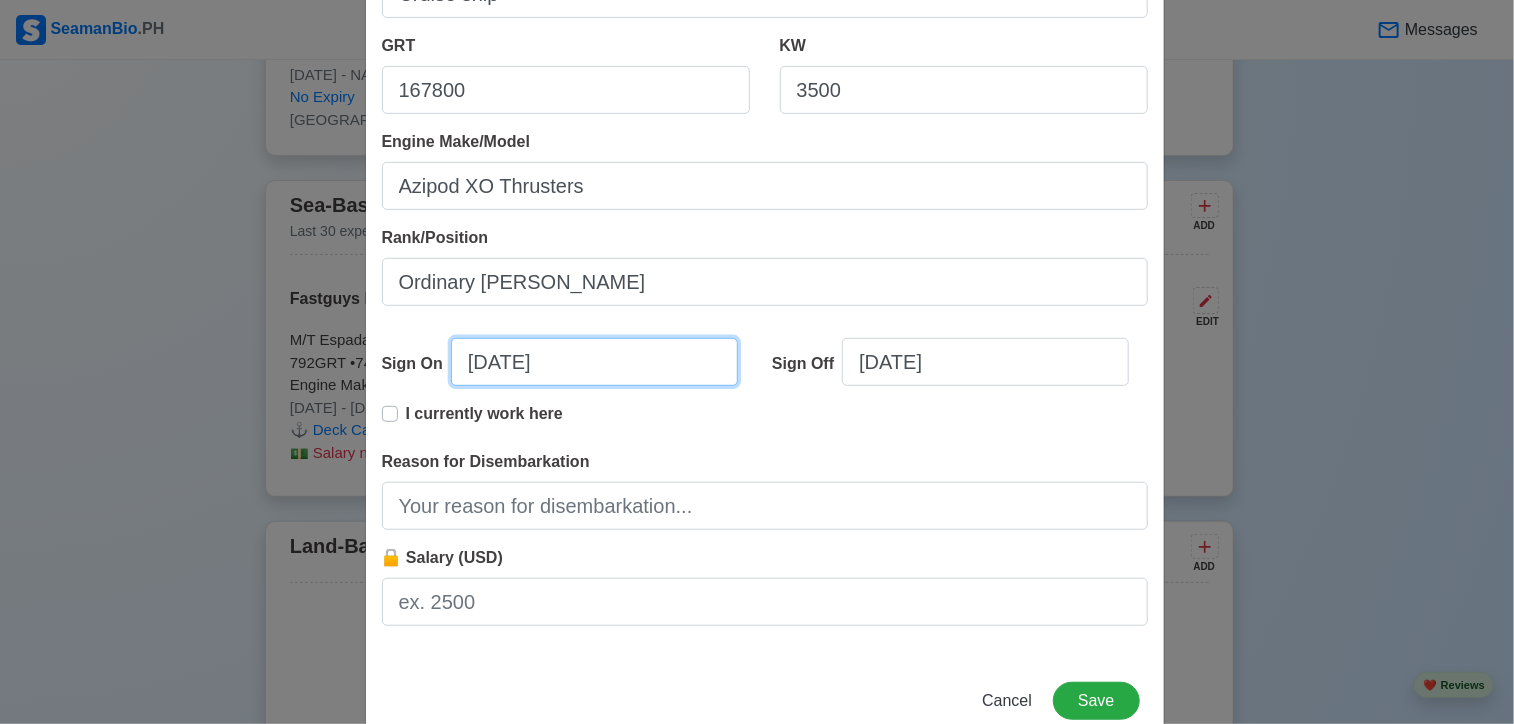 select on "****" 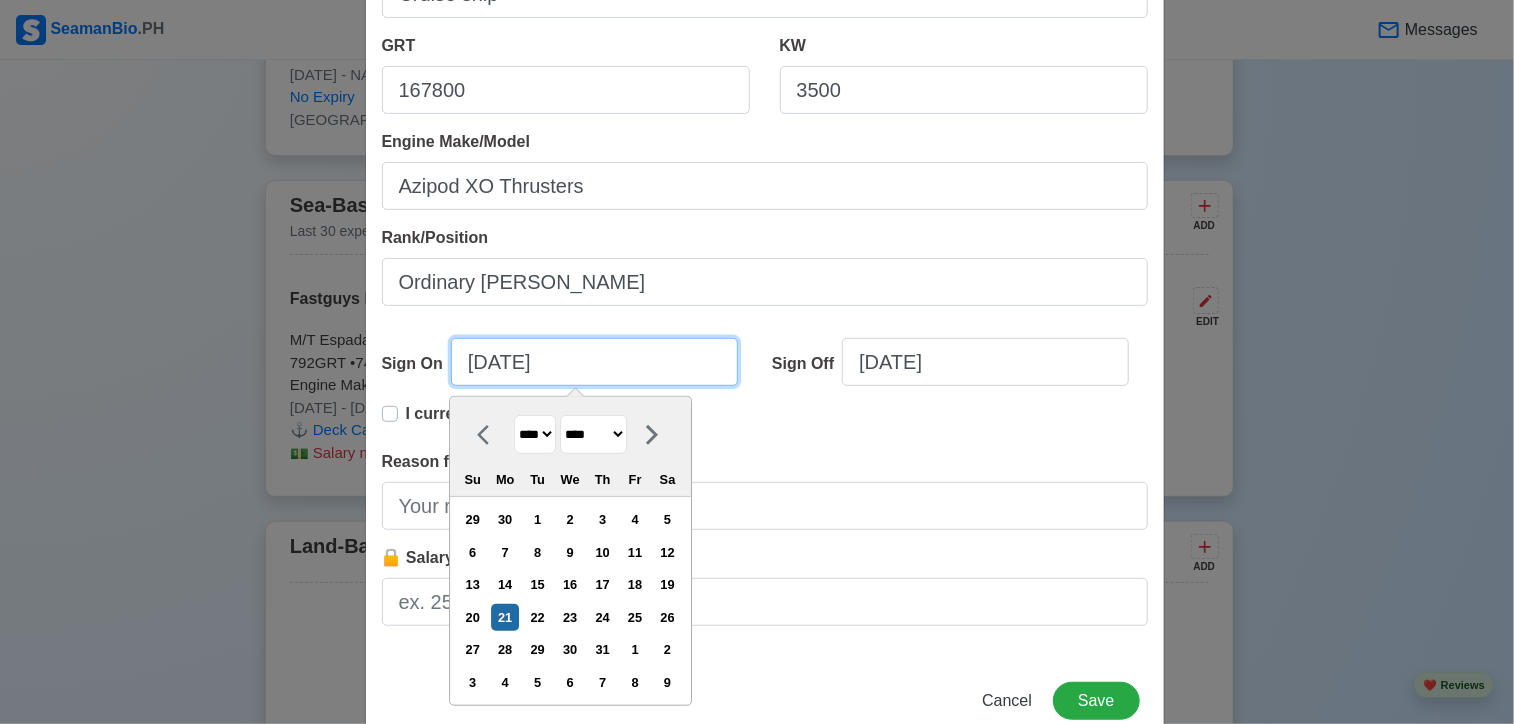 click on "[DATE]" at bounding box center [594, 362] 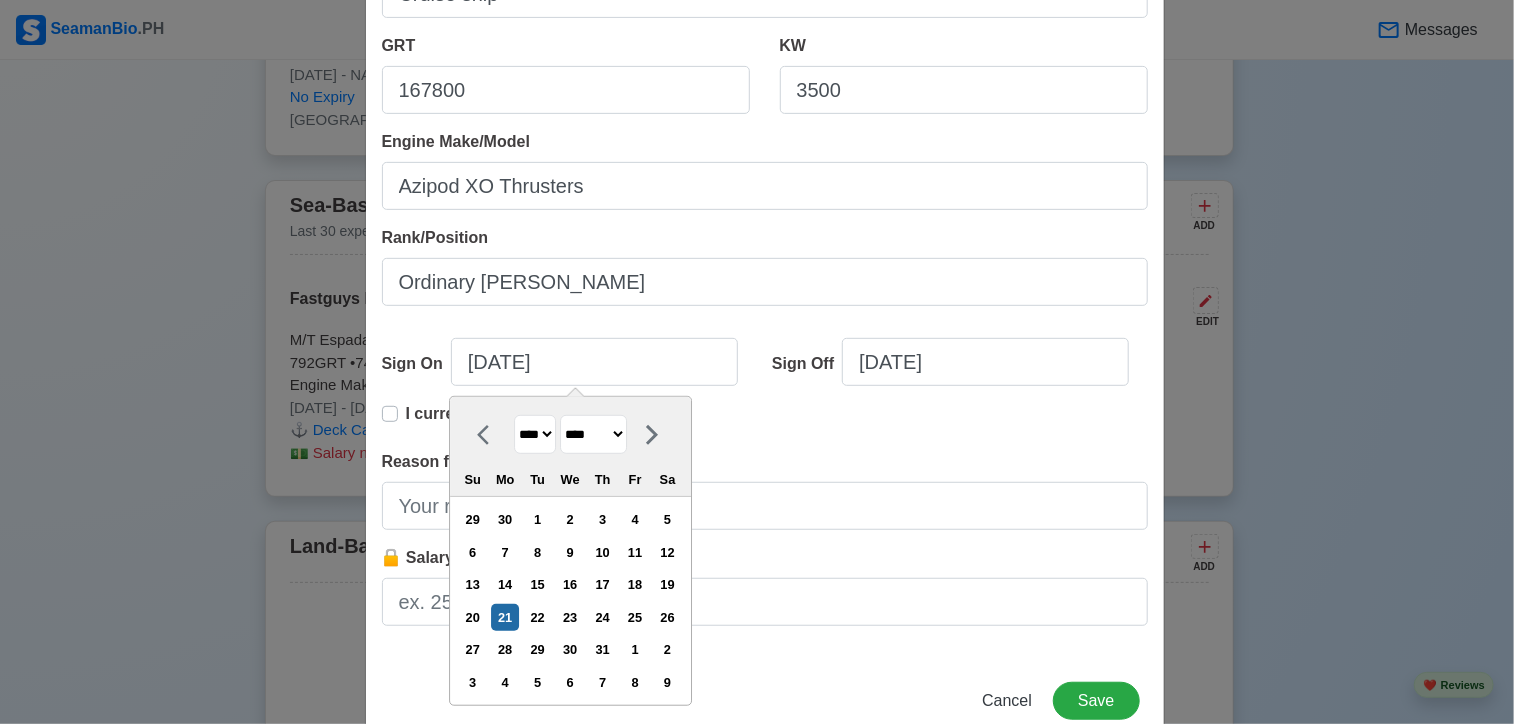 click on "**** **** **** **** **** **** **** **** **** **** **** **** **** **** **** **** **** **** **** **** **** **** **** **** **** **** **** **** **** **** **** **** **** **** **** **** **** **** **** **** **** **** **** **** **** **** **** **** **** **** **** **** **** **** **** **** **** **** **** **** **** **** **** **** **** **** **** **** **** **** **** **** **** **** **** **** **** **** **** **** **** **** **** **** **** **** **** **** **** **** **** **** **** **** **** **** **** **** **** **** **** **** **** **** **** ****" at bounding box center (535, 434) 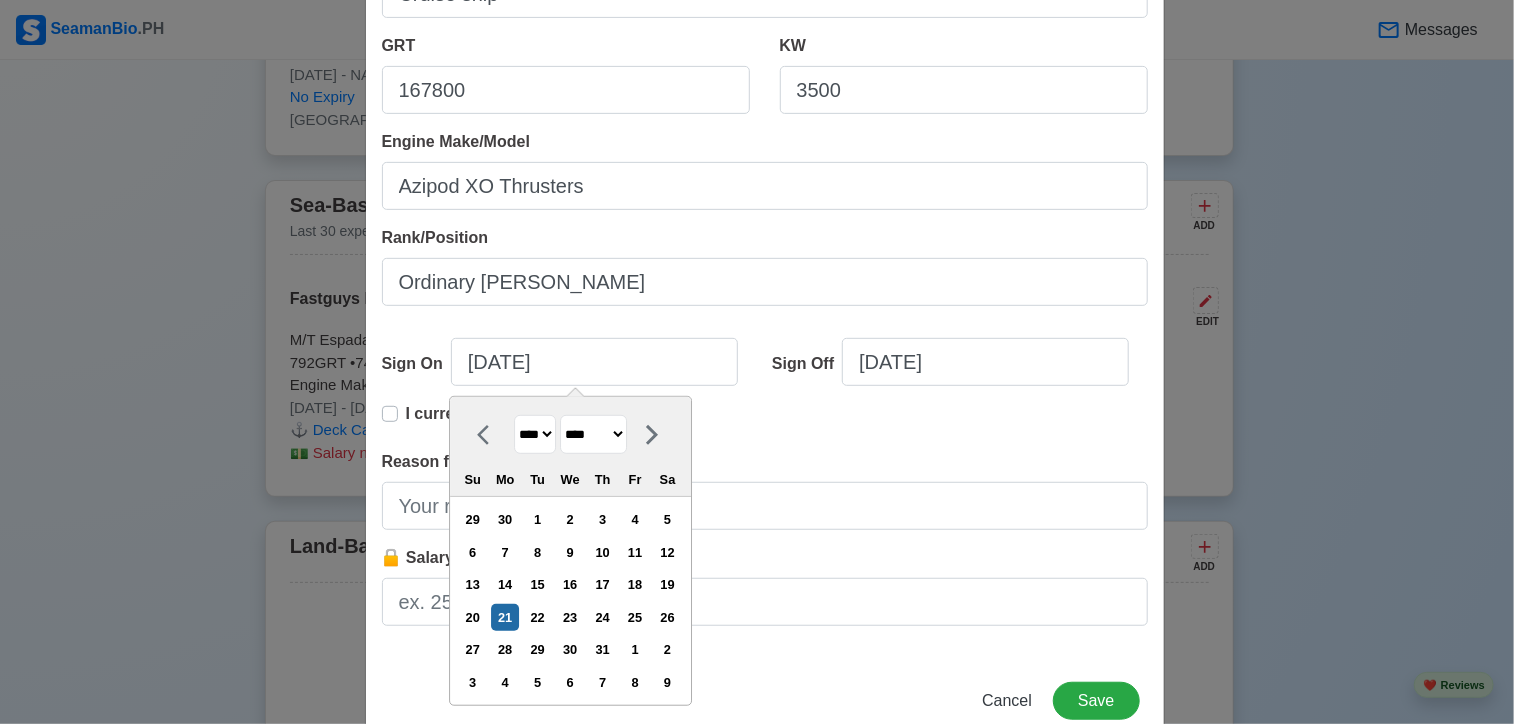 select on "****" 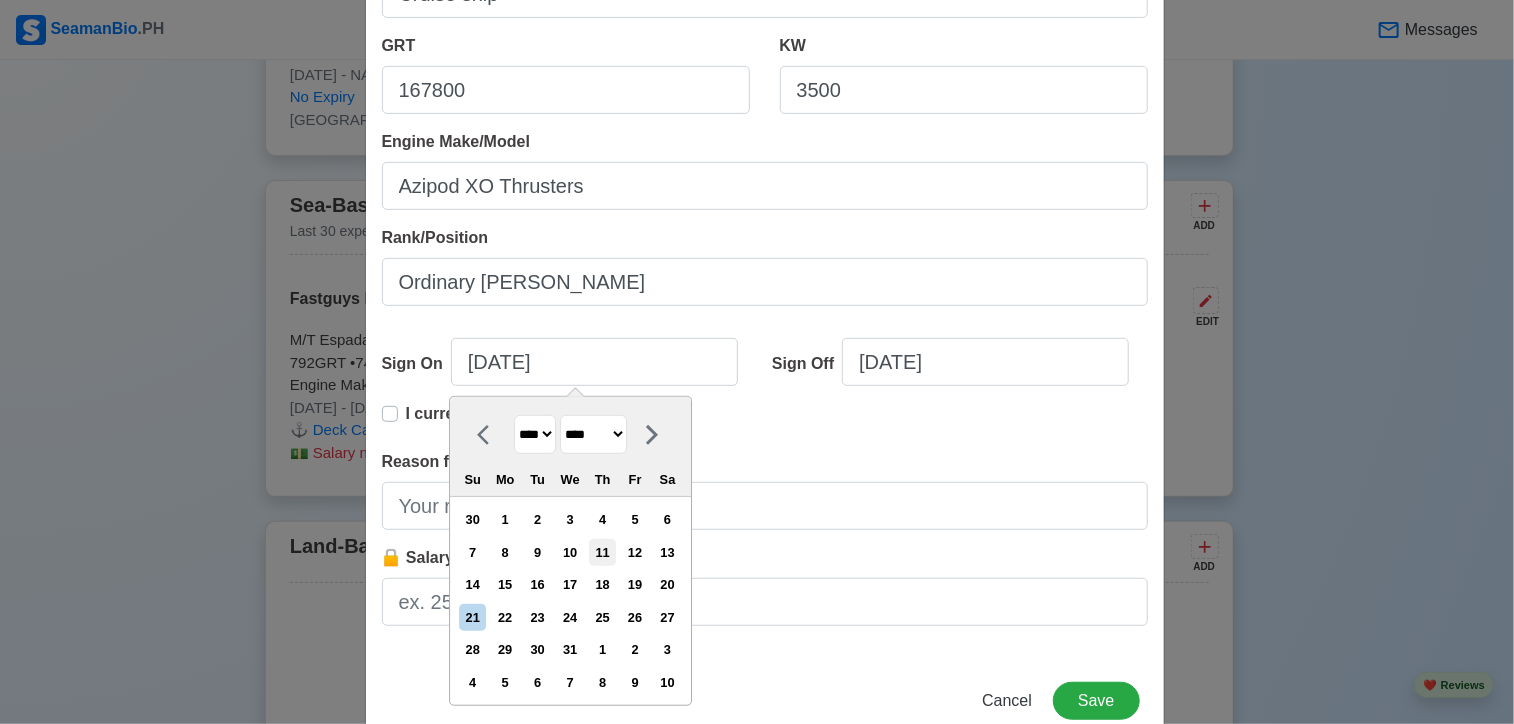 click on "11" at bounding box center (602, 552) 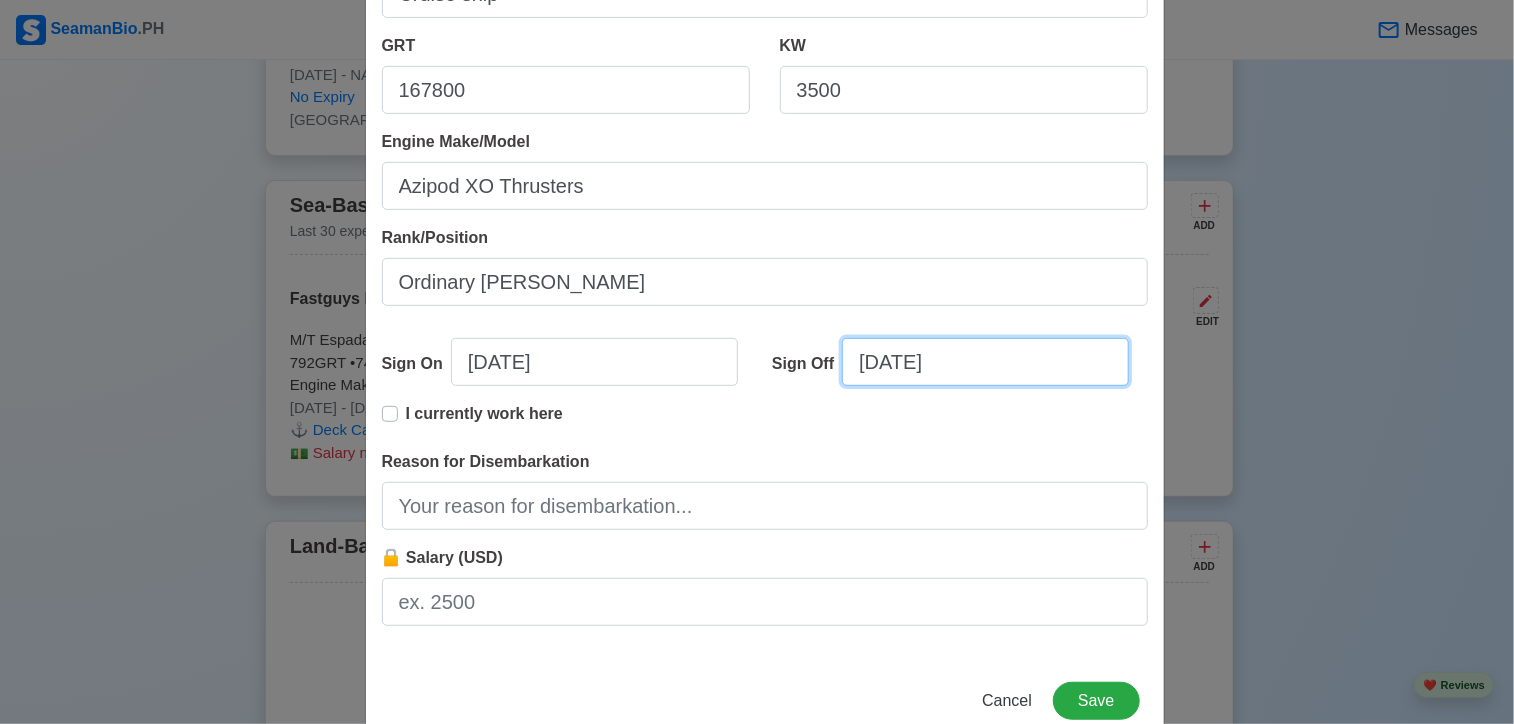 select on "****" 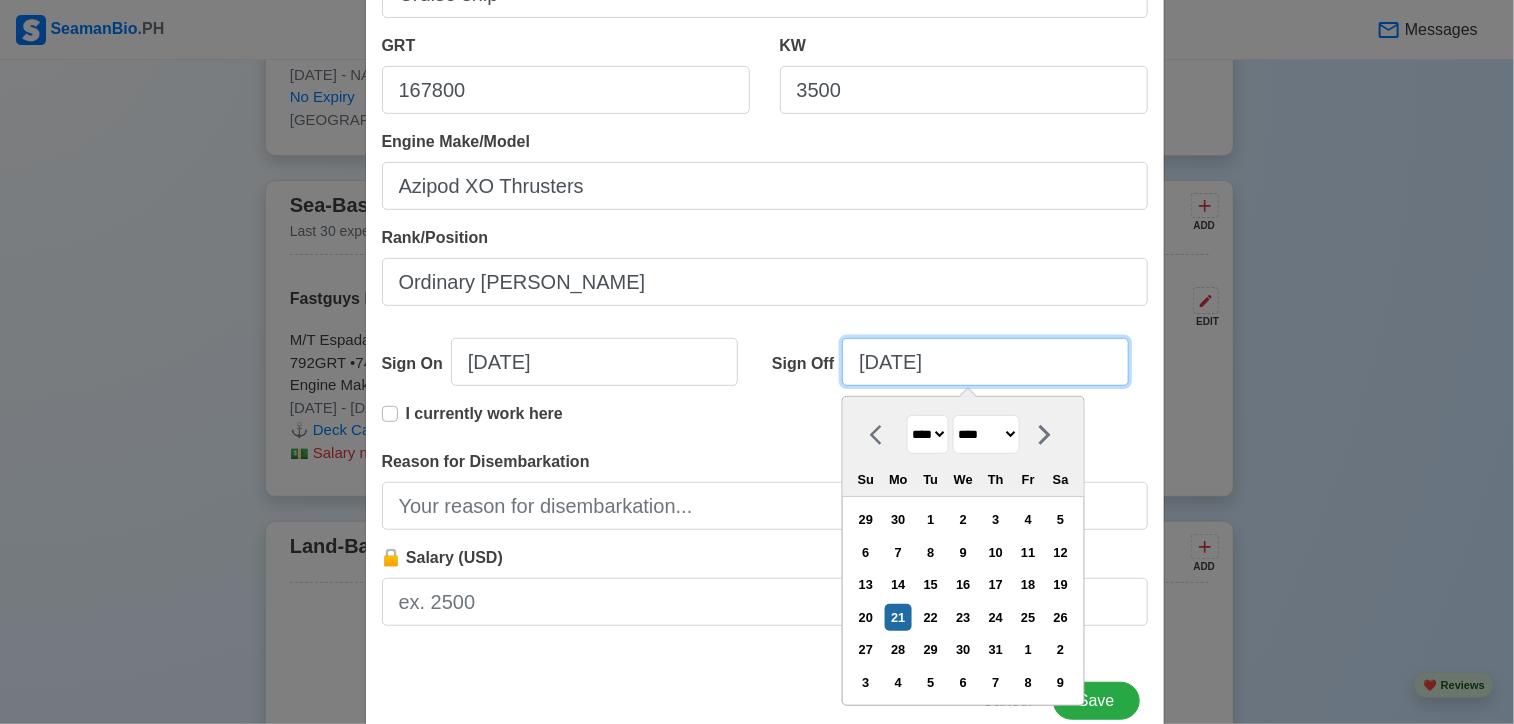 click on "[DATE]" at bounding box center [985, 362] 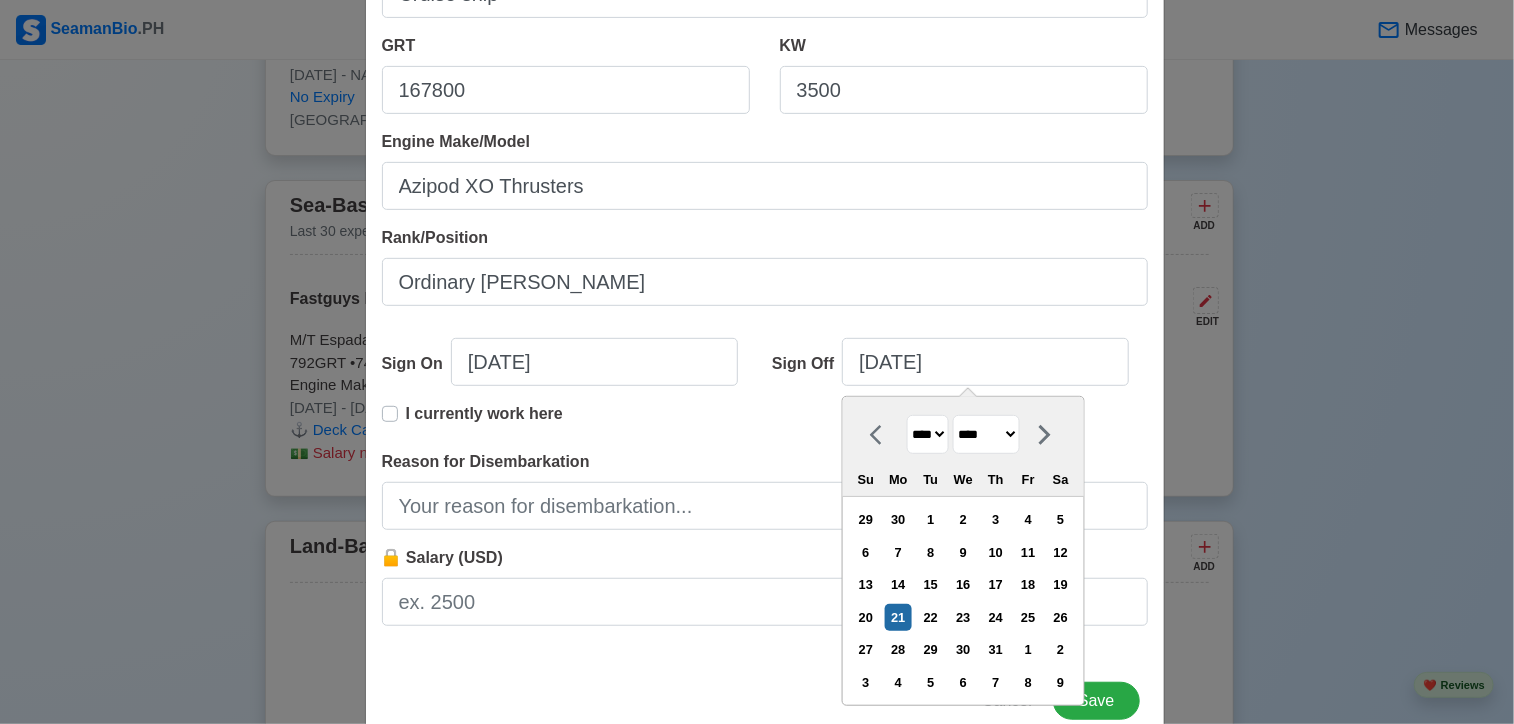 click on "******* ******** ***** ***** *** **** **** ****** ********* ******* ******** ********" at bounding box center [986, 434] 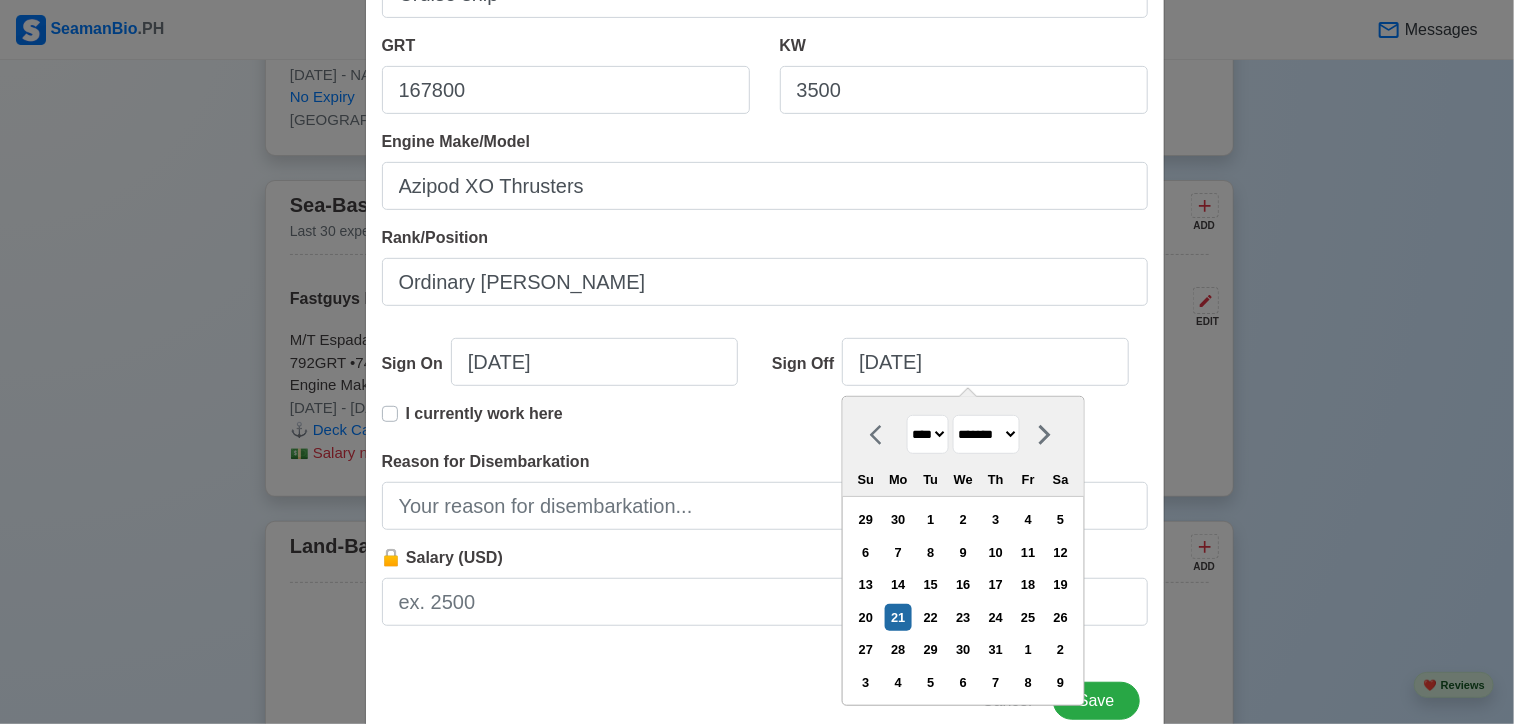 click on "******* ******** ***** ***** *** **** **** ****** ********* ******* ******** ********" at bounding box center (986, 434) 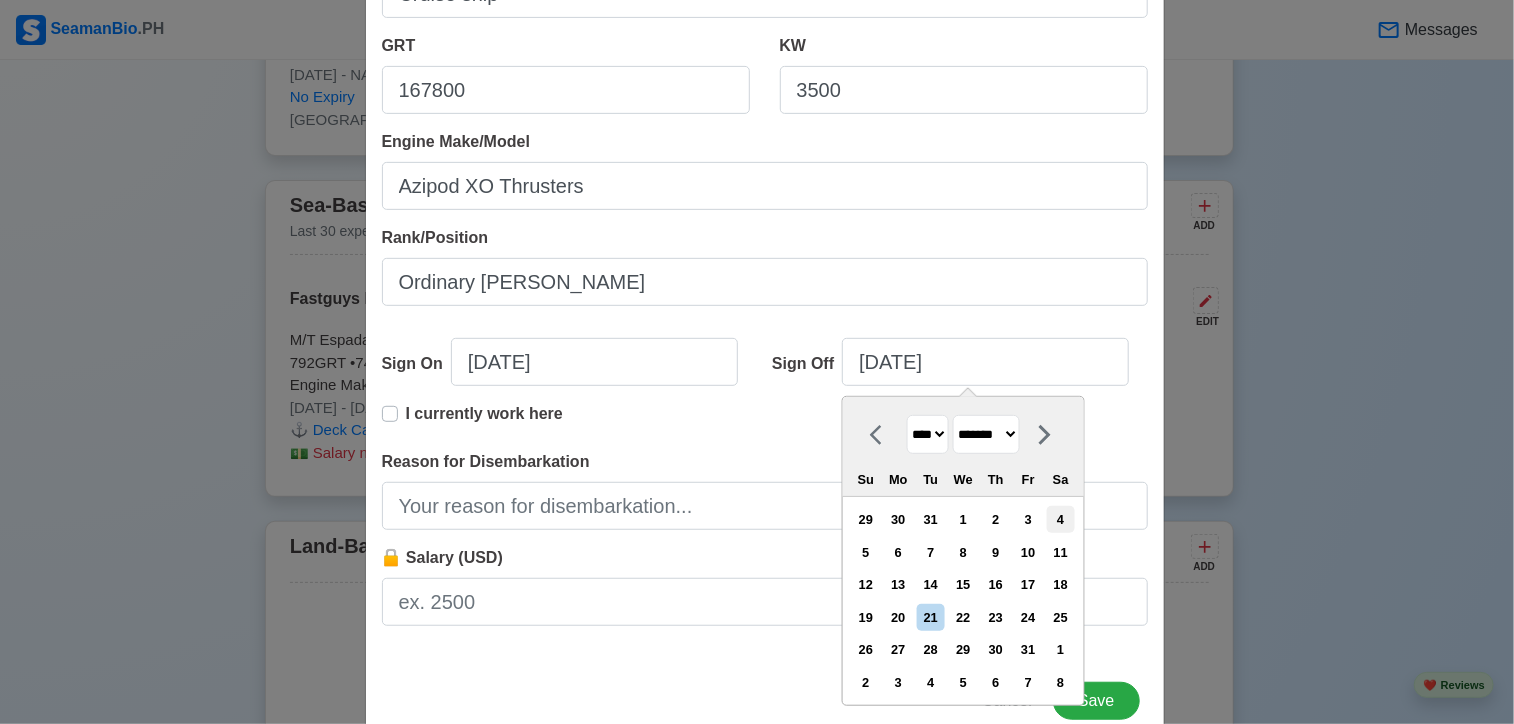 click on "4" at bounding box center (1060, 519) 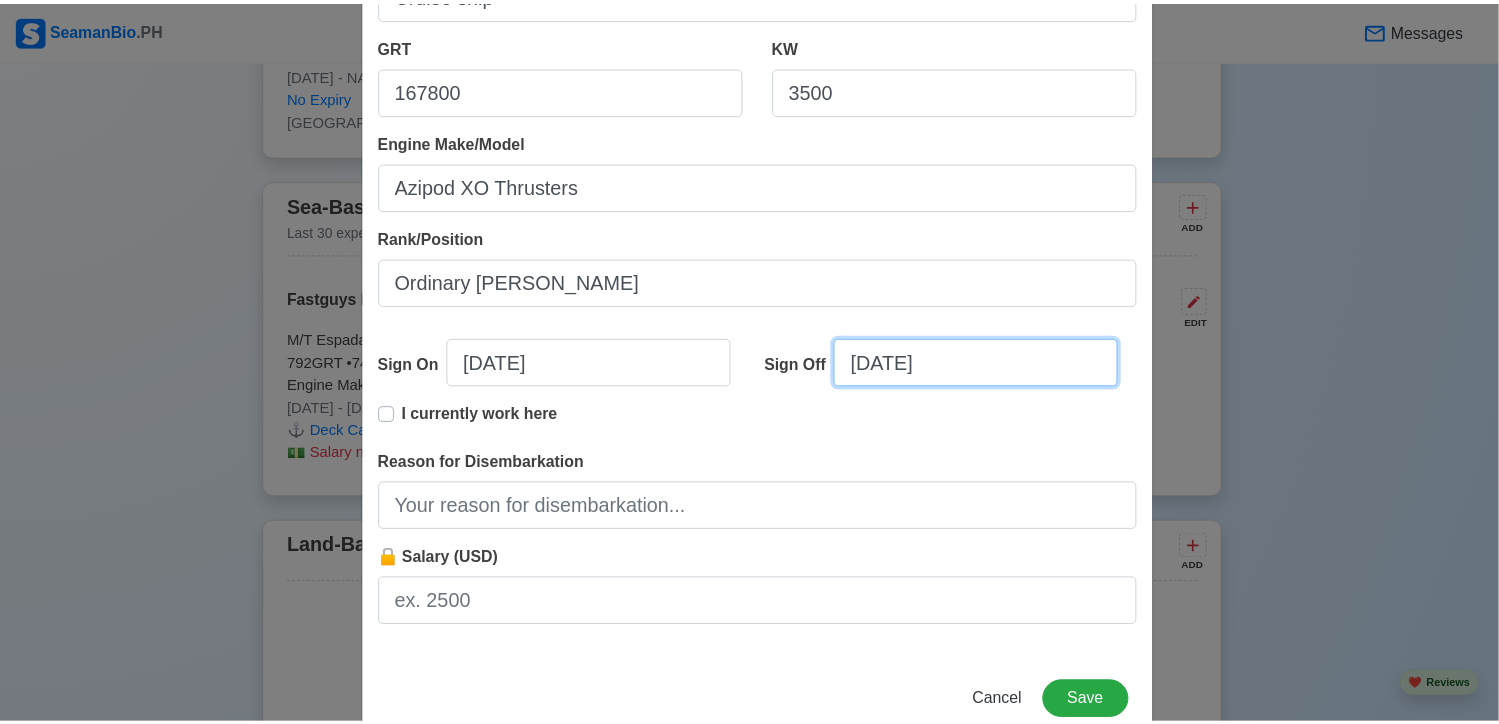 scroll, scrollTop: 415, scrollLeft: 0, axis: vertical 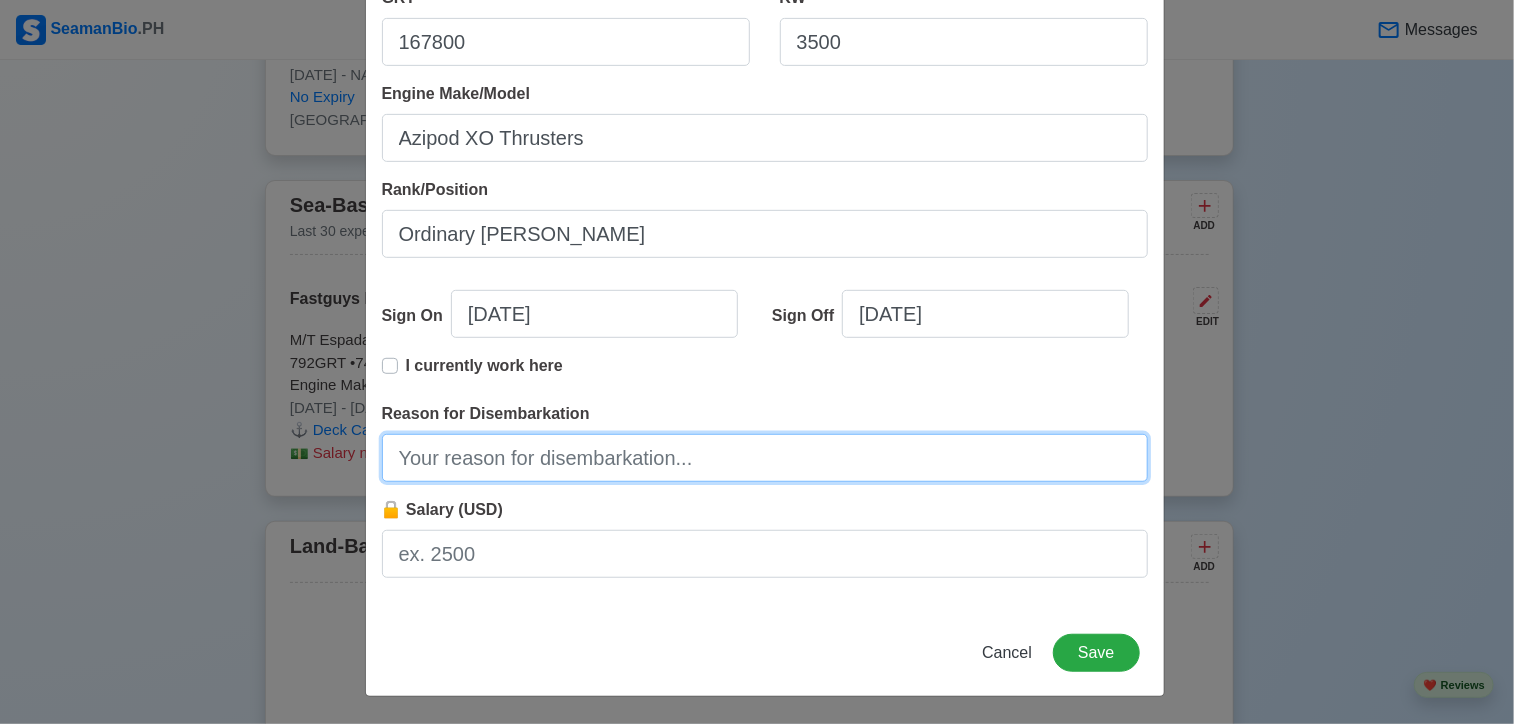 click on "Reason for Disembarkation" at bounding box center [765, 458] 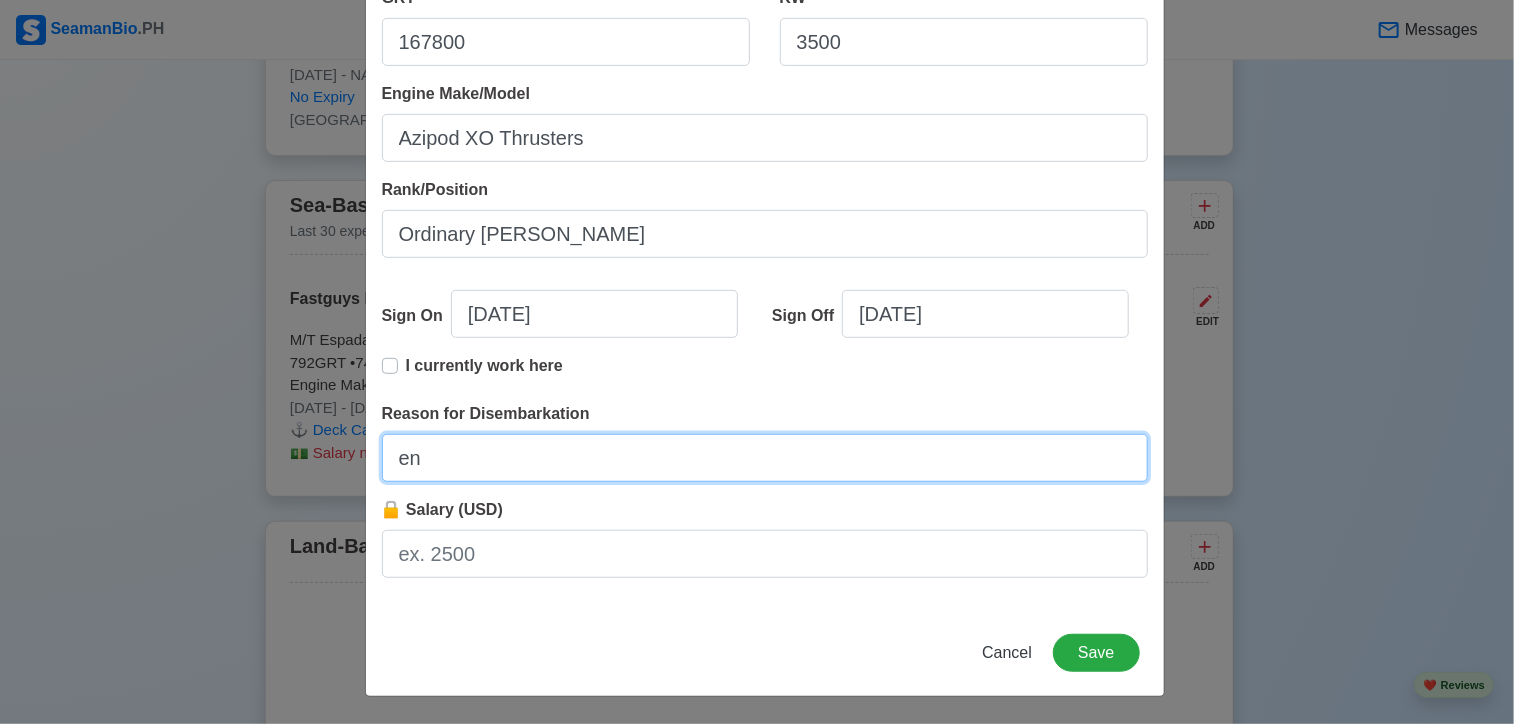 type on "e" 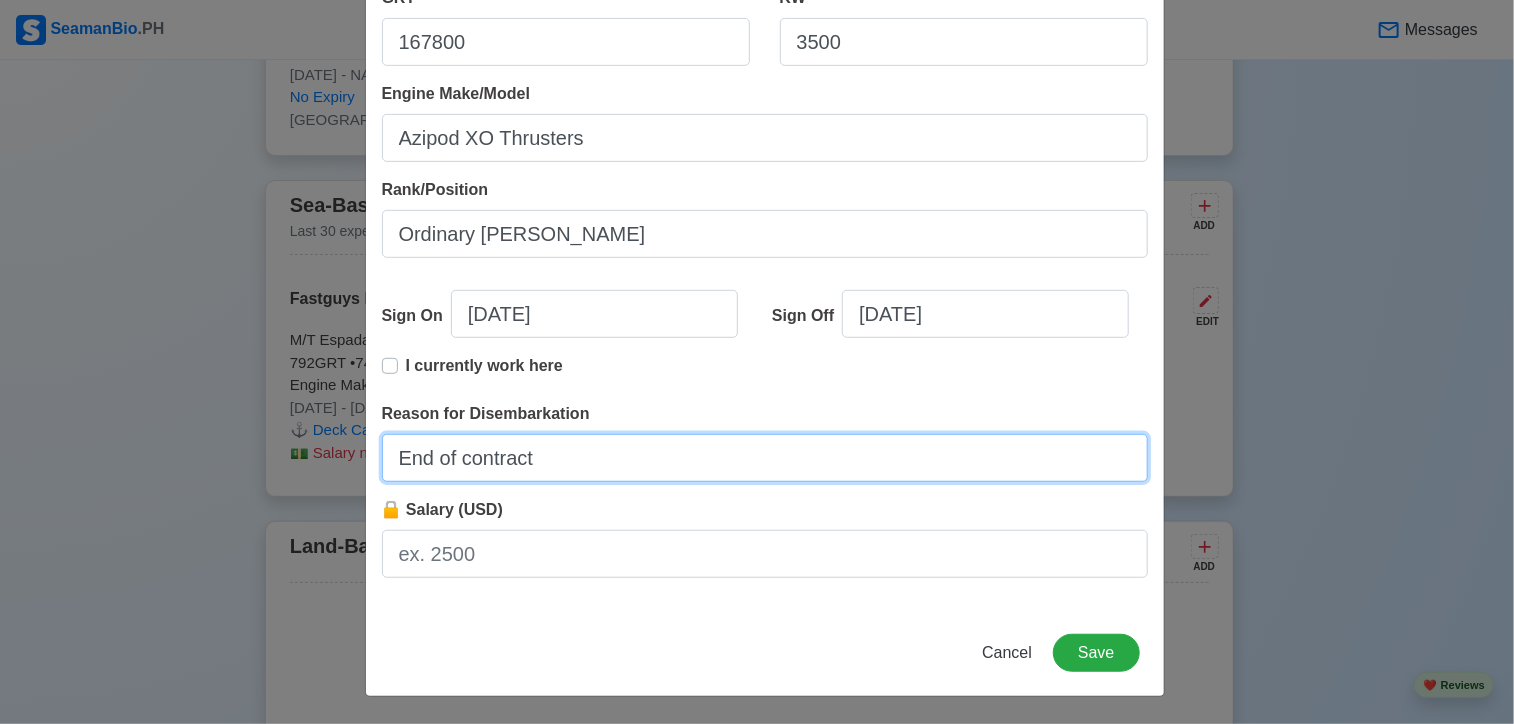 type on "End of contract" 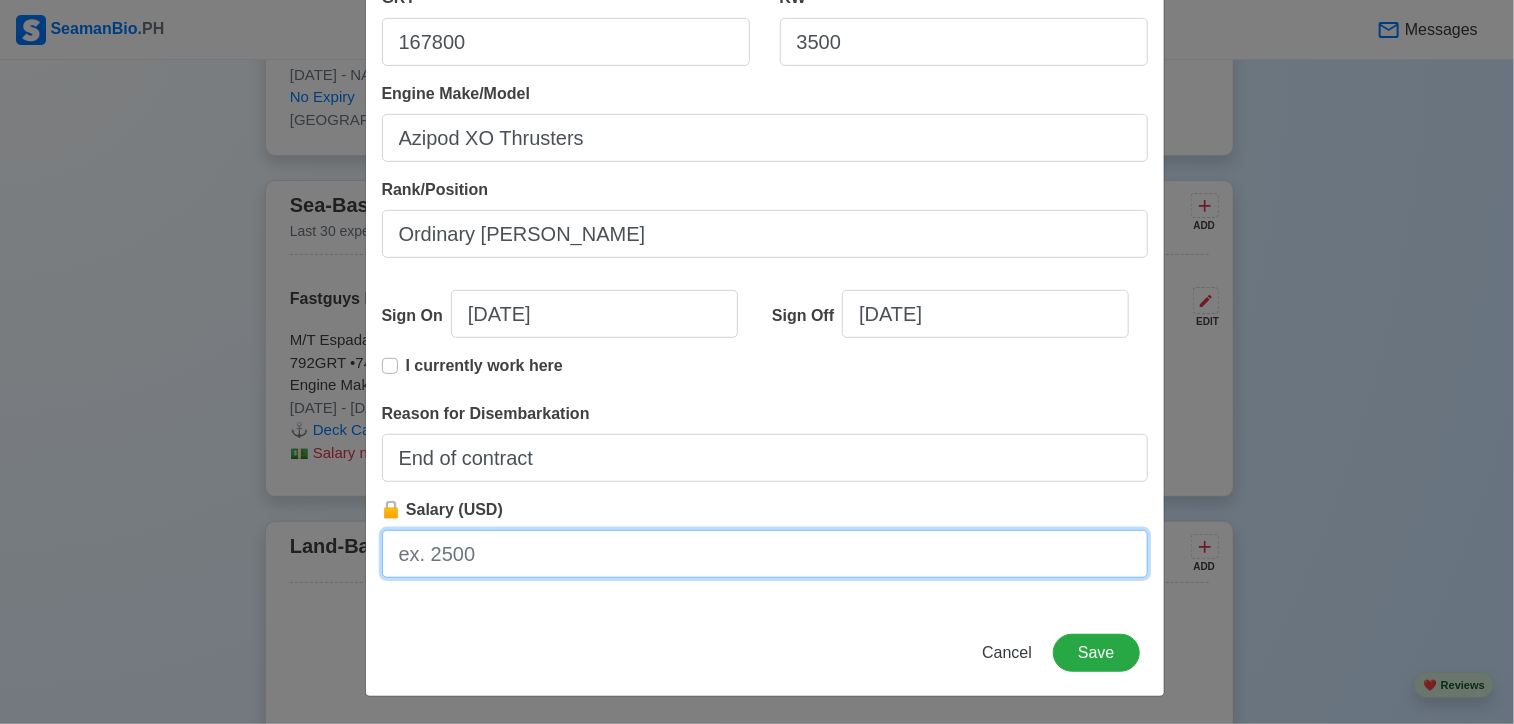 click on "🔒 Salary (USD)" at bounding box center [765, 554] 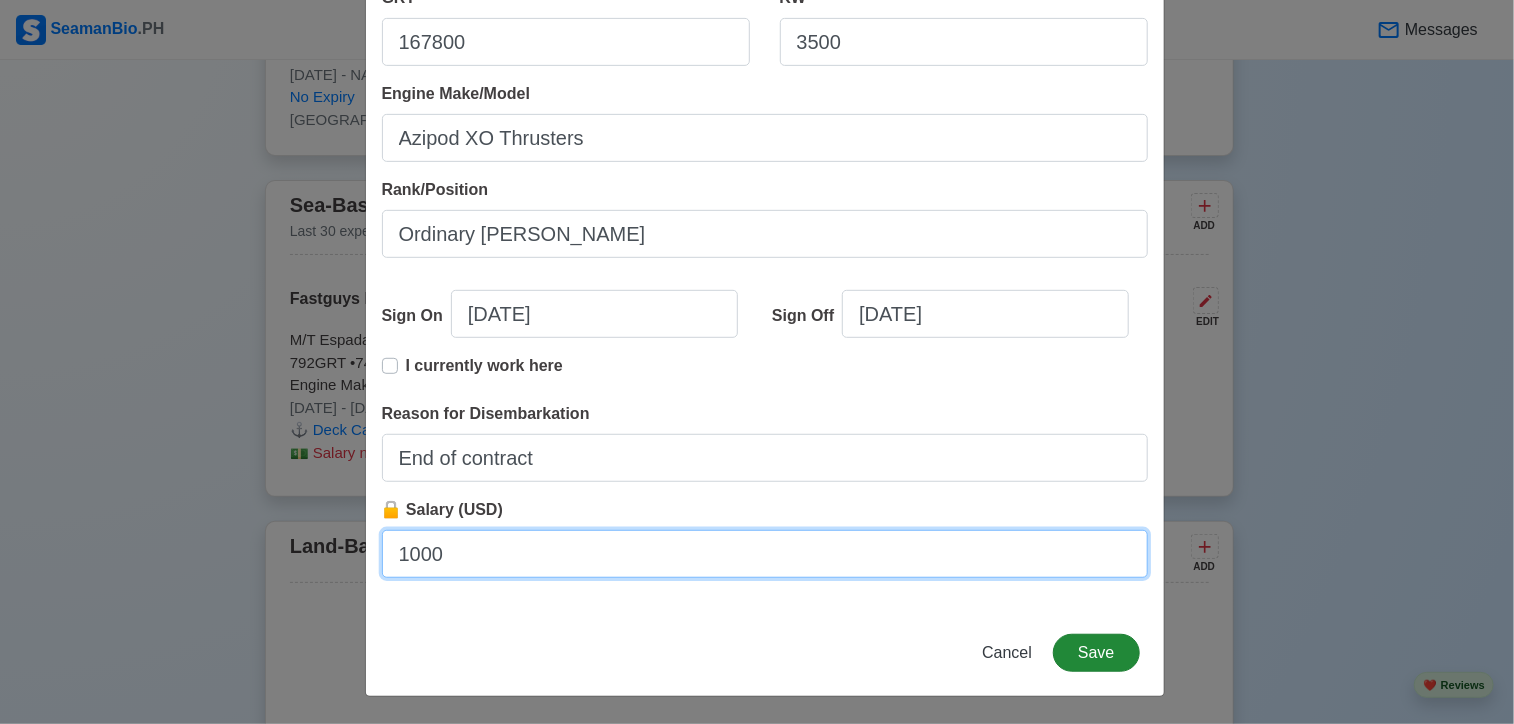 type on "1000" 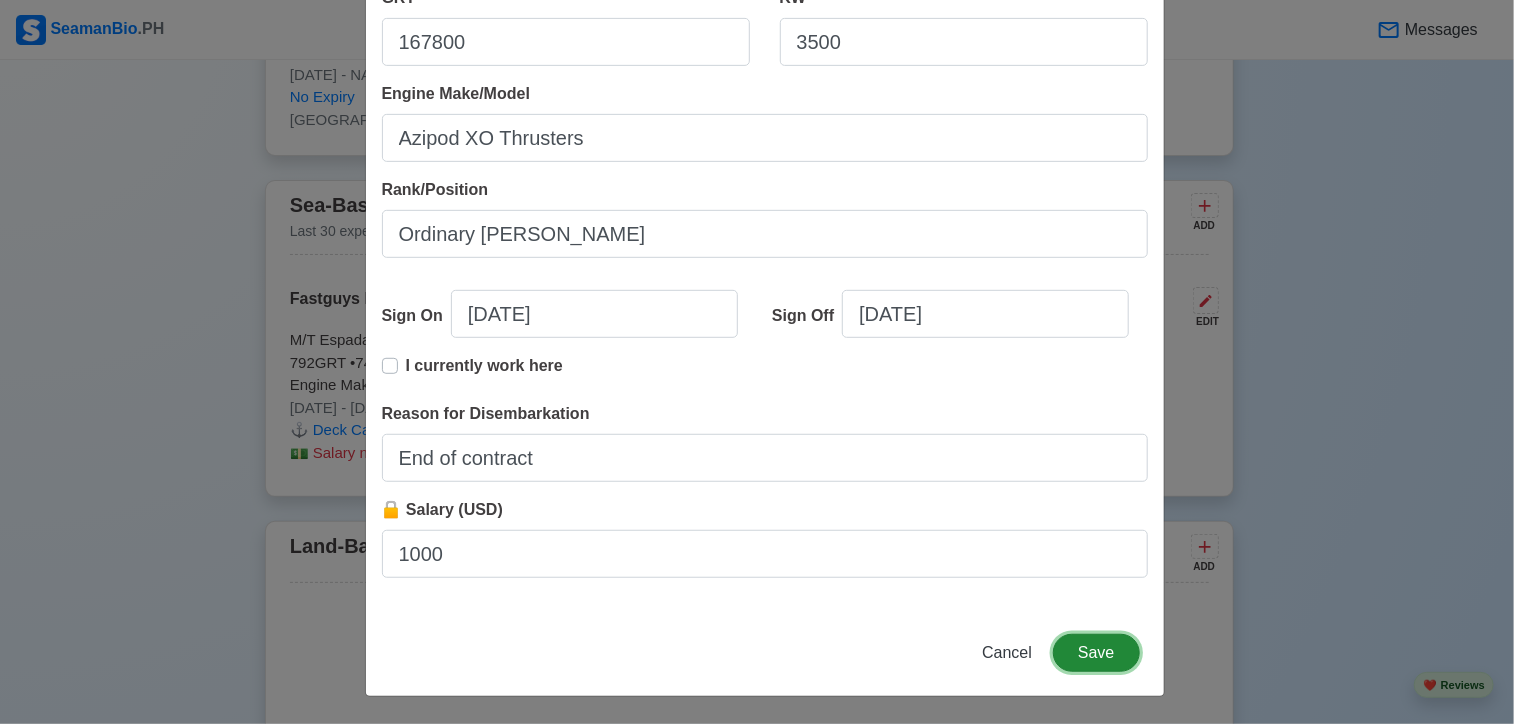 click on "Save" at bounding box center [1096, 653] 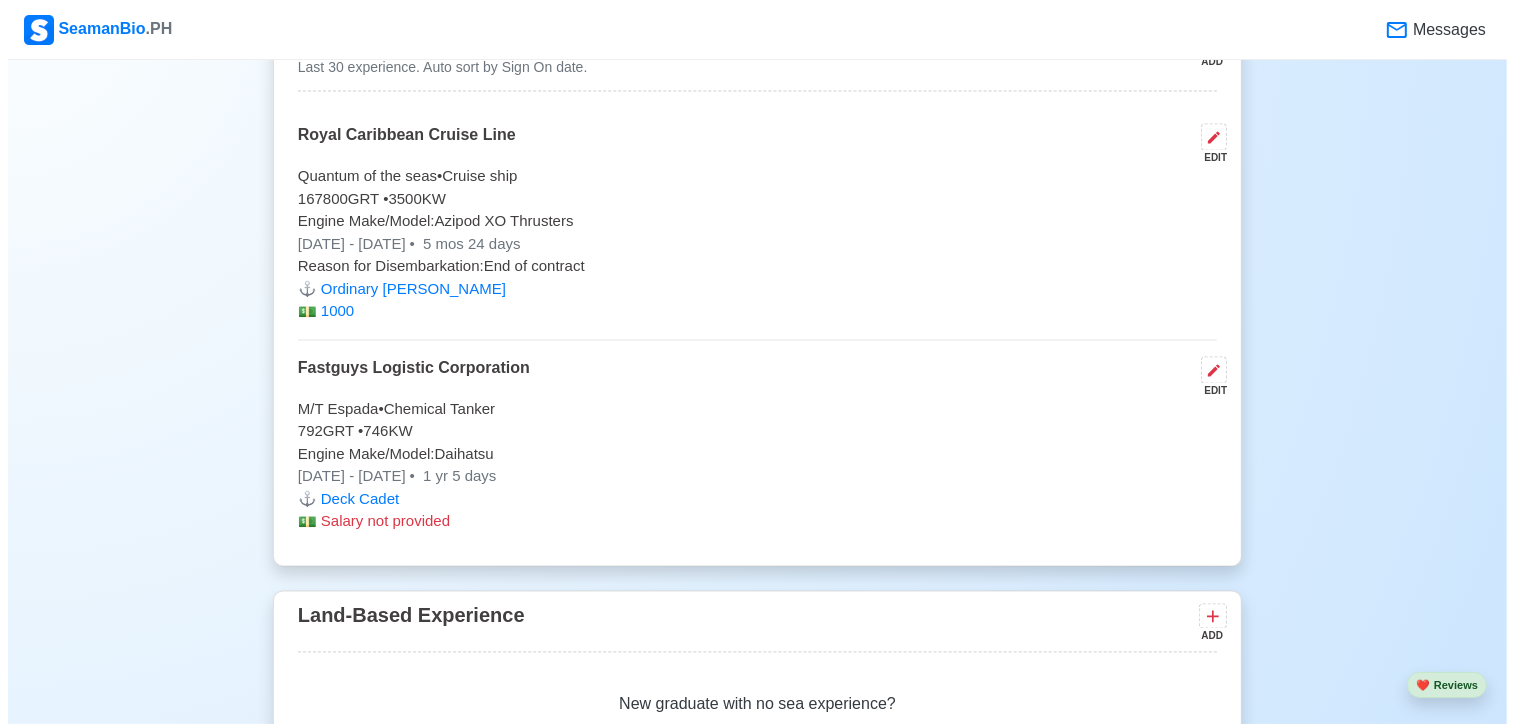 scroll, scrollTop: 3839, scrollLeft: 0, axis: vertical 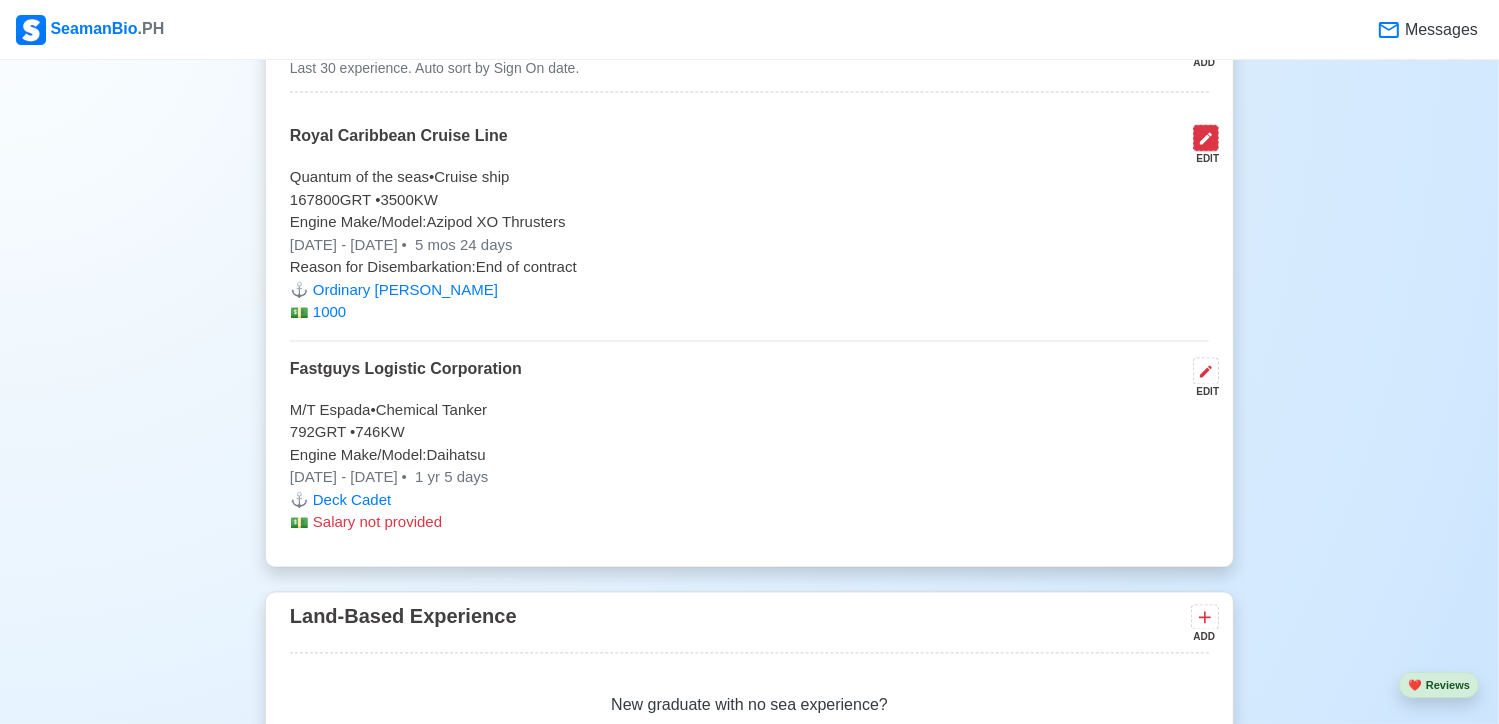 click 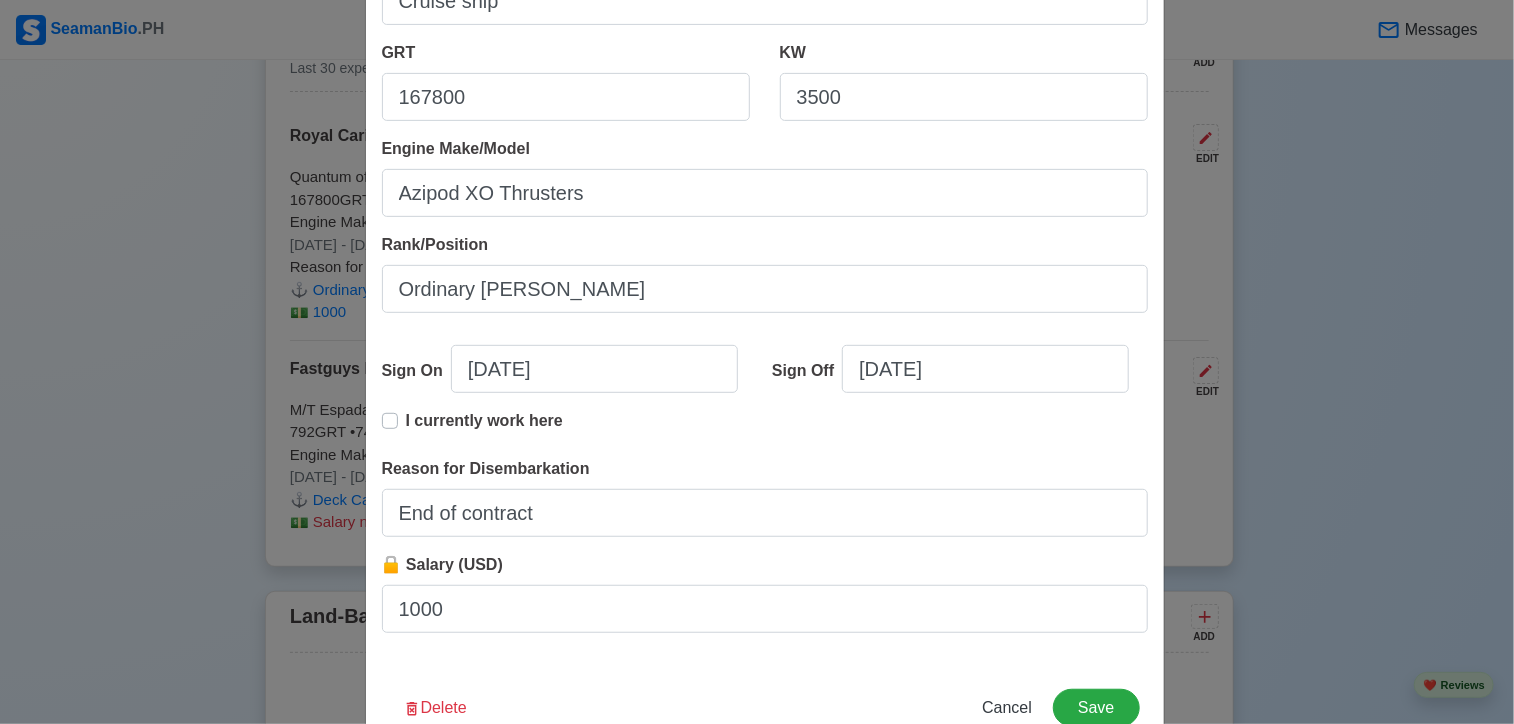 scroll, scrollTop: 360, scrollLeft: 0, axis: vertical 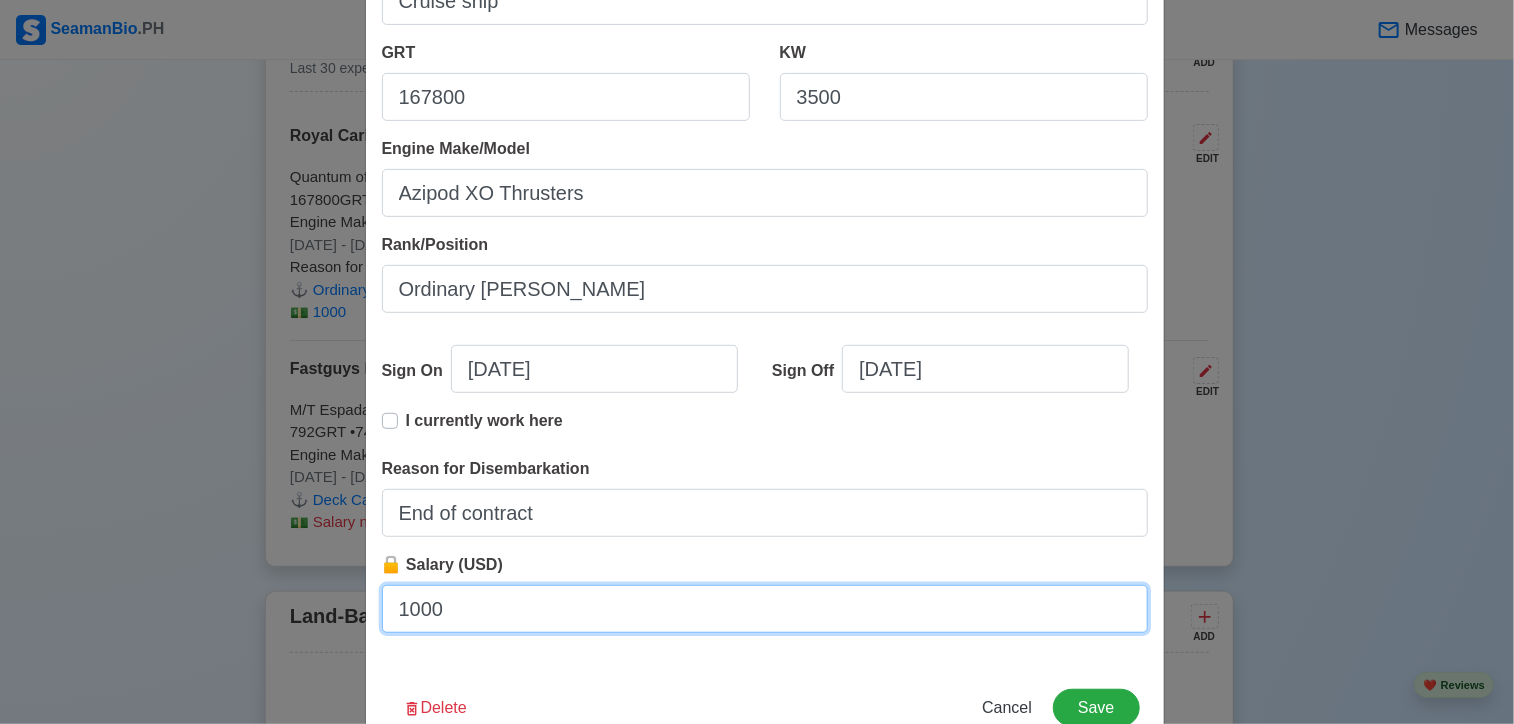 click on "1000" at bounding box center [765, 609] 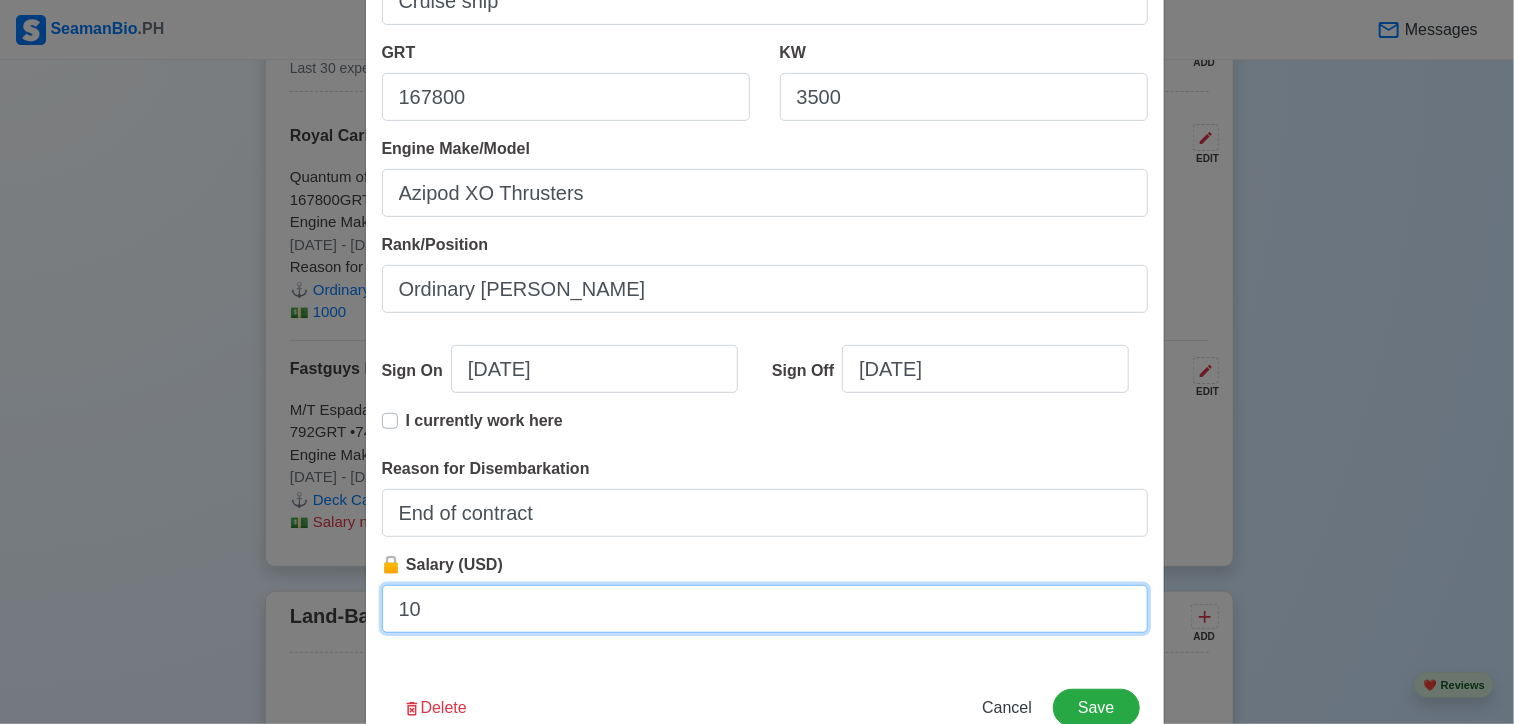 type on "1" 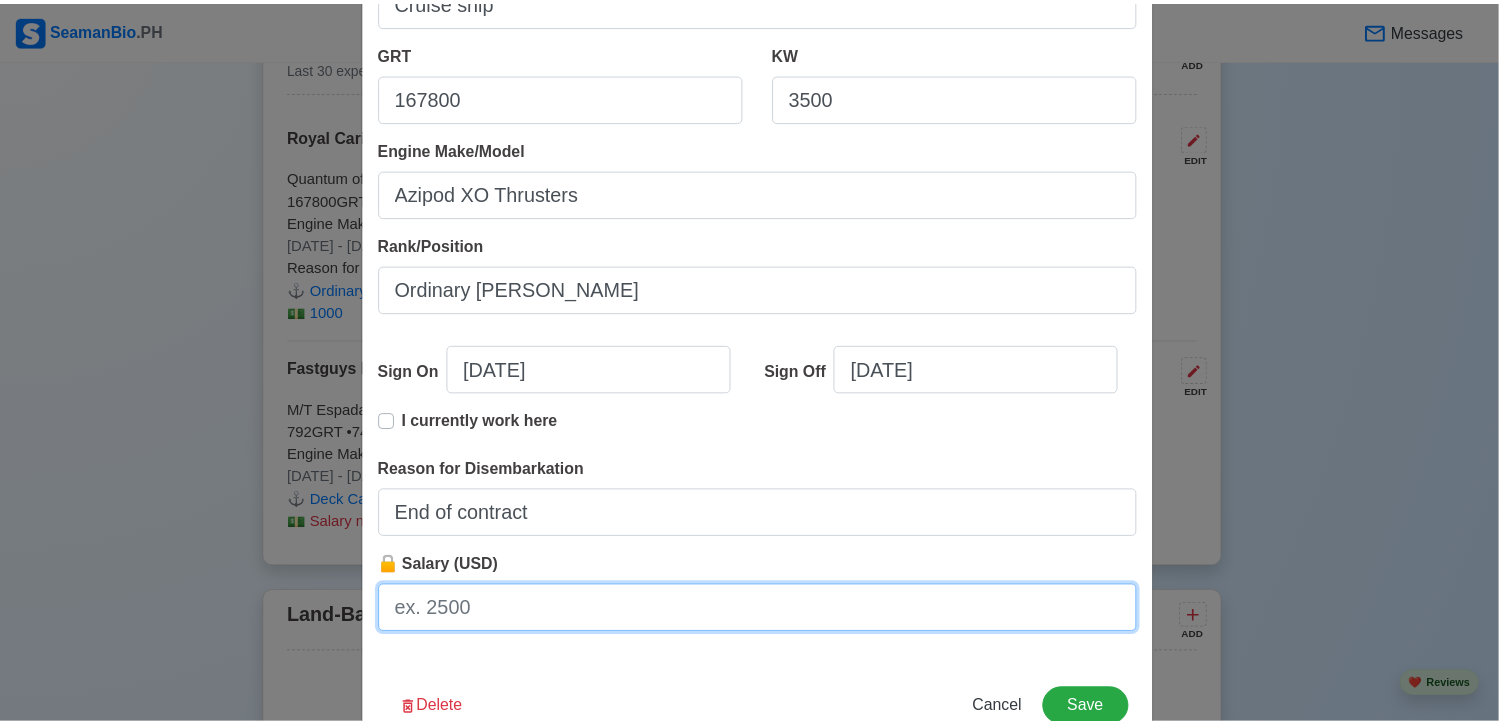 scroll, scrollTop: 415, scrollLeft: 0, axis: vertical 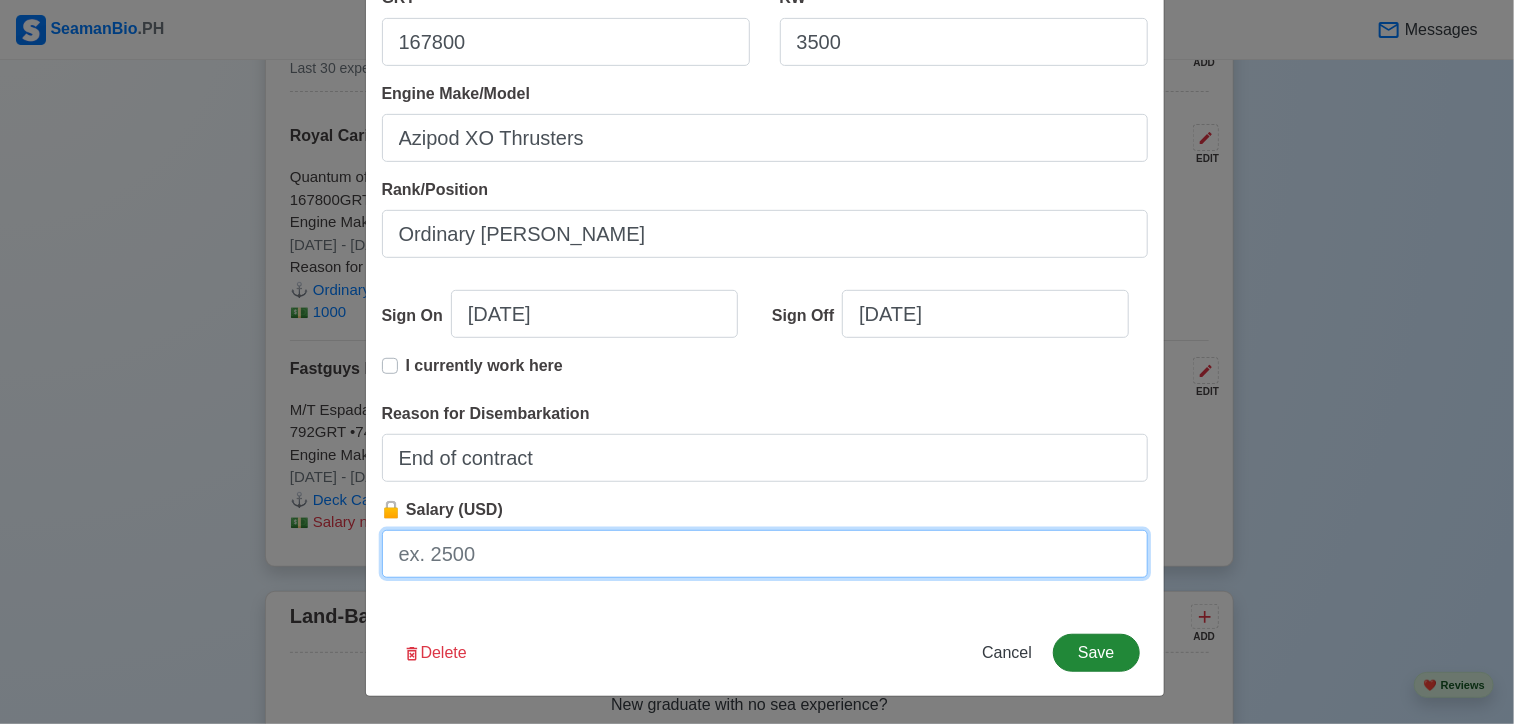 type 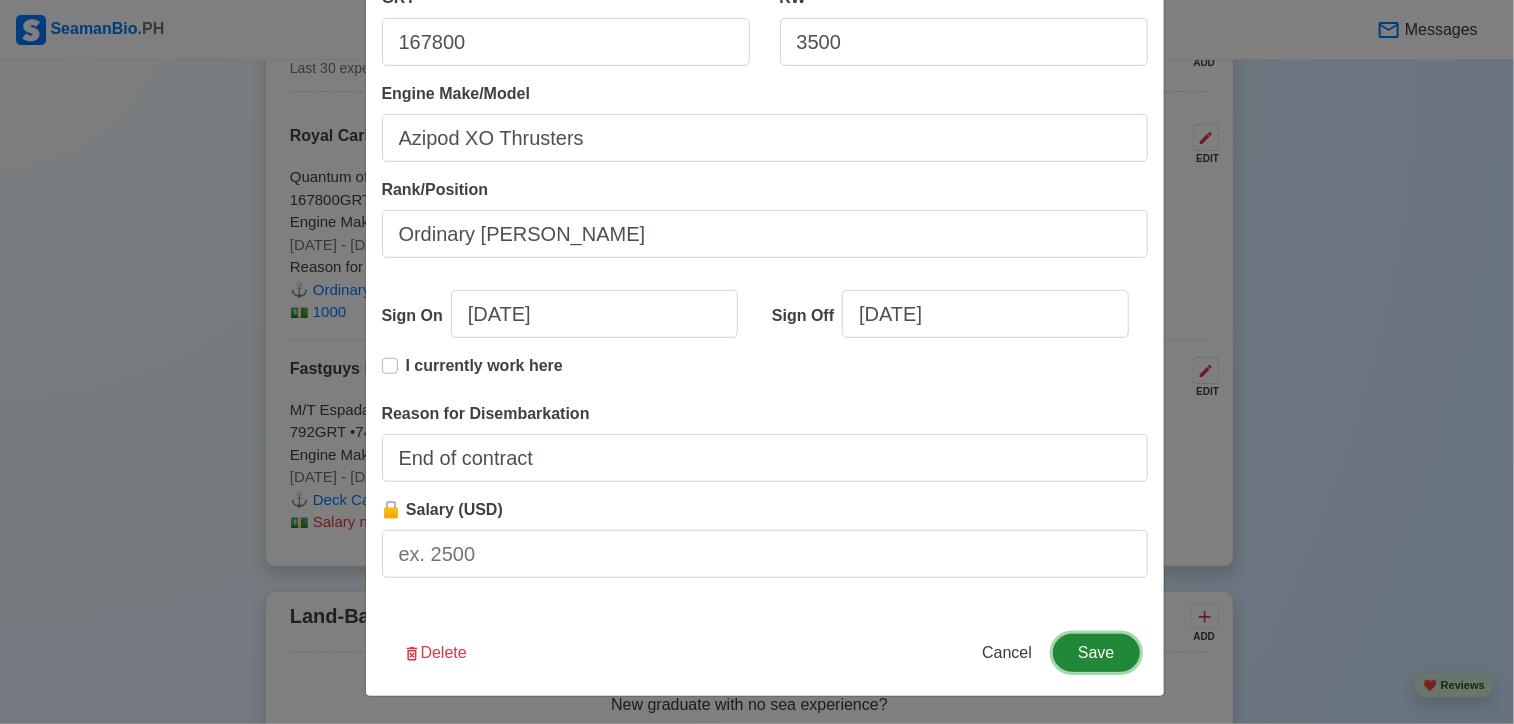 click on "Save" at bounding box center [1096, 653] 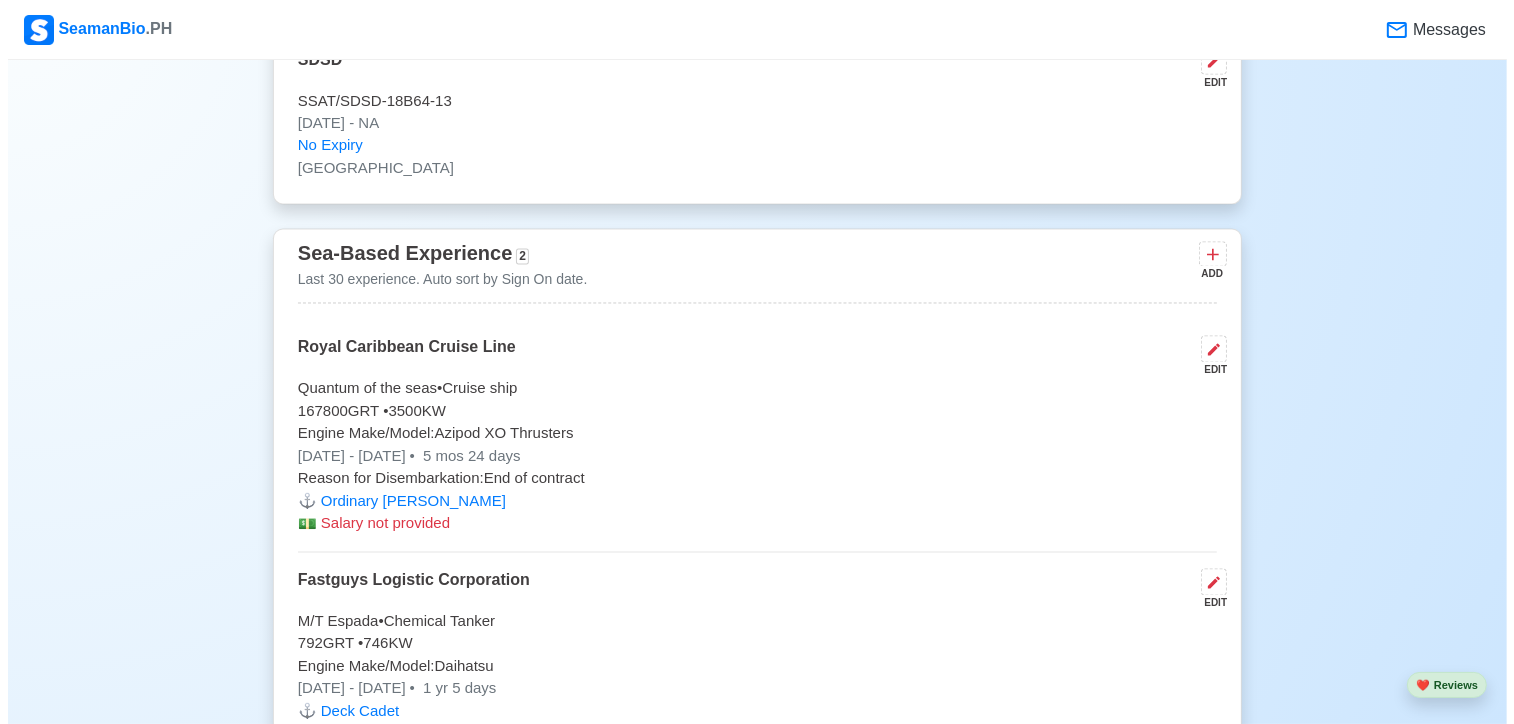 scroll, scrollTop: 3623, scrollLeft: 0, axis: vertical 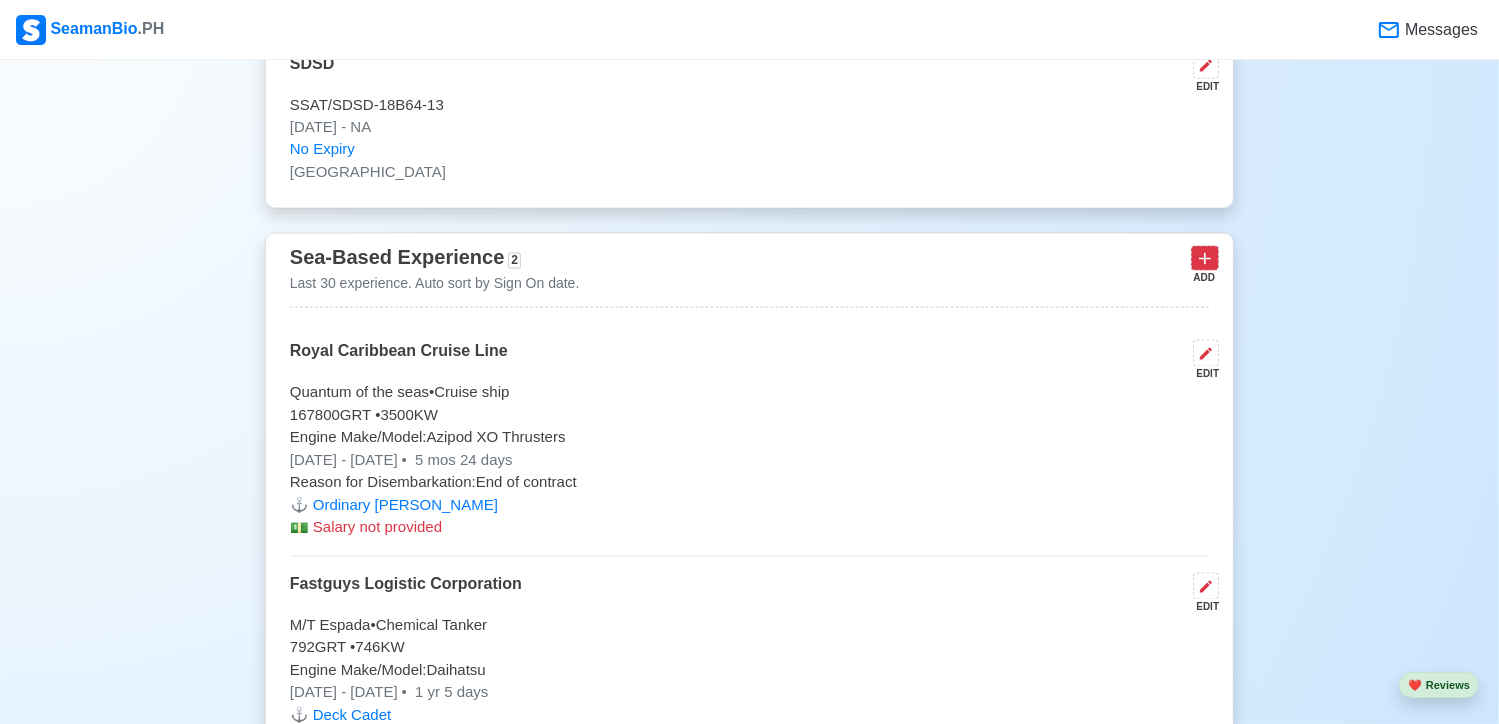 click 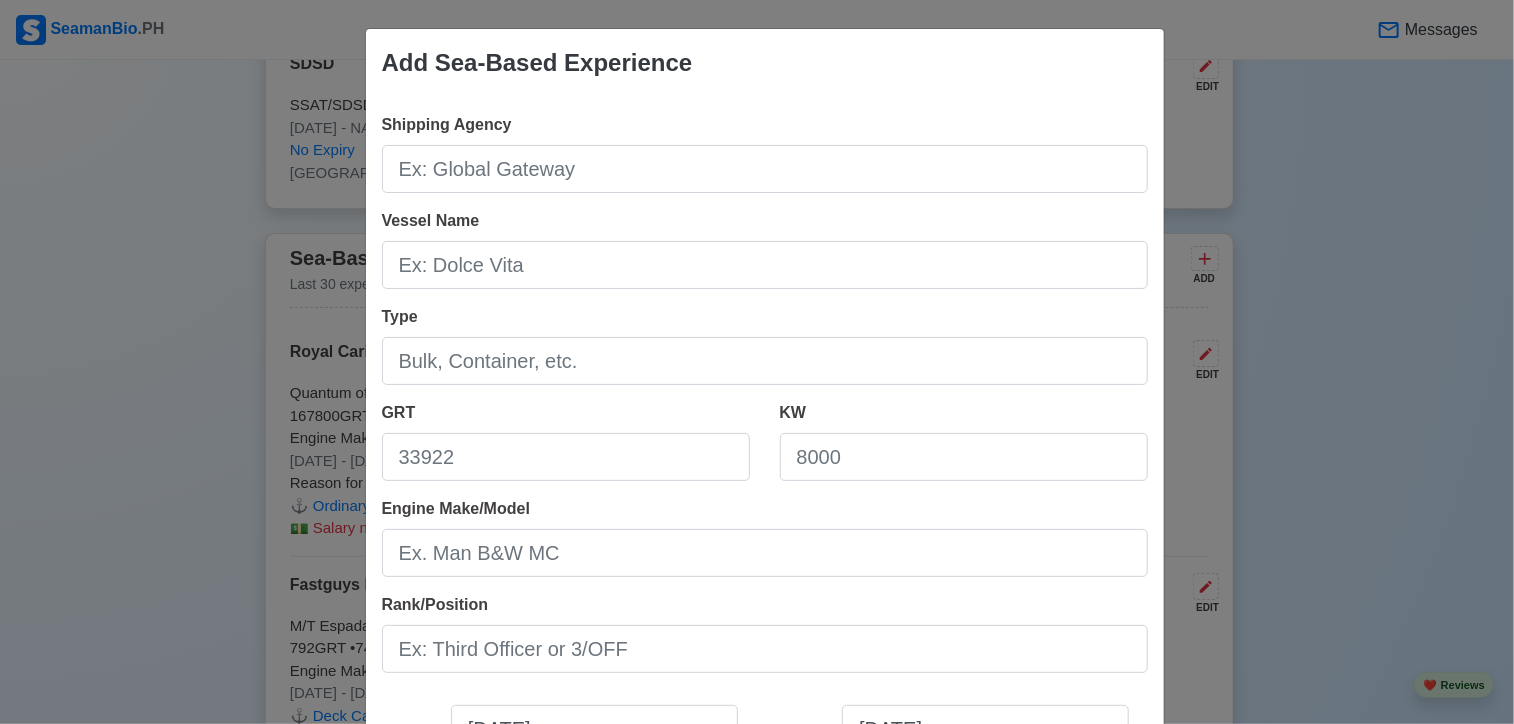 click on "Add Sea-Based Experience Shipping Agency Vessel Name Type GRT KW Engine Make/Model Rank/Position Sign On [DATE] Sign Off [DATE] I currently work here Reason for Disembarkation 🔒 Salary (USD) Cancel Save" at bounding box center [757, 362] 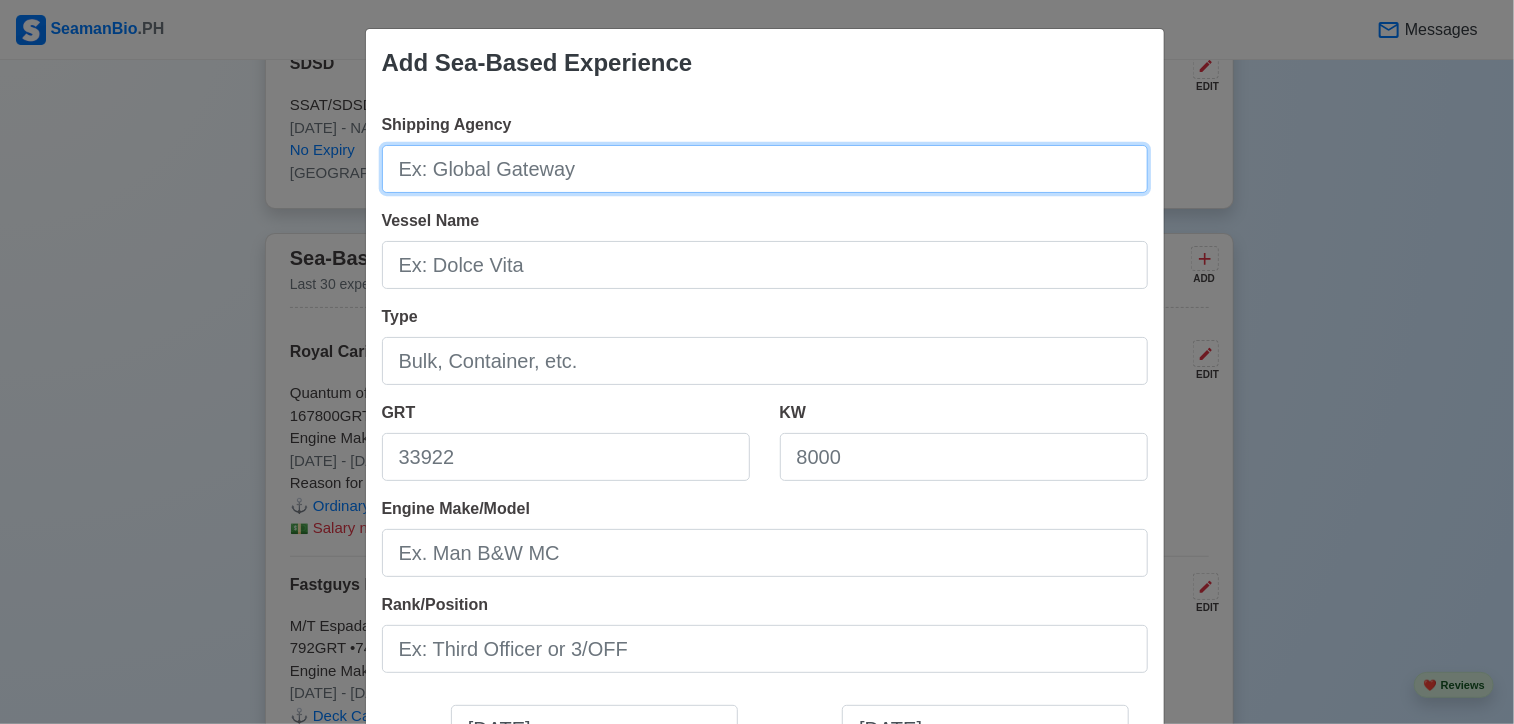 click on "Shipping Agency" at bounding box center (765, 169) 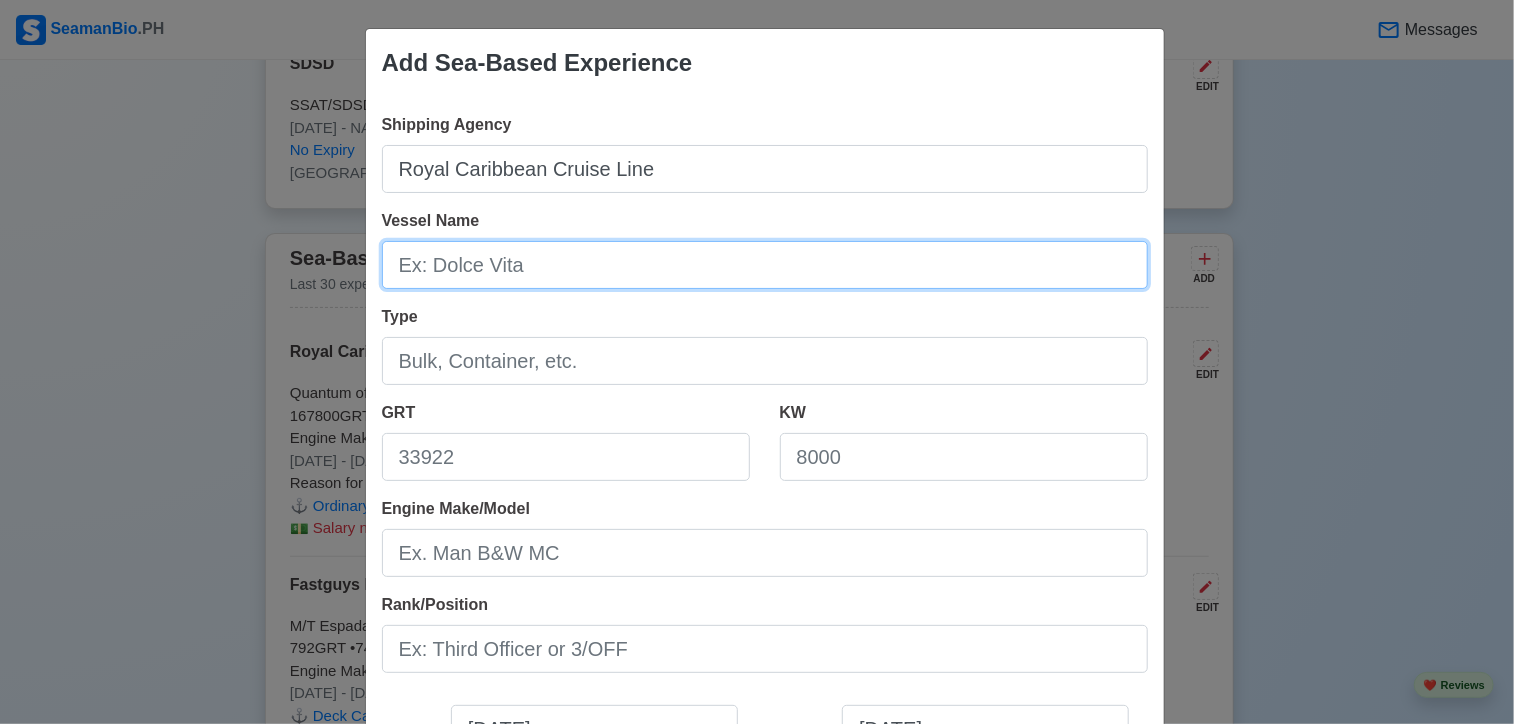 click on "Vessel Name" at bounding box center (765, 265) 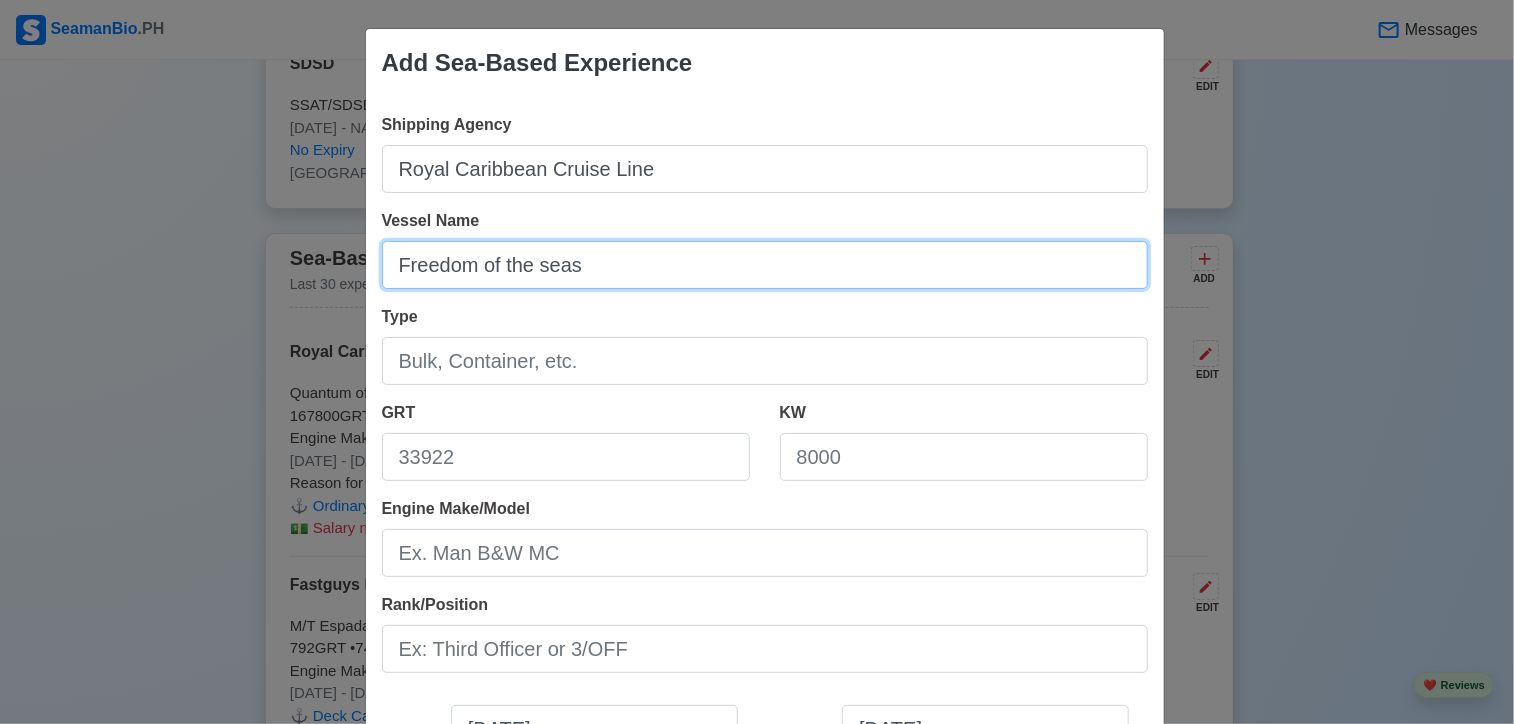 type on "Freedom of the seas" 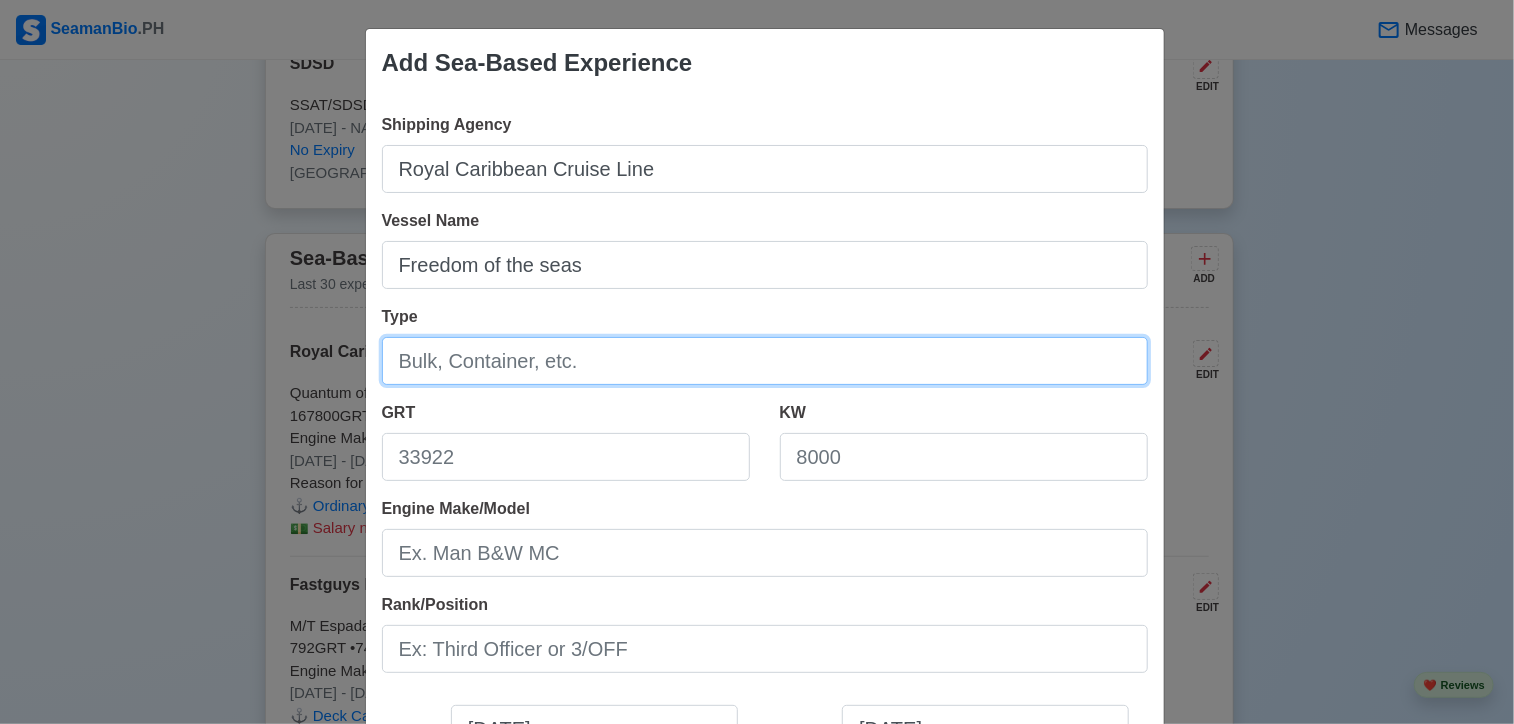 click on "Type" at bounding box center (765, 361) 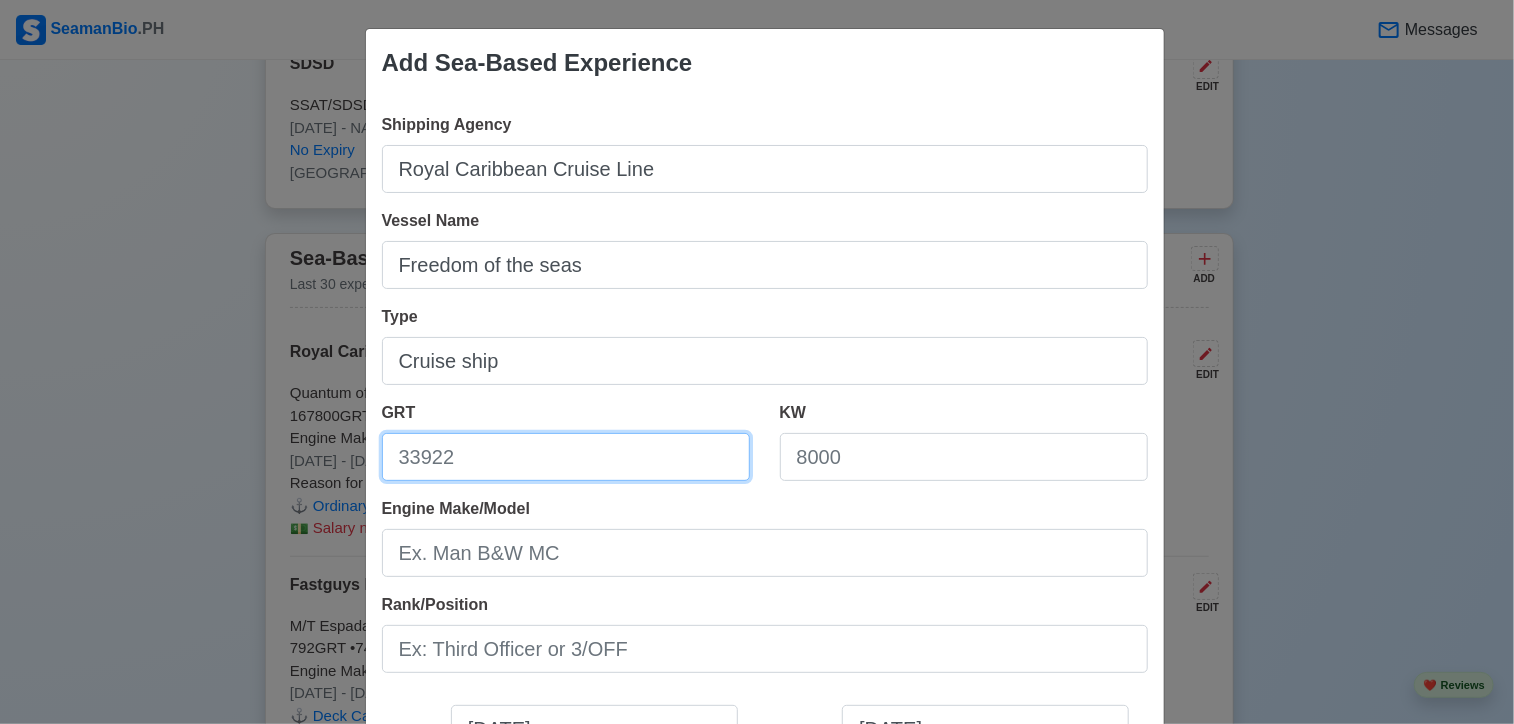 click on "GRT" at bounding box center [566, 457] 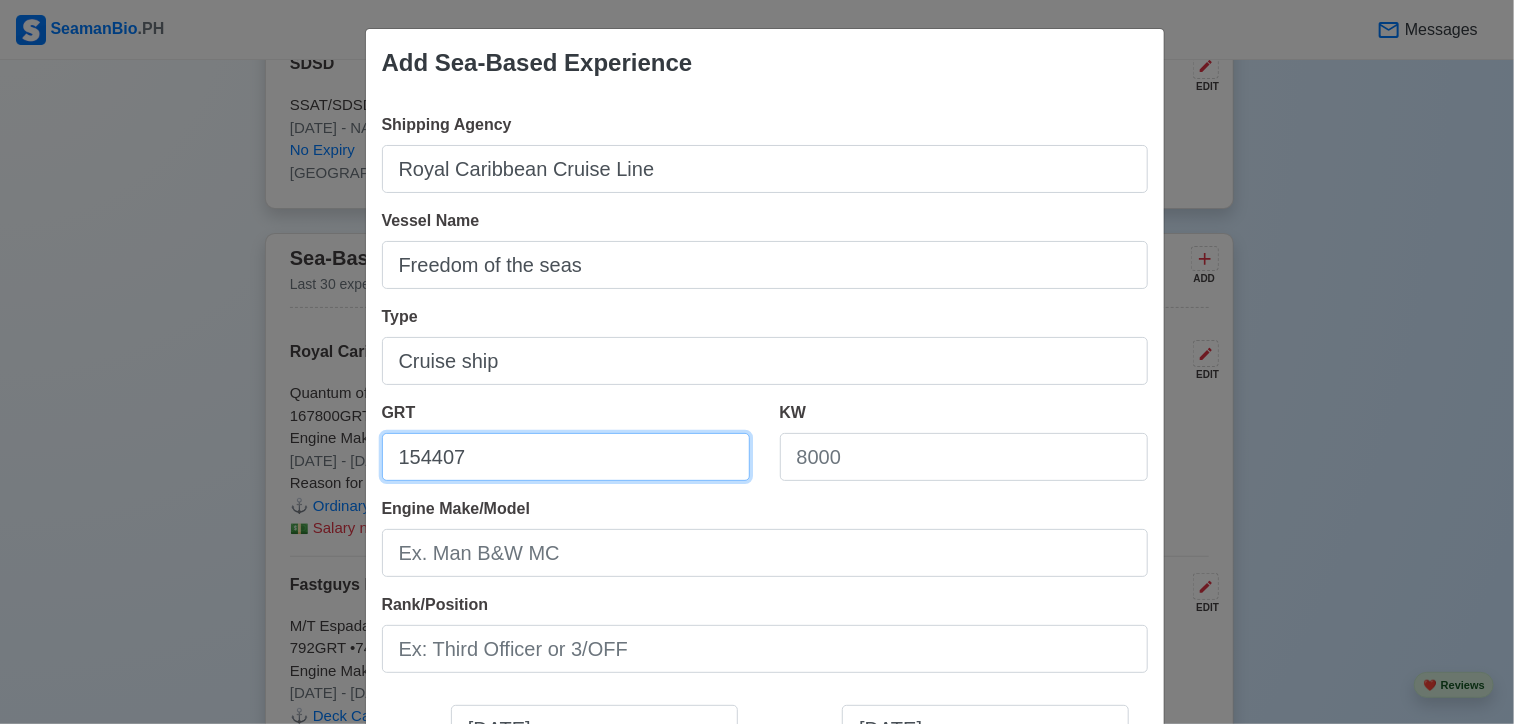 type on "154407" 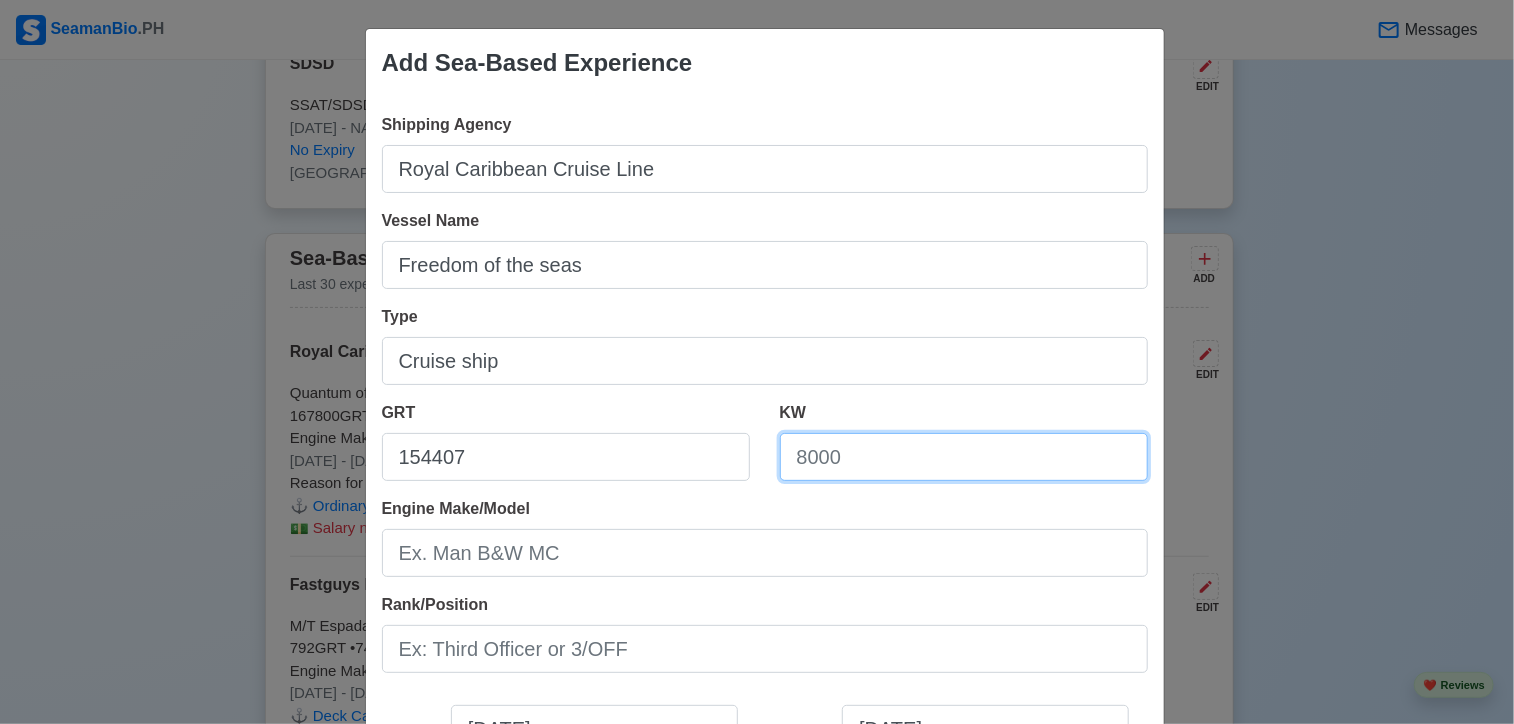 click on "KW" at bounding box center (964, 457) 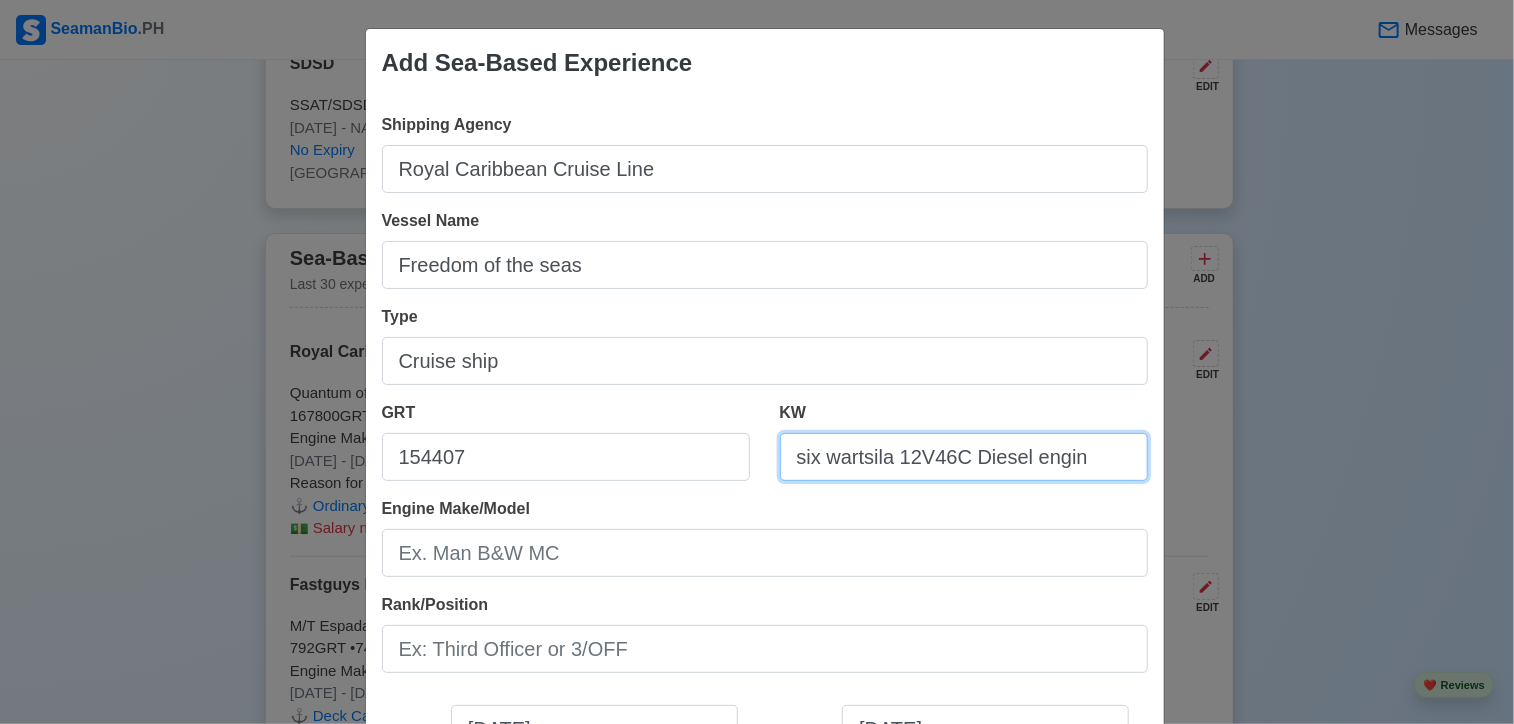 type on "six wartsila 12V46C Diesel engine" 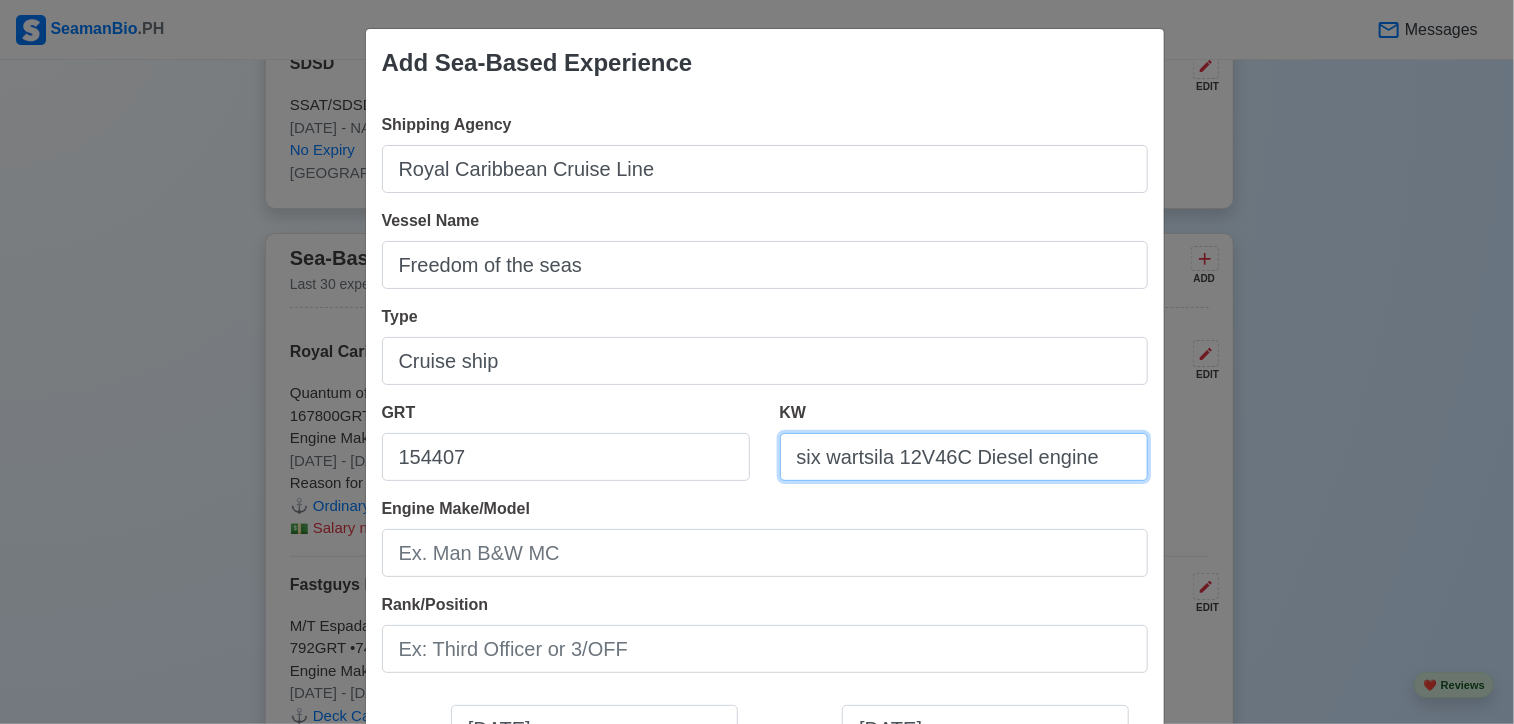 click on "six wartsila 12V46C Diesel engine" at bounding box center (964, 457) 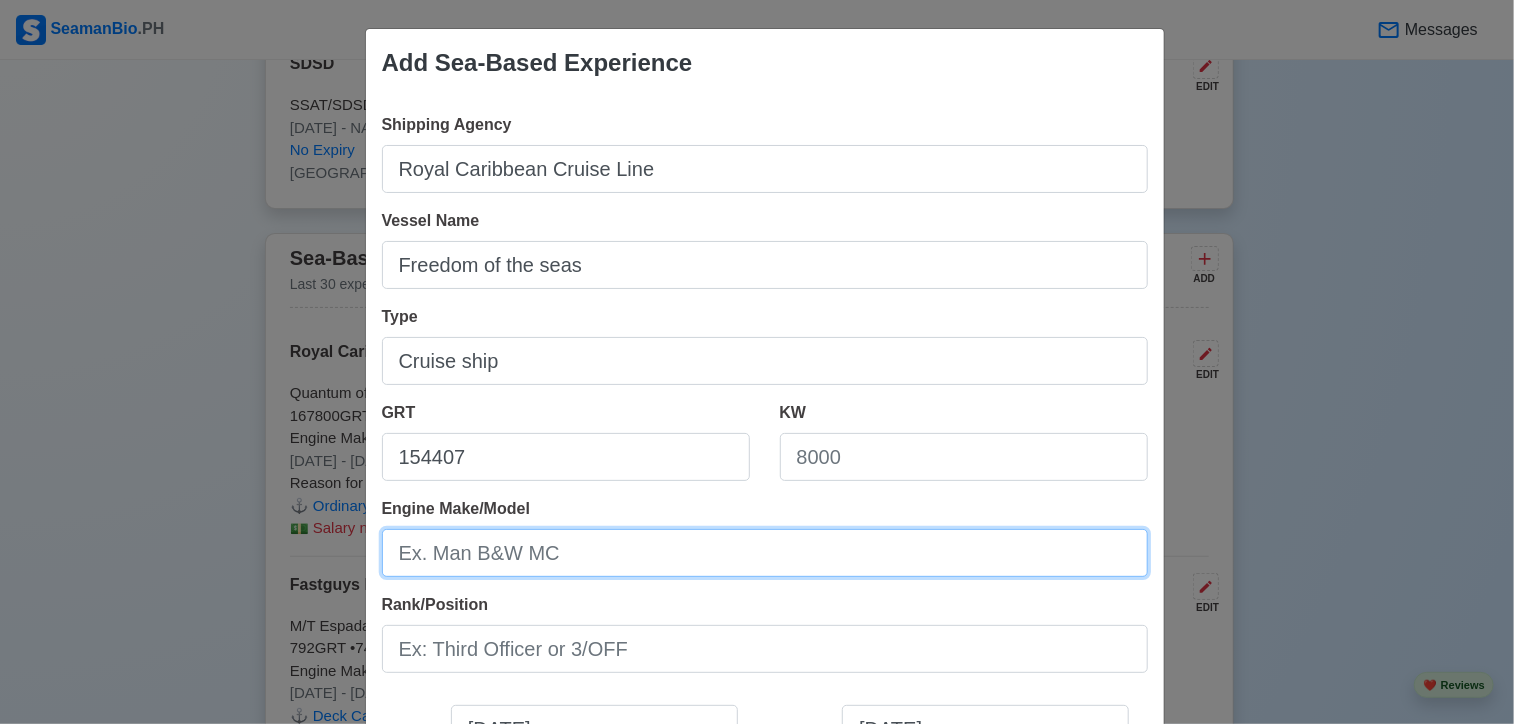 click on "Engine Make/Model" at bounding box center (765, 553) 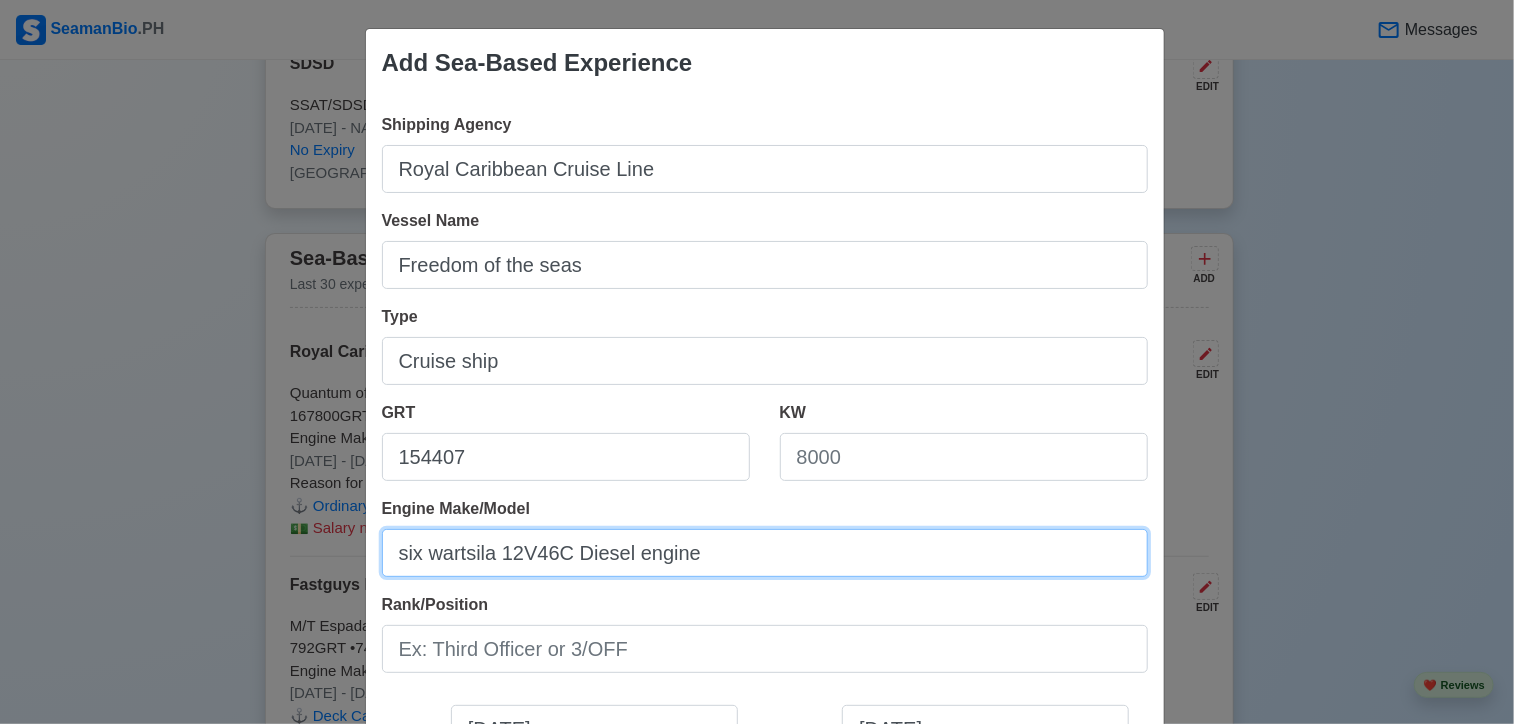 type on "six wartsila 12V46C Diesel engine" 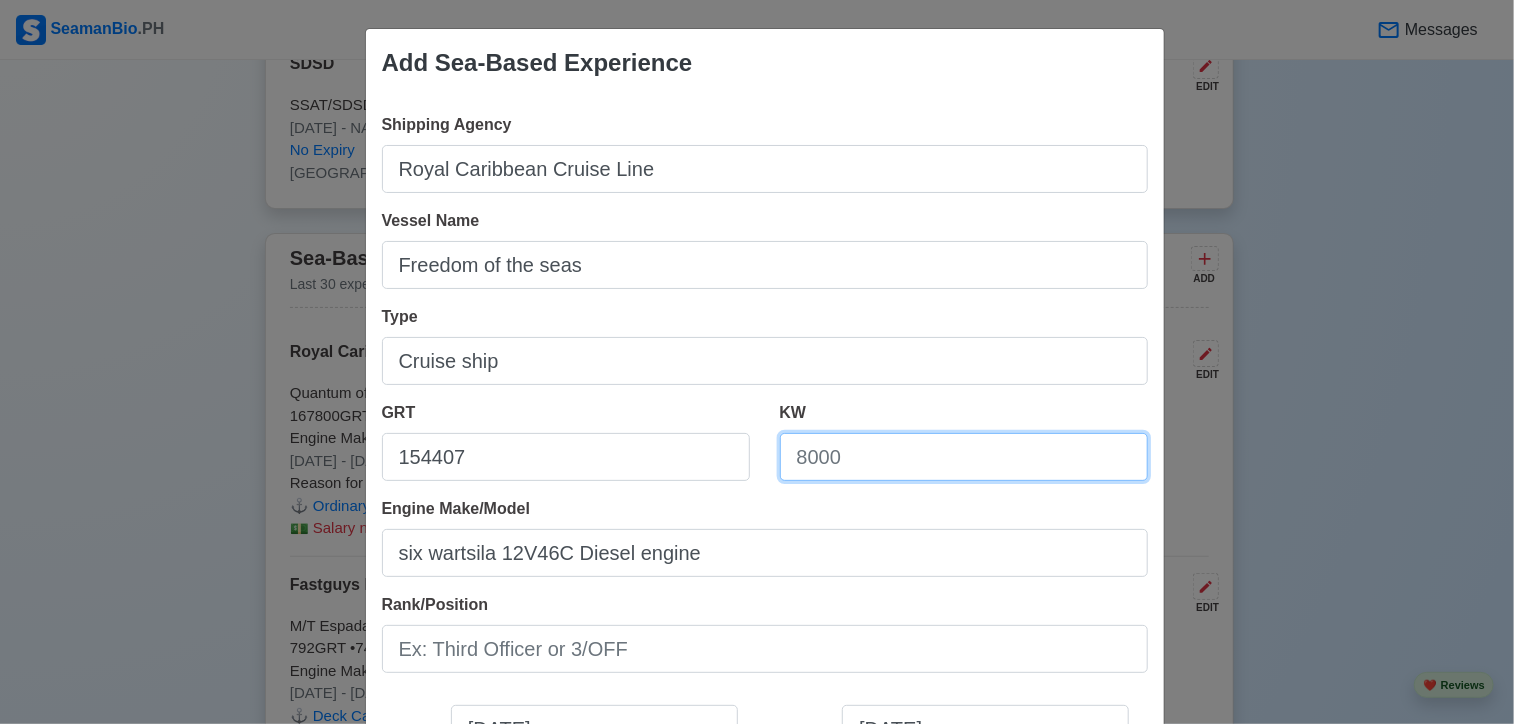 click on "KW" at bounding box center [964, 457] 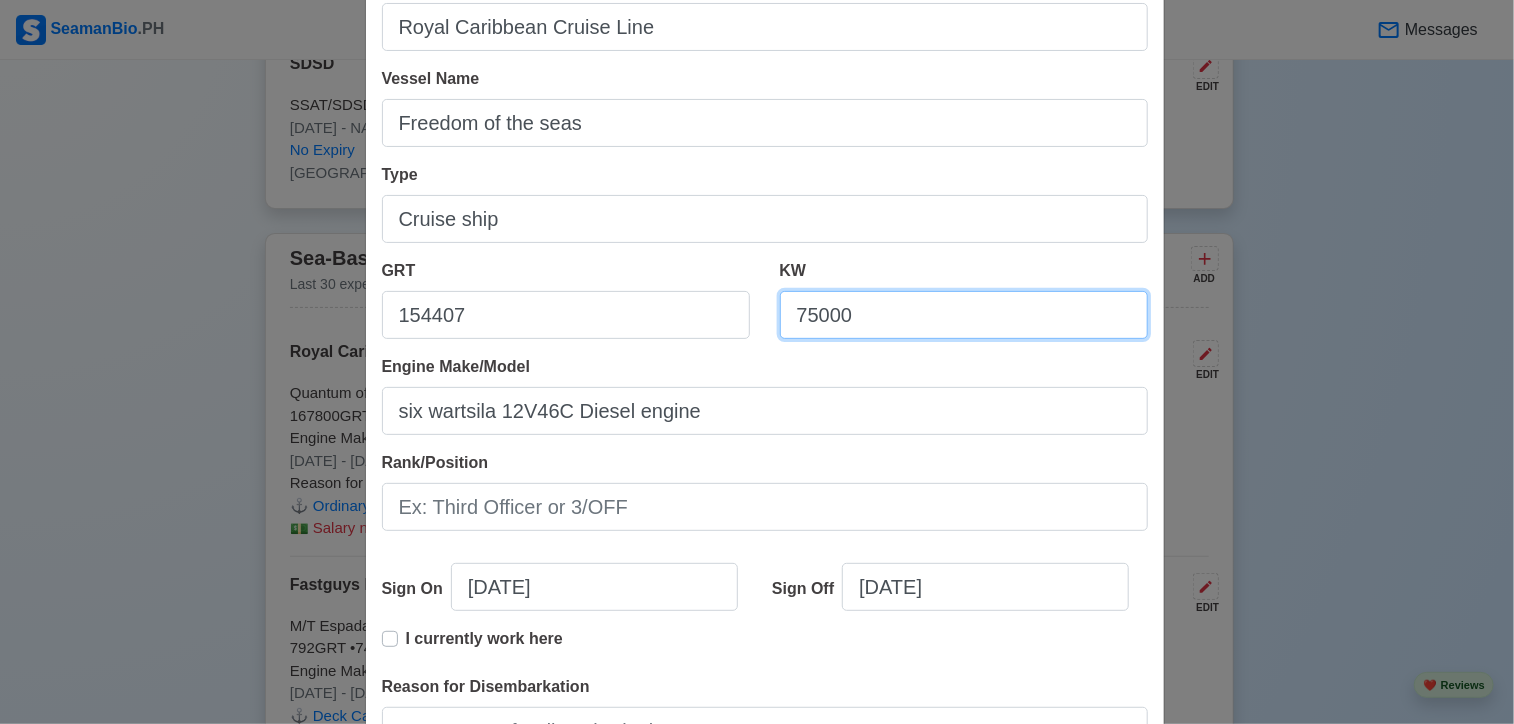scroll, scrollTop: 144, scrollLeft: 0, axis: vertical 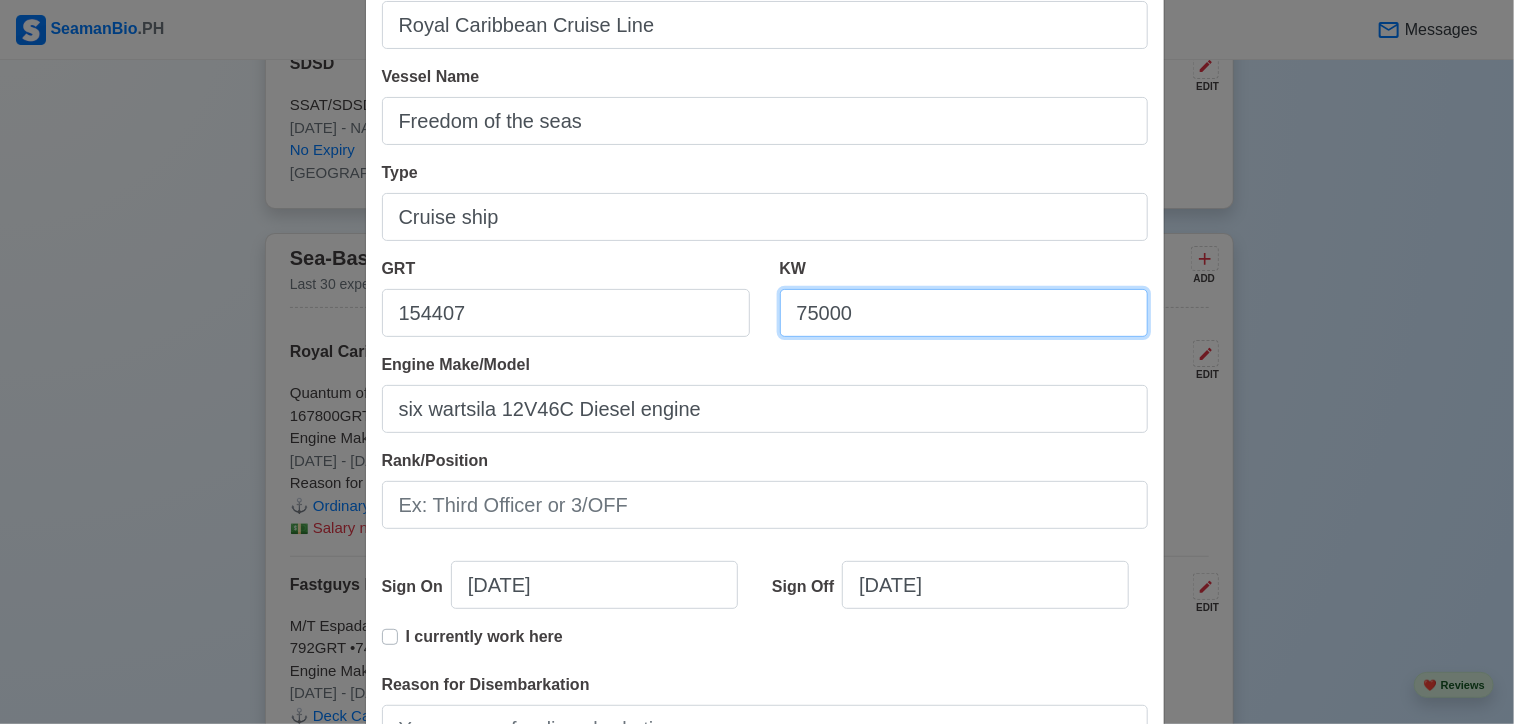 type on "75000" 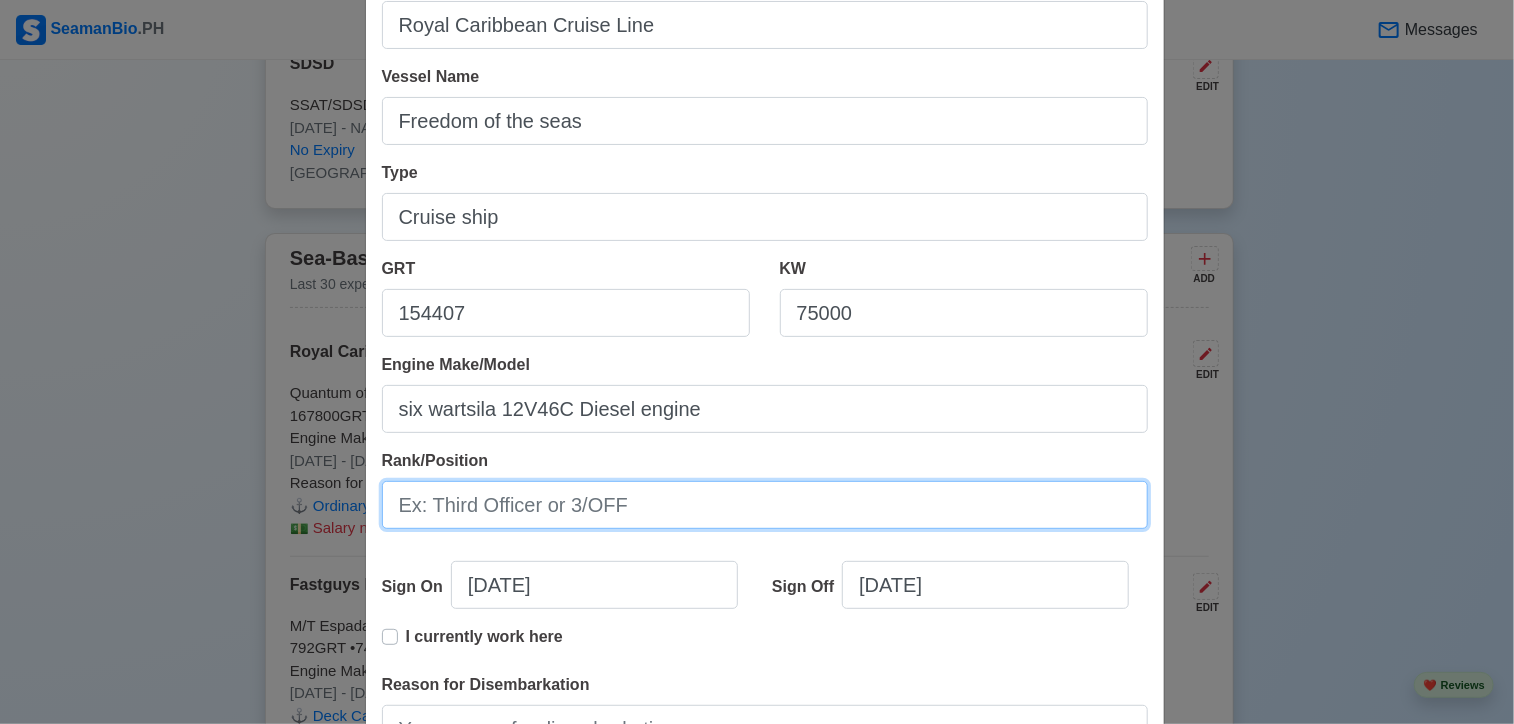 click on "Rank/Position" at bounding box center [765, 505] 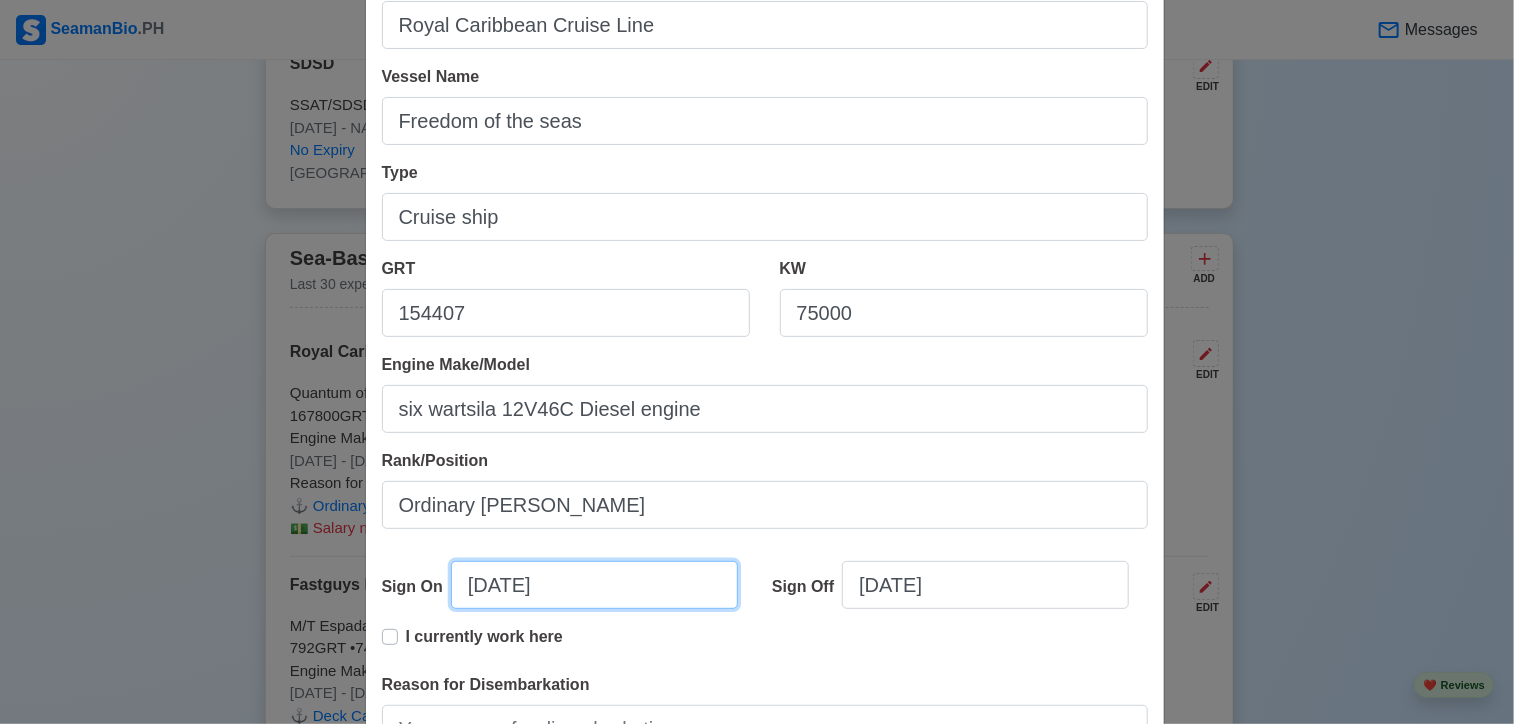 select on "****" 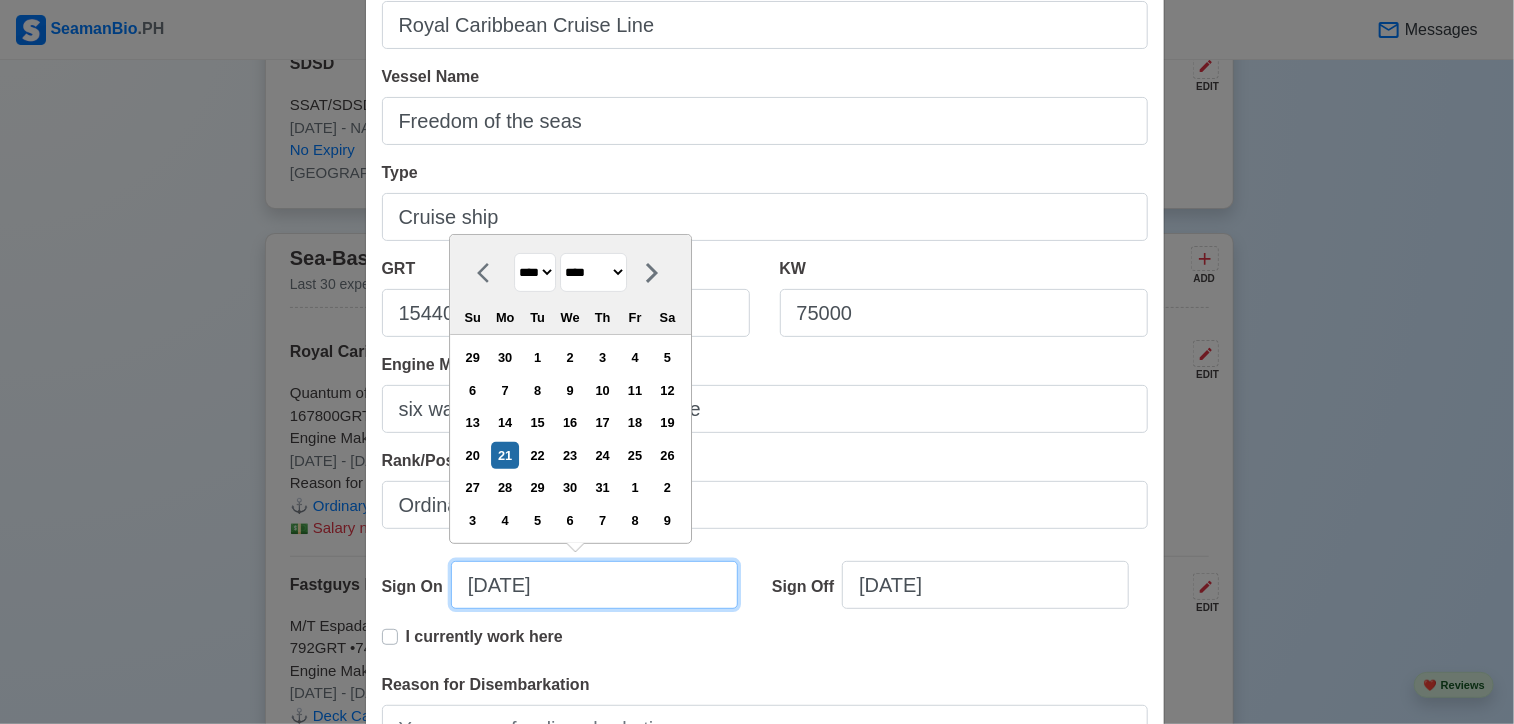 click on "[DATE]" at bounding box center (594, 585) 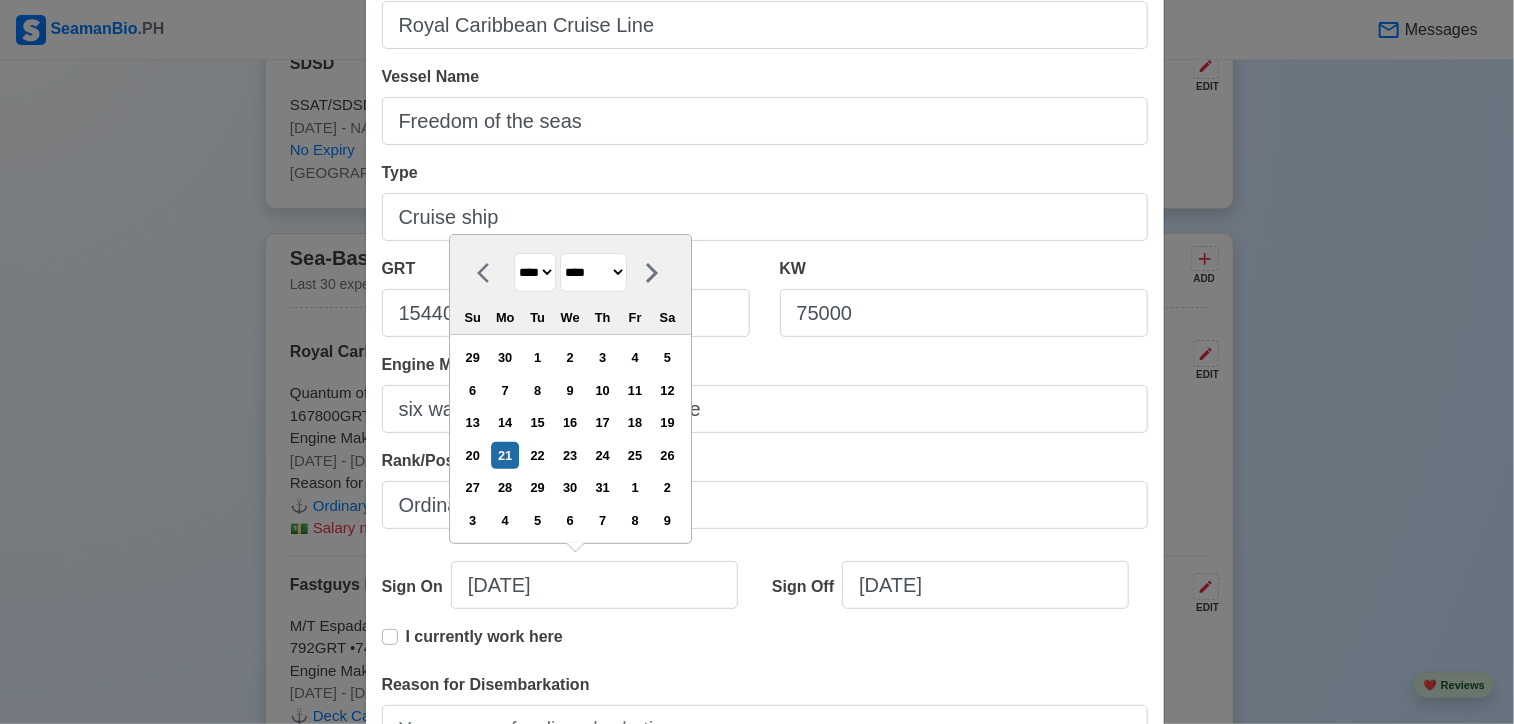 click on "**** **** **** **** **** **** **** **** **** **** **** **** **** **** **** **** **** **** **** **** **** **** **** **** **** **** **** **** **** **** **** **** **** **** **** **** **** **** **** **** **** **** **** **** **** **** **** **** **** **** **** **** **** **** **** **** **** **** **** **** **** **** **** **** **** **** **** **** **** **** **** **** **** **** **** **** **** **** **** **** **** **** **** **** **** **** **** **** **** **** **** **** **** **** **** **** **** **** **** **** **** **** **** **** **** ****" at bounding box center (535, 272) 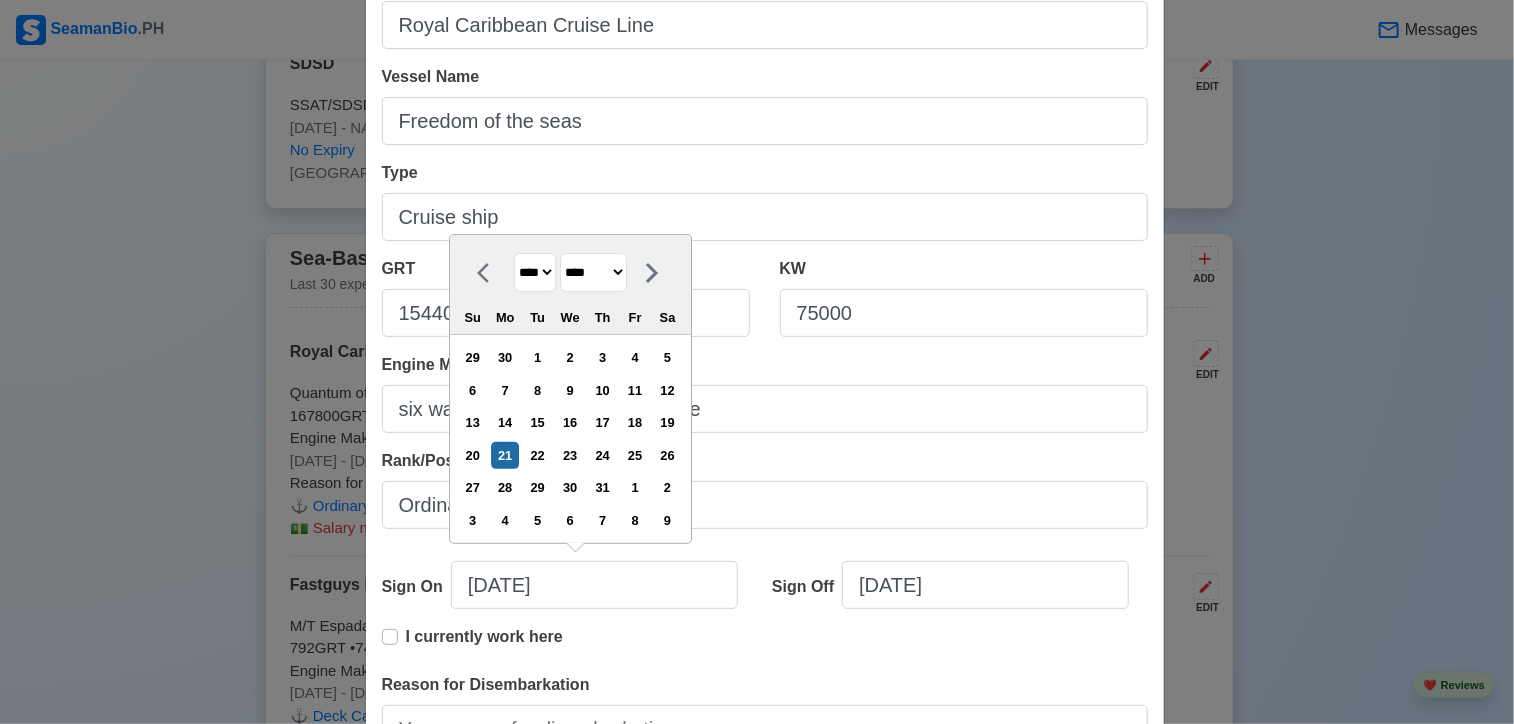 click on "******* ******** ***** ***** *** **** **** ****** ********* ******* ******** ********" at bounding box center [593, 272] 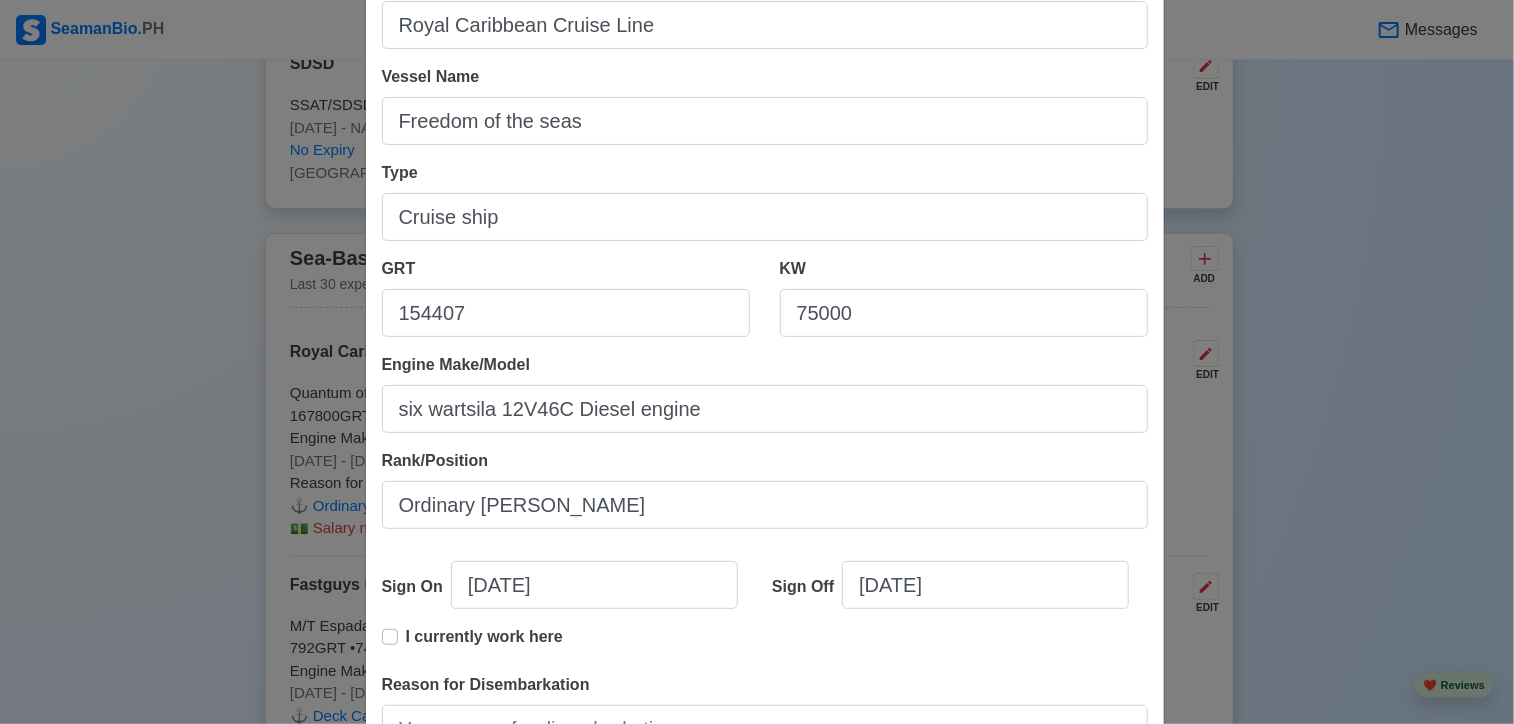 click on "Add Sea-Based Experience Shipping Agency Royal Caribbean Cruise Line Vessel Name Freedom of the seas Type Cruise ship GRT 154407 KW 75000 Engine Make/Model six wartsila 12V46C Diesel engine Rank/Position Ordinary [PERSON_NAME] Sign On [DATE] Sign Off [DATE] I currently work here Reason for Disembarkation 🔒 Salary (USD) Cancel Save" at bounding box center (757, 362) 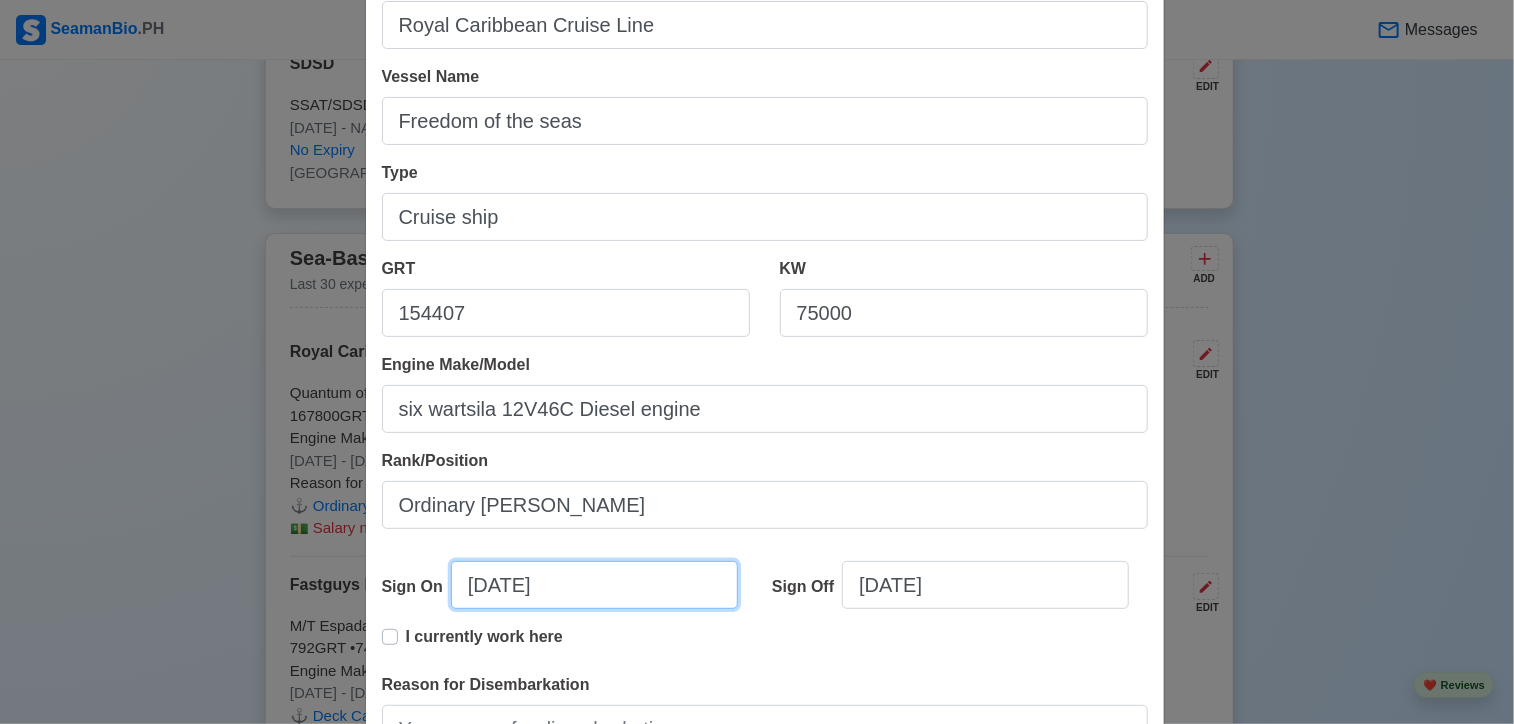 select on "****" 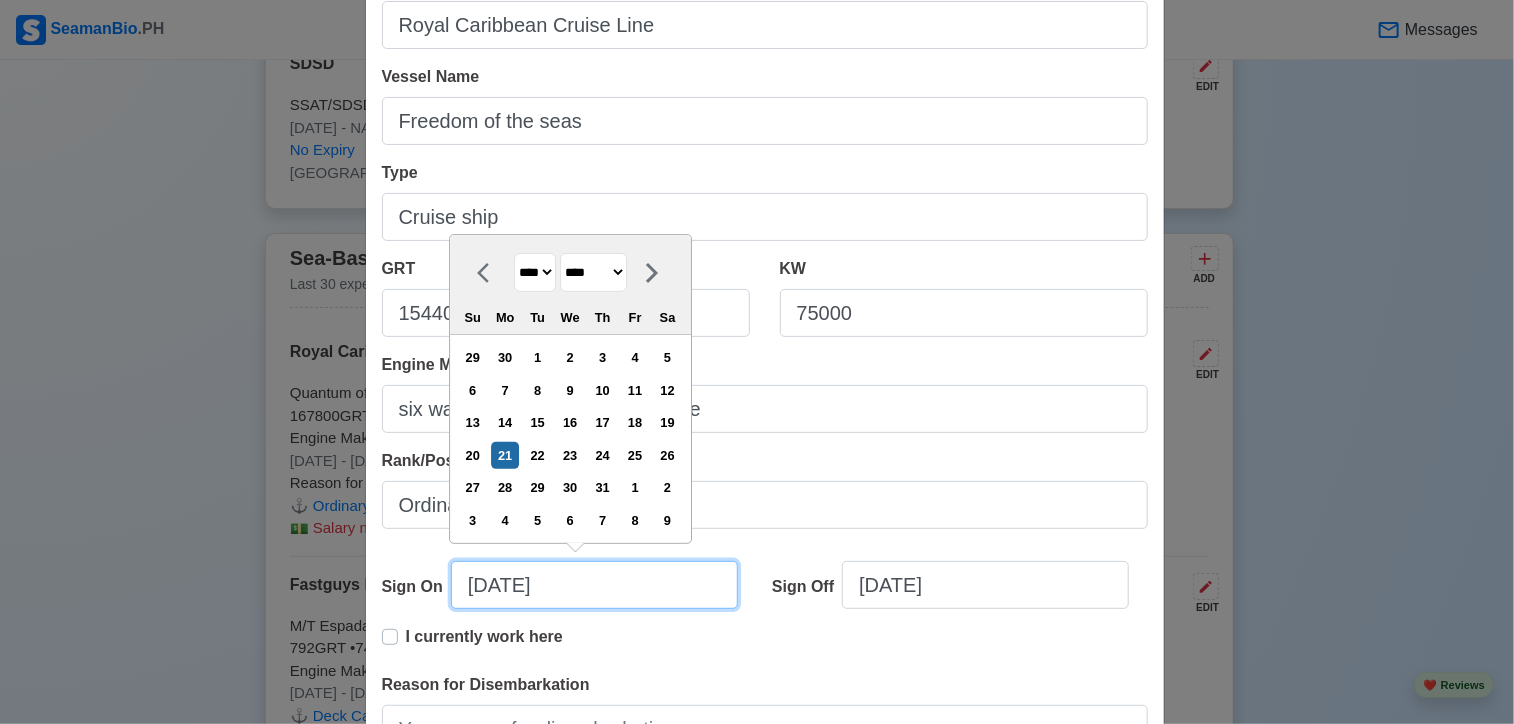 click on "[DATE]" at bounding box center [594, 585] 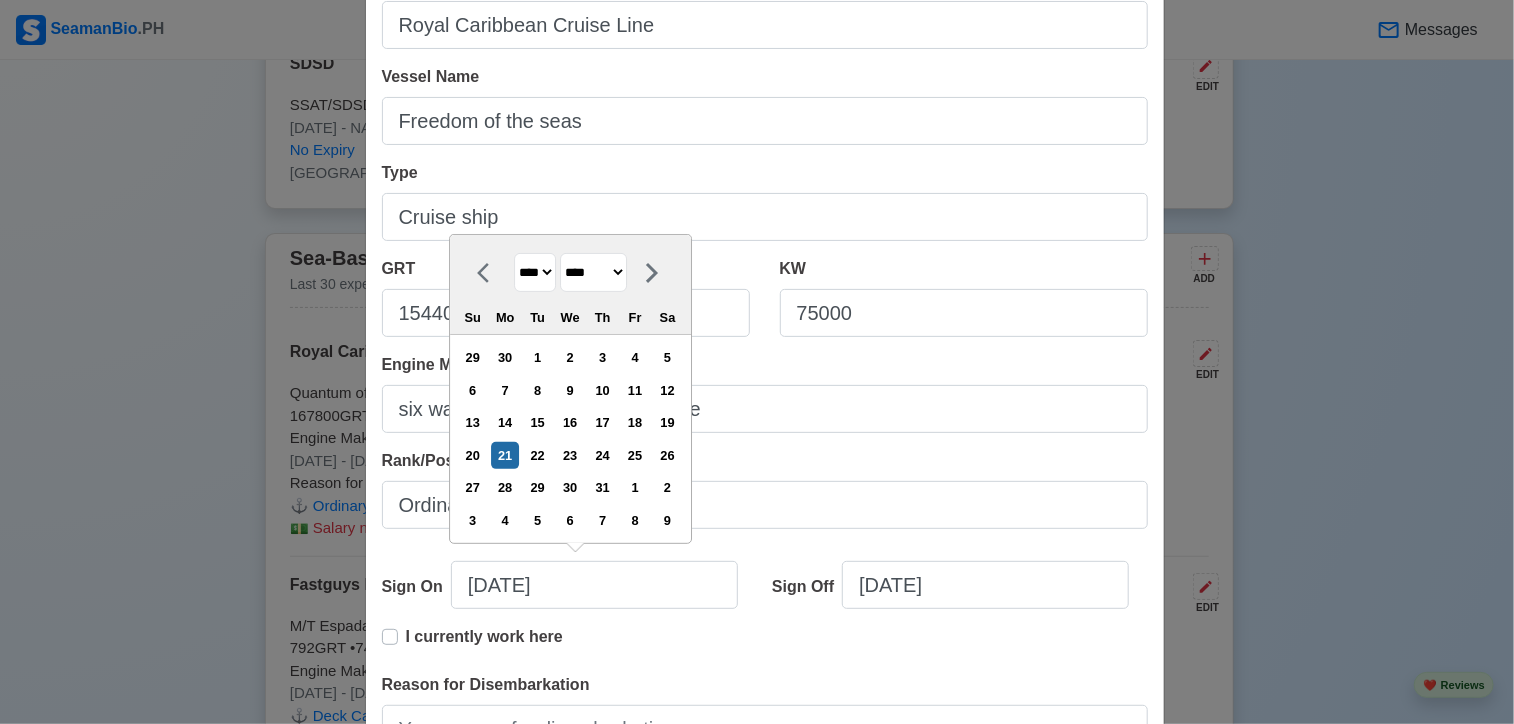 click on "******* ******** ***** ***** *** **** **** ****** ********* ******* ******** ********" at bounding box center [593, 272] 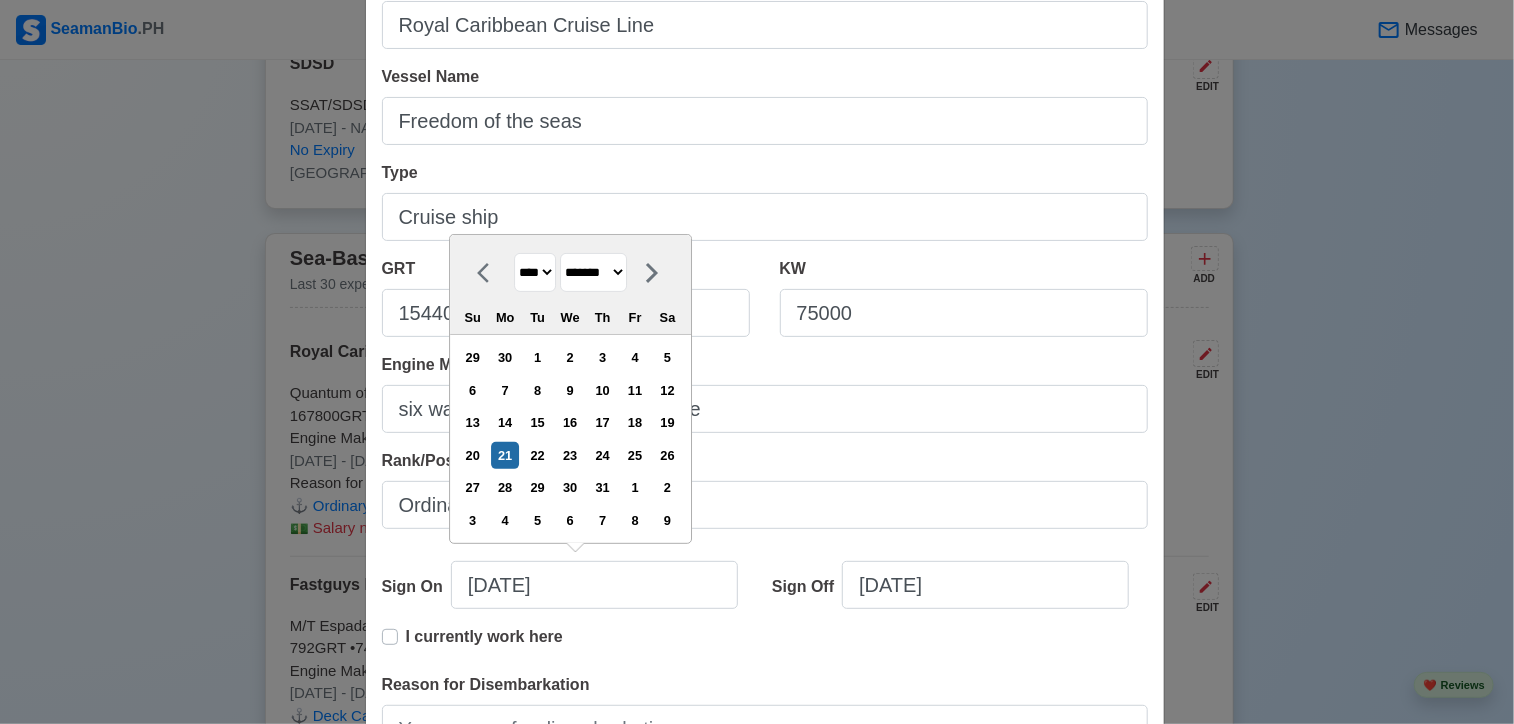 click on "******* ******** ***** ***** *** **** **** ****** ********* ******* ******** ********" at bounding box center [593, 272] 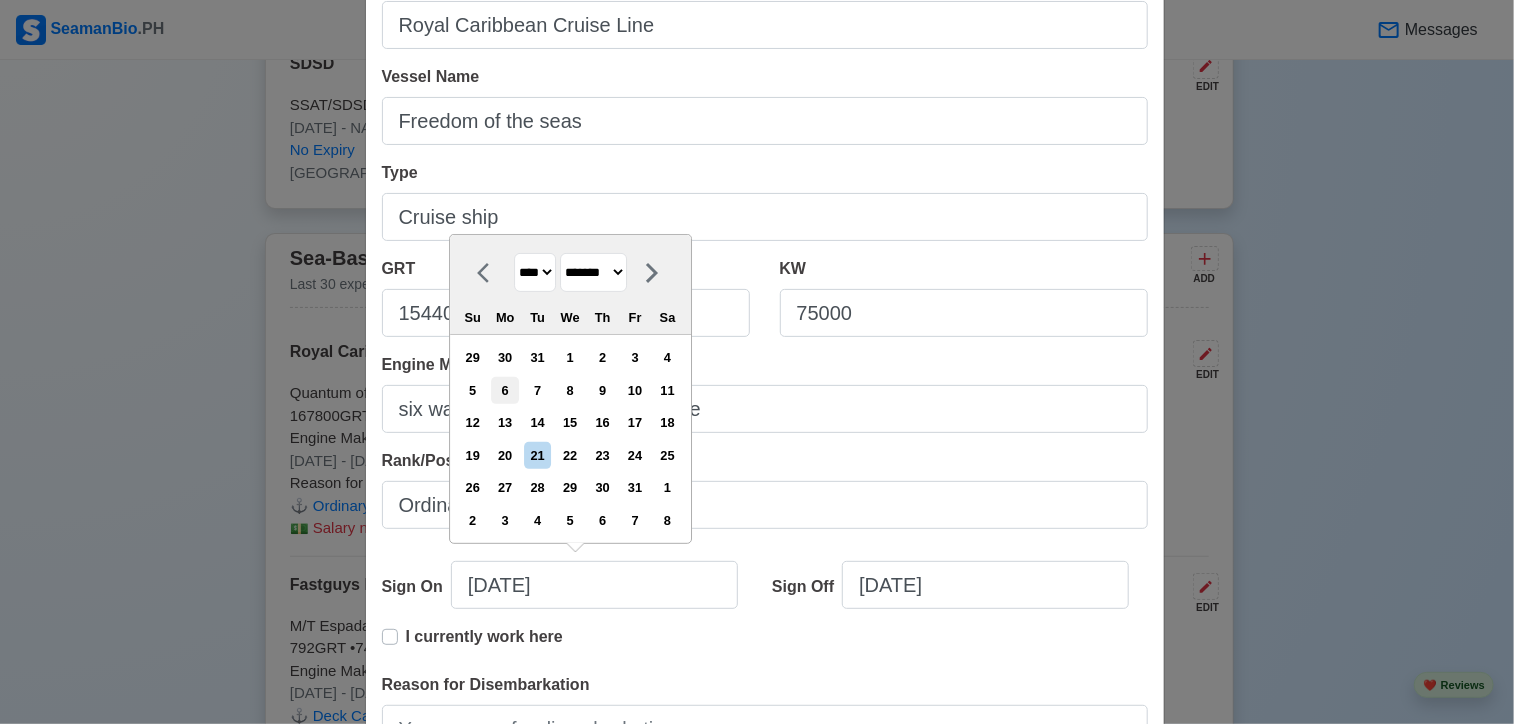 click on "6" at bounding box center [505, 390] 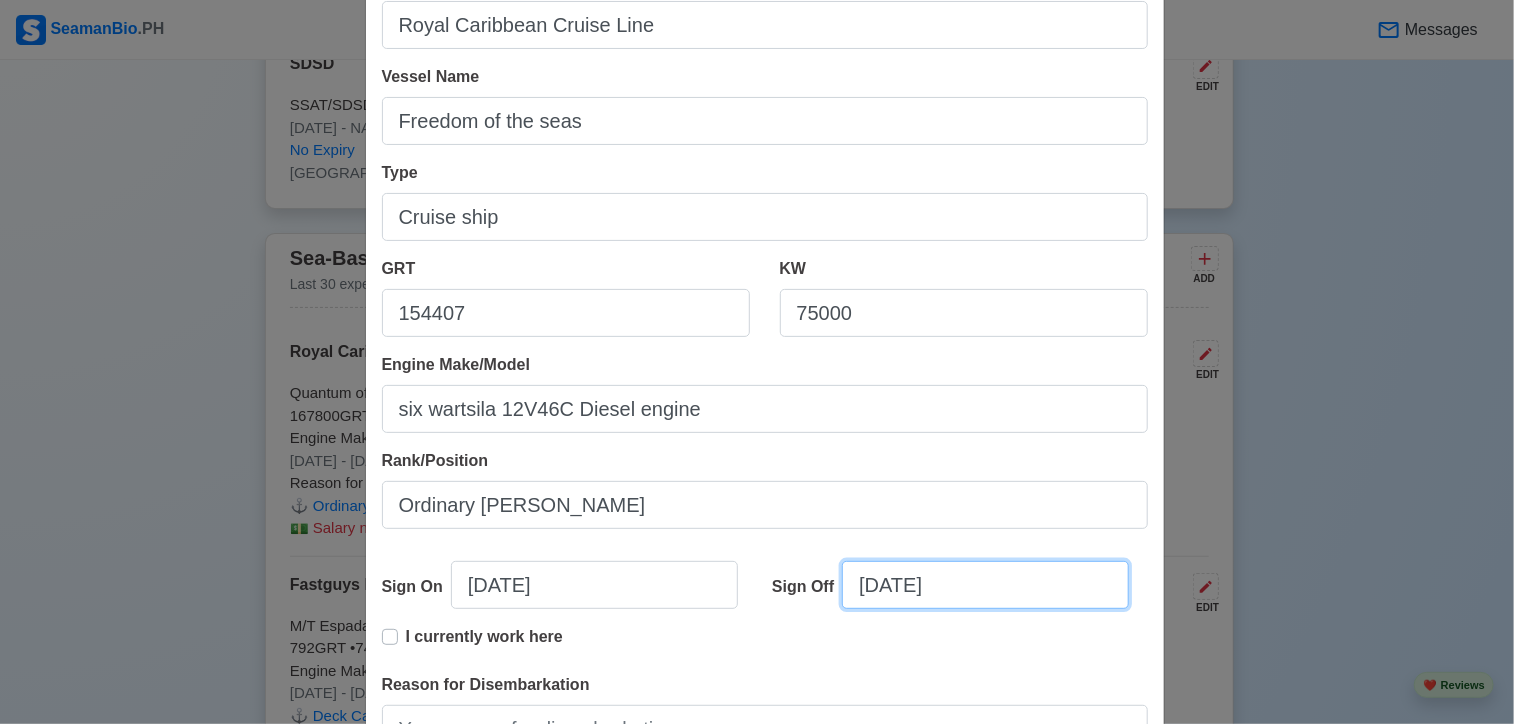 select on "****" 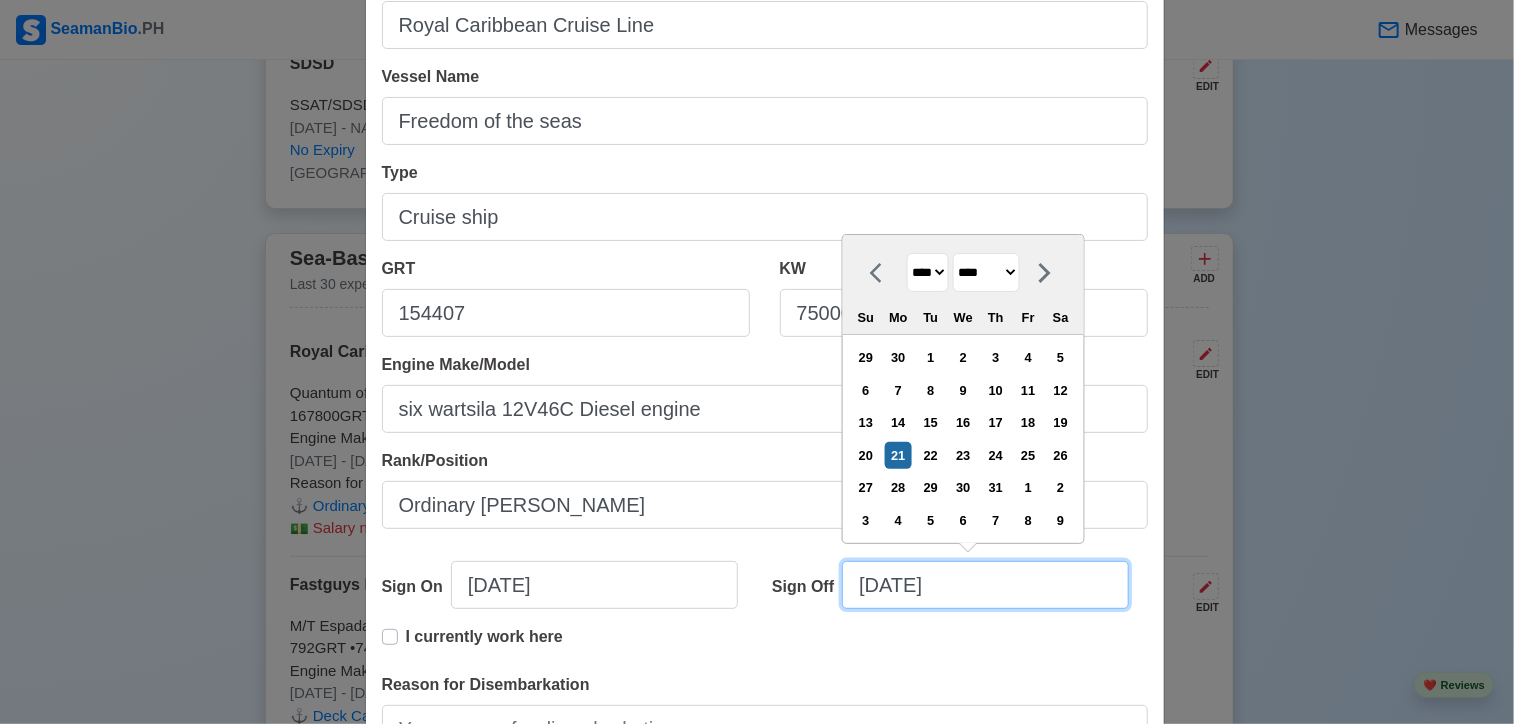 click on "[DATE]" at bounding box center (985, 585) 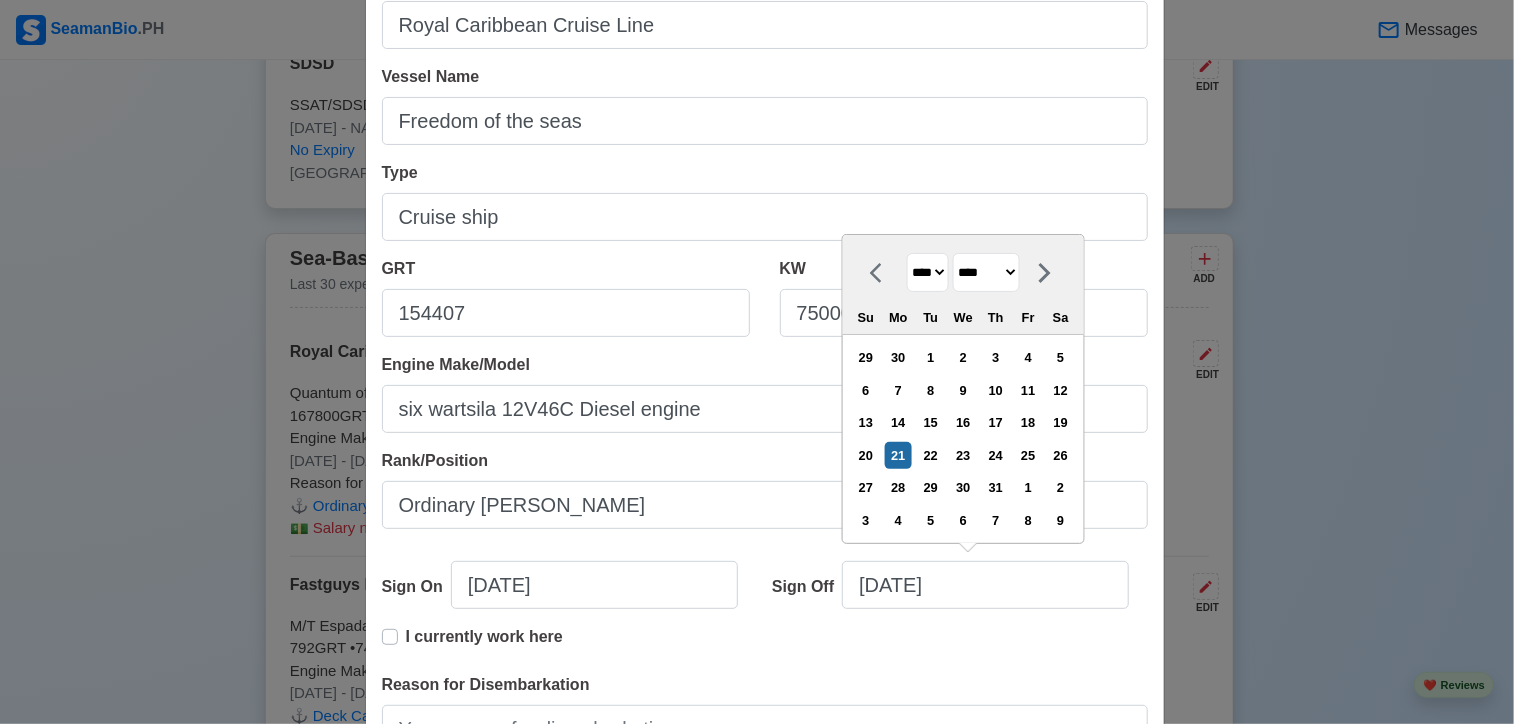 click on "******* ******** ***** ***** *** **** **** ****** ********* ******* ******** ********" at bounding box center [986, 272] 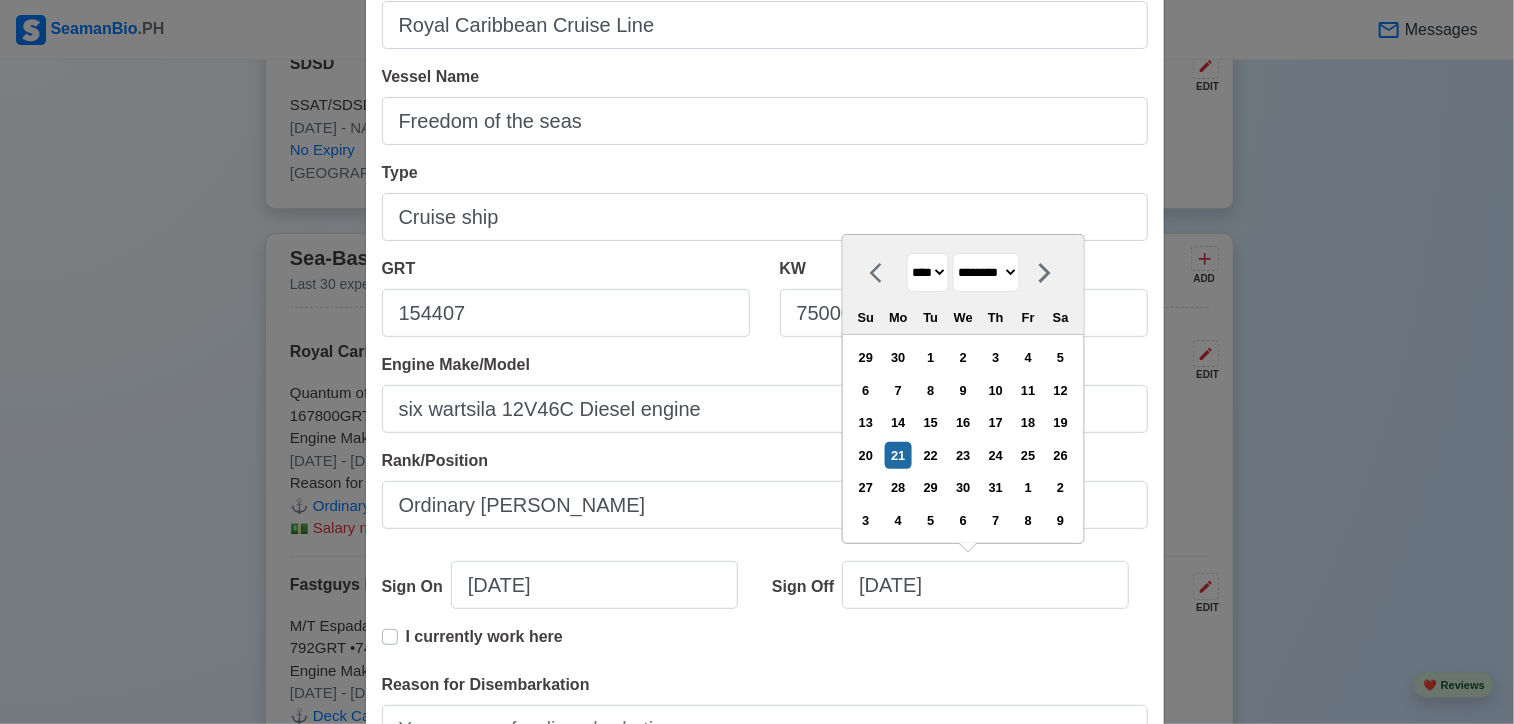 click on "******* ******** ***** ***** *** **** **** ****** ********* ******* ******** ********" at bounding box center (986, 272) 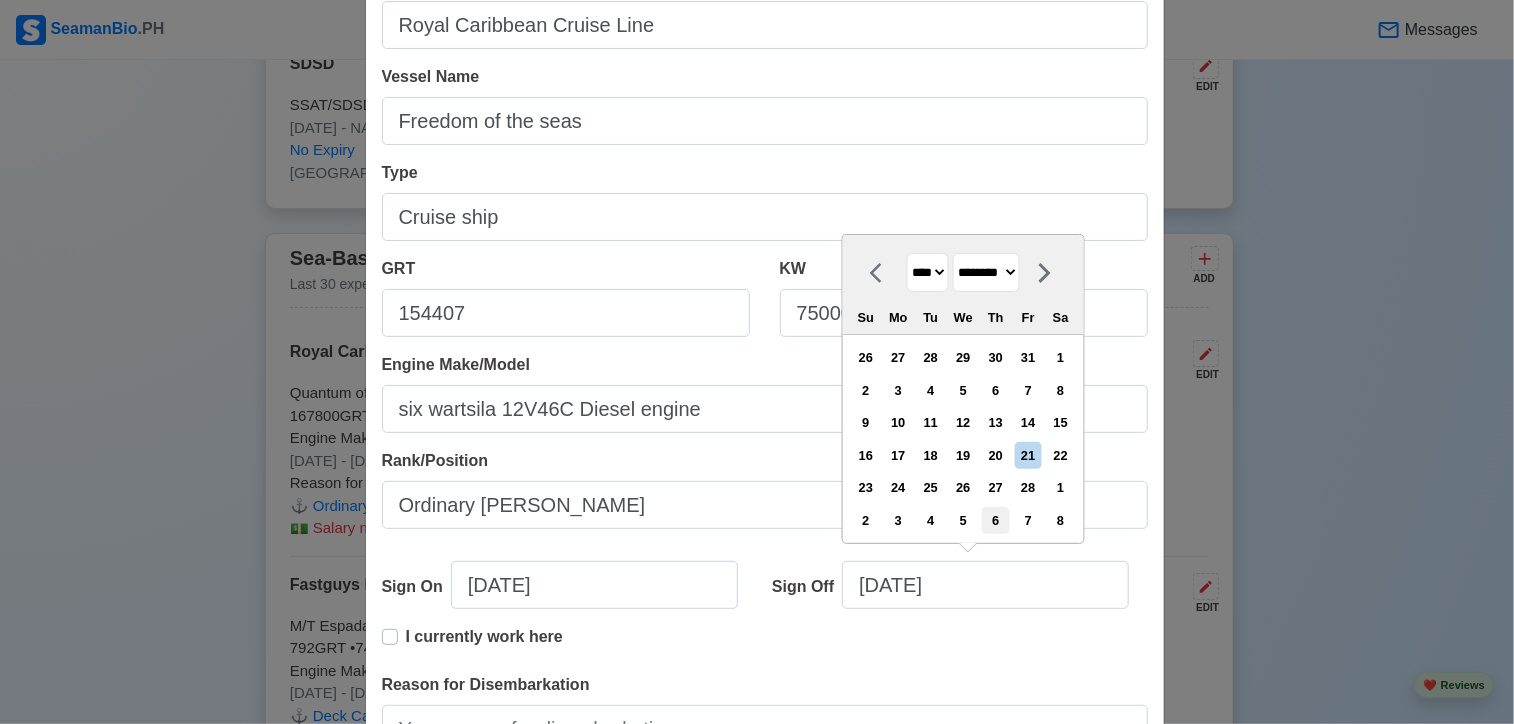 click on "6" at bounding box center [995, 520] 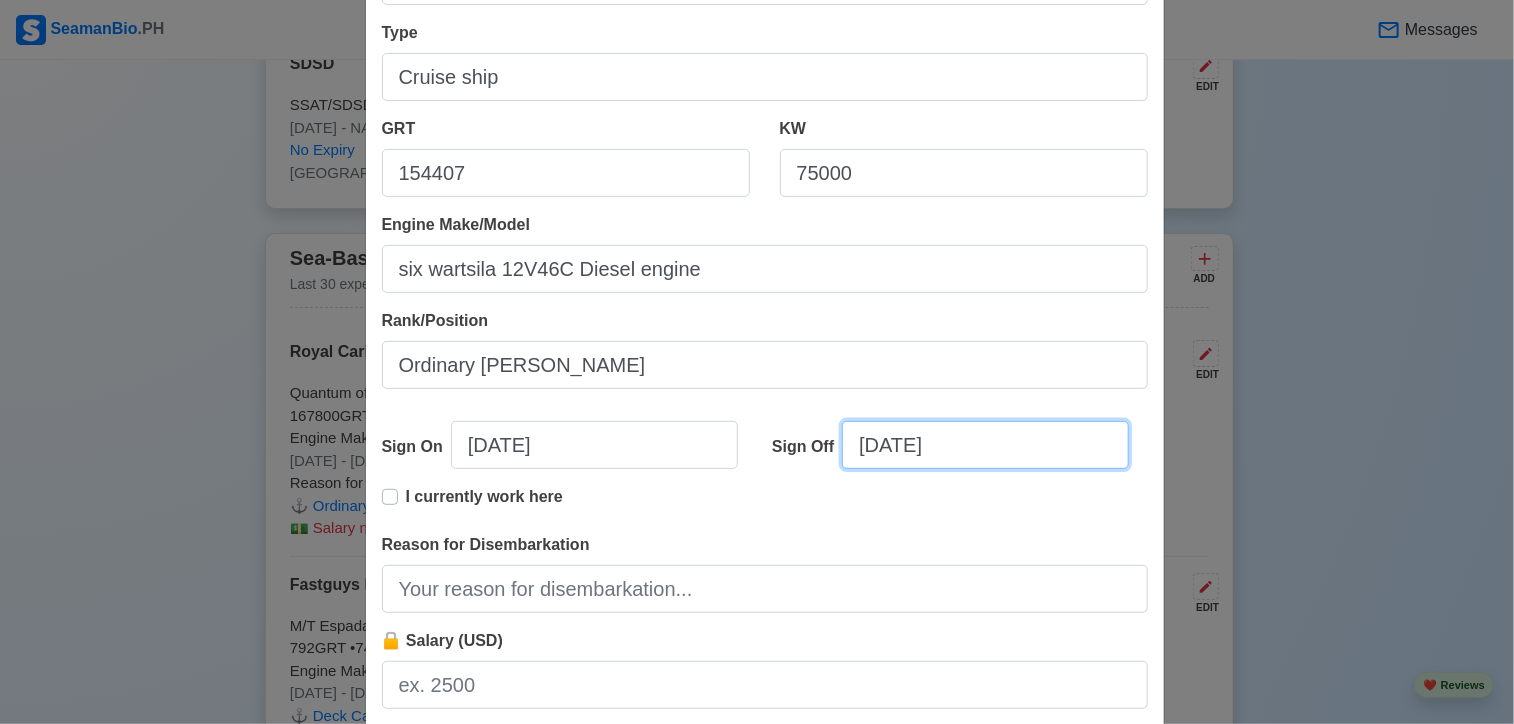 scroll, scrollTop: 288, scrollLeft: 0, axis: vertical 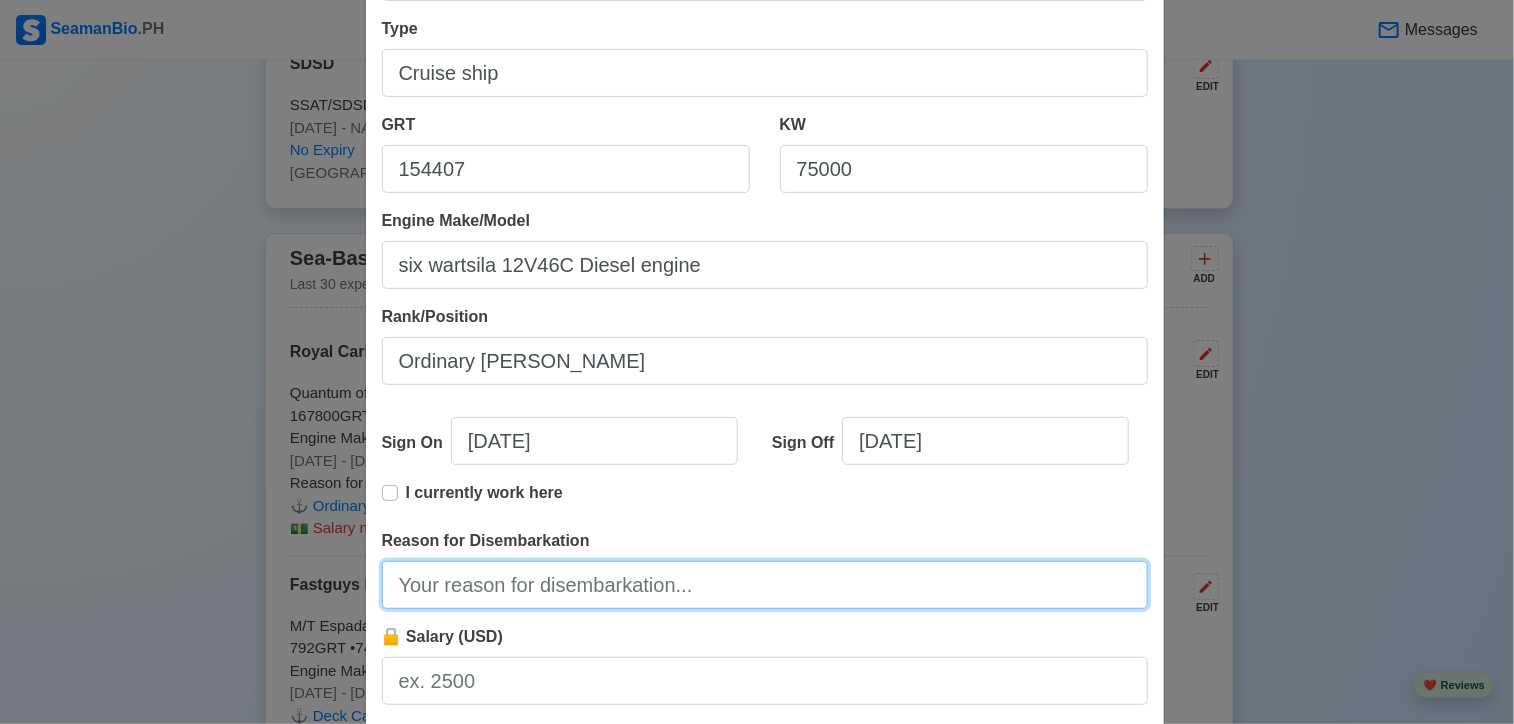 click on "Reason for Disembarkation" at bounding box center [765, 585] 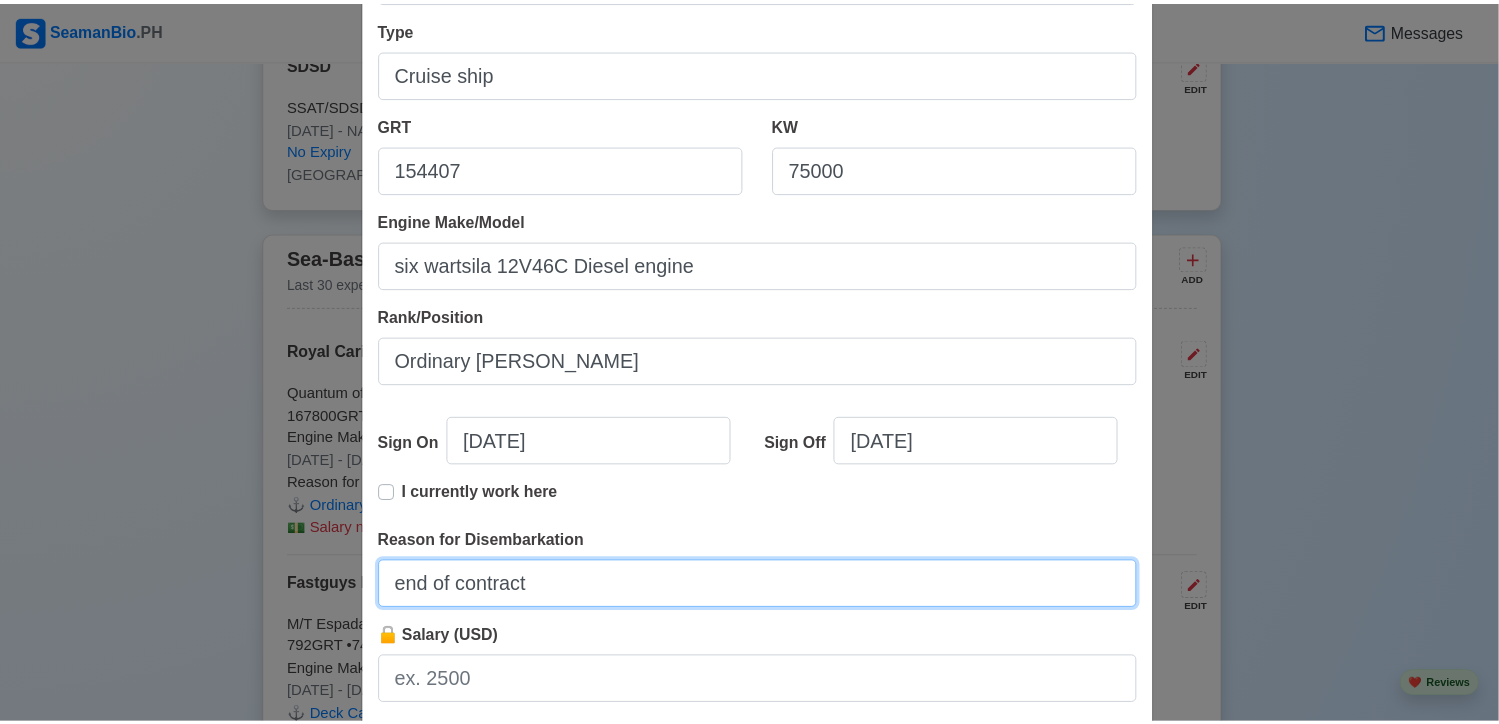 scroll, scrollTop: 415, scrollLeft: 0, axis: vertical 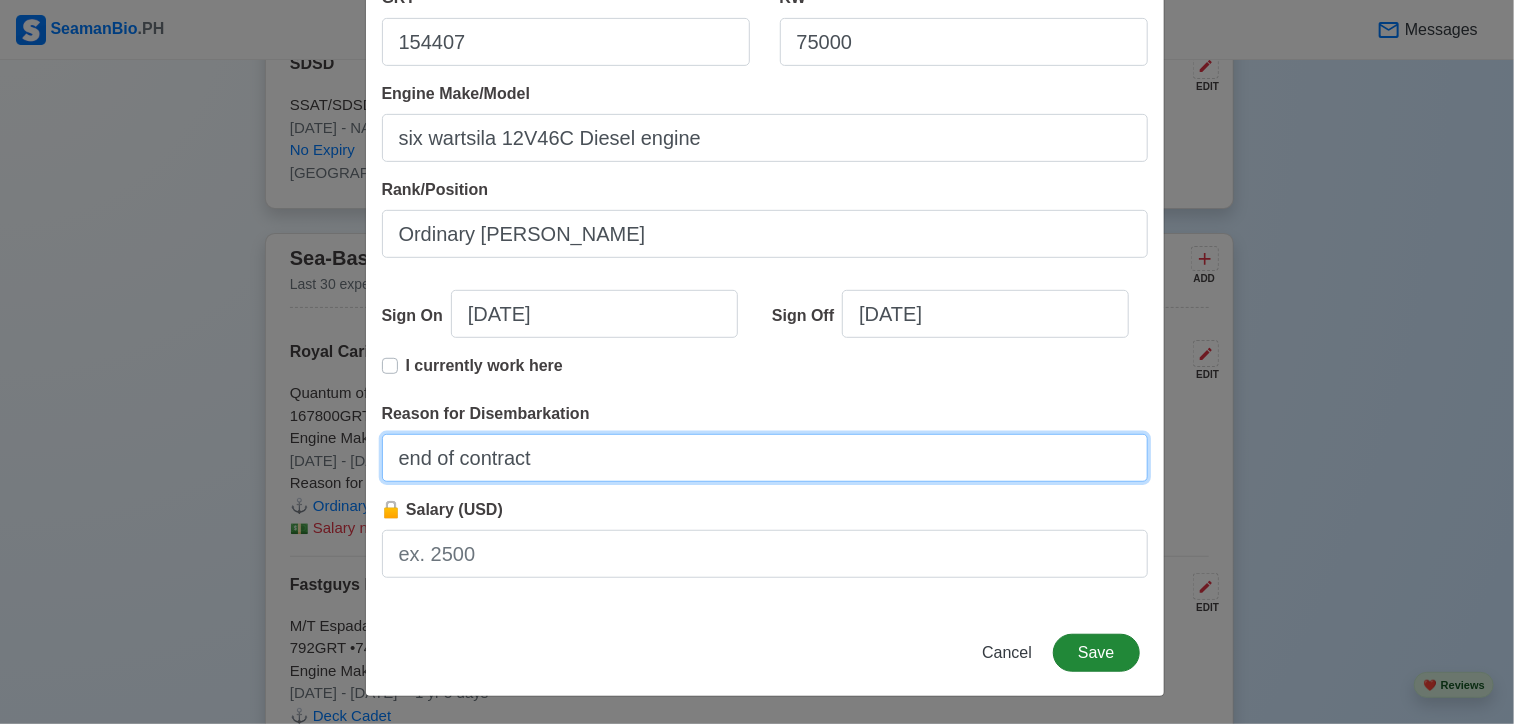 type on "end of contract" 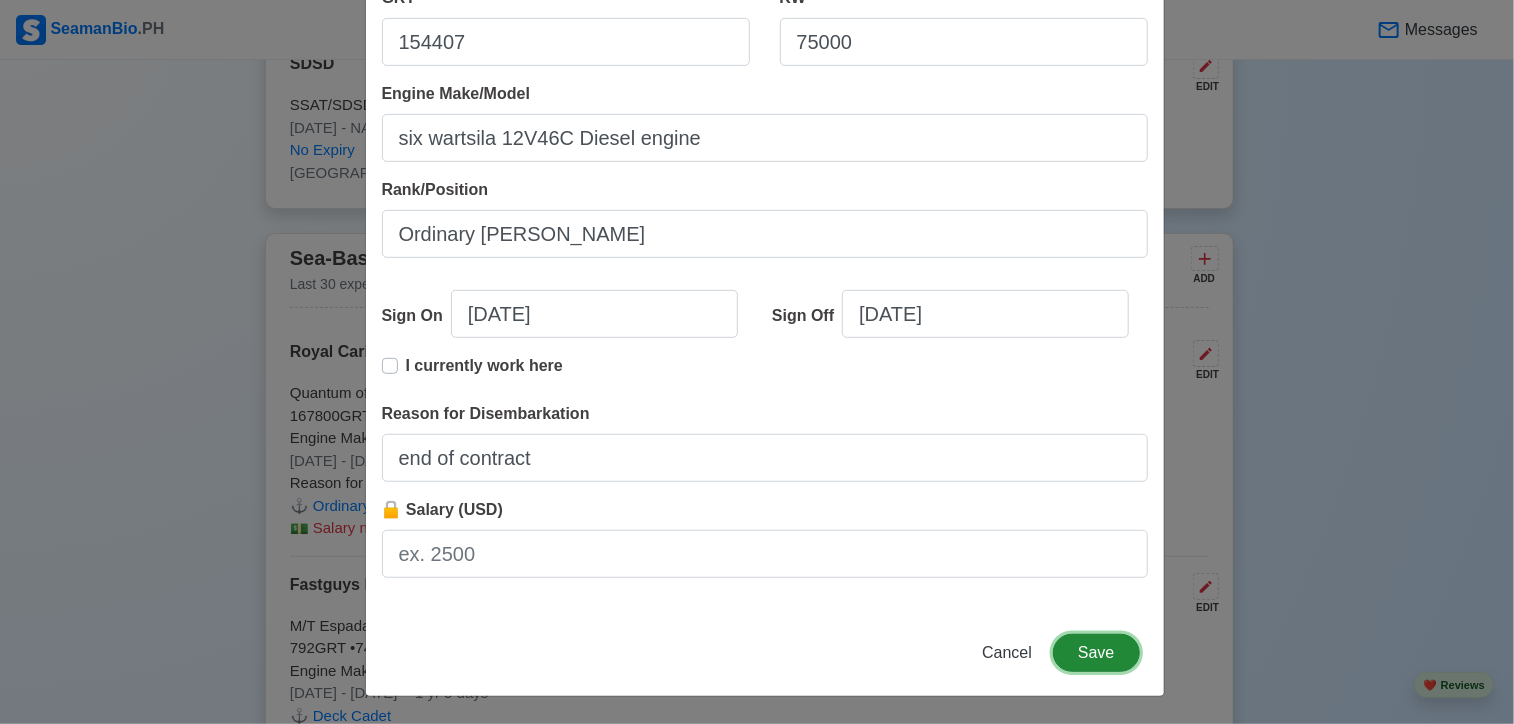 click on "Save" at bounding box center [1096, 653] 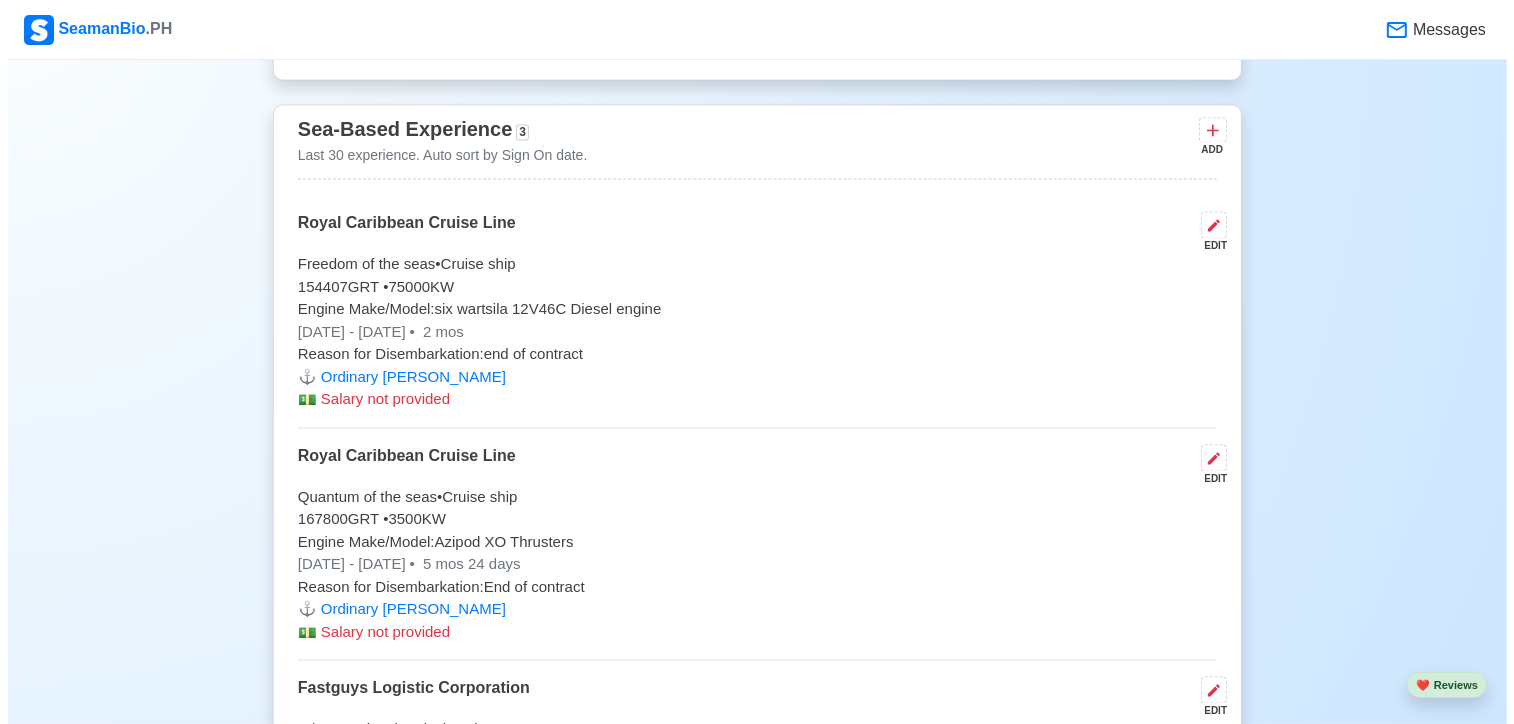scroll, scrollTop: 3758, scrollLeft: 0, axis: vertical 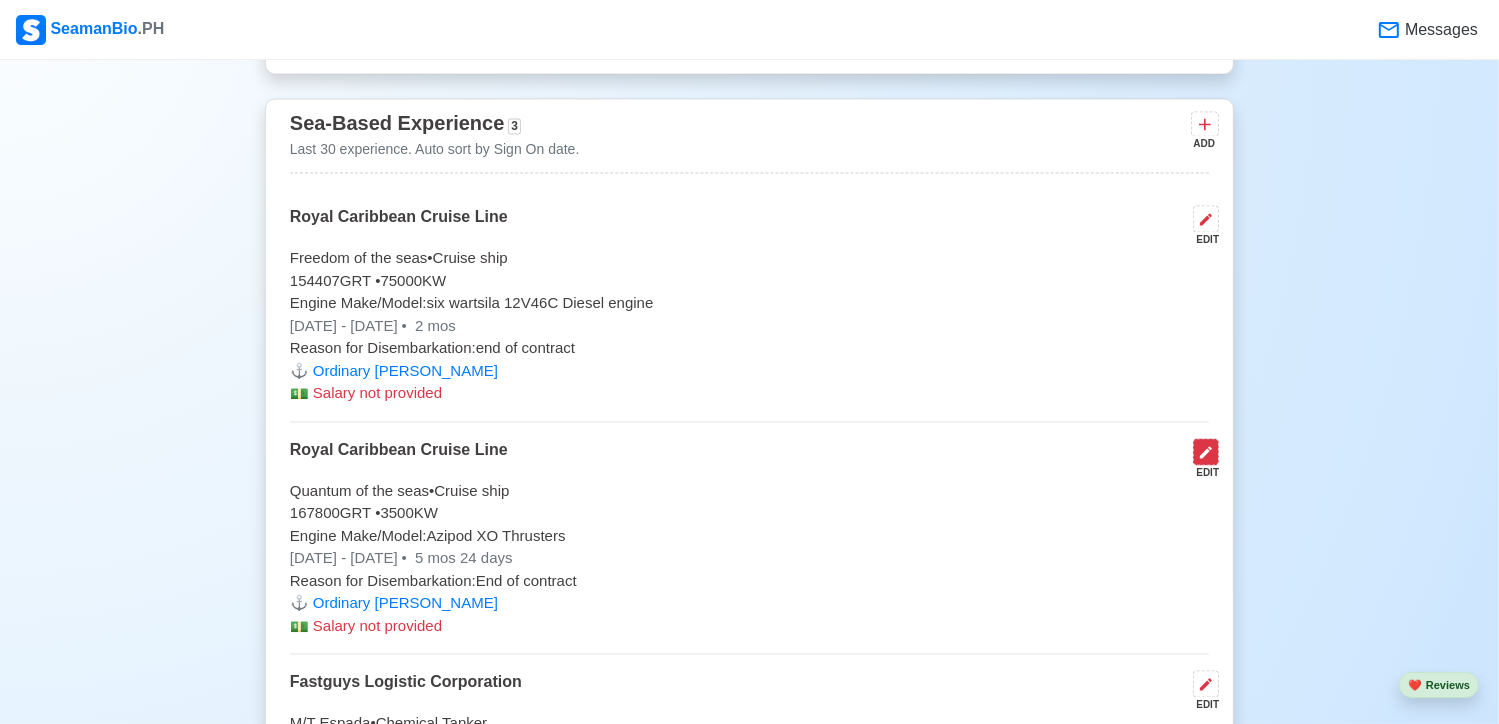 click 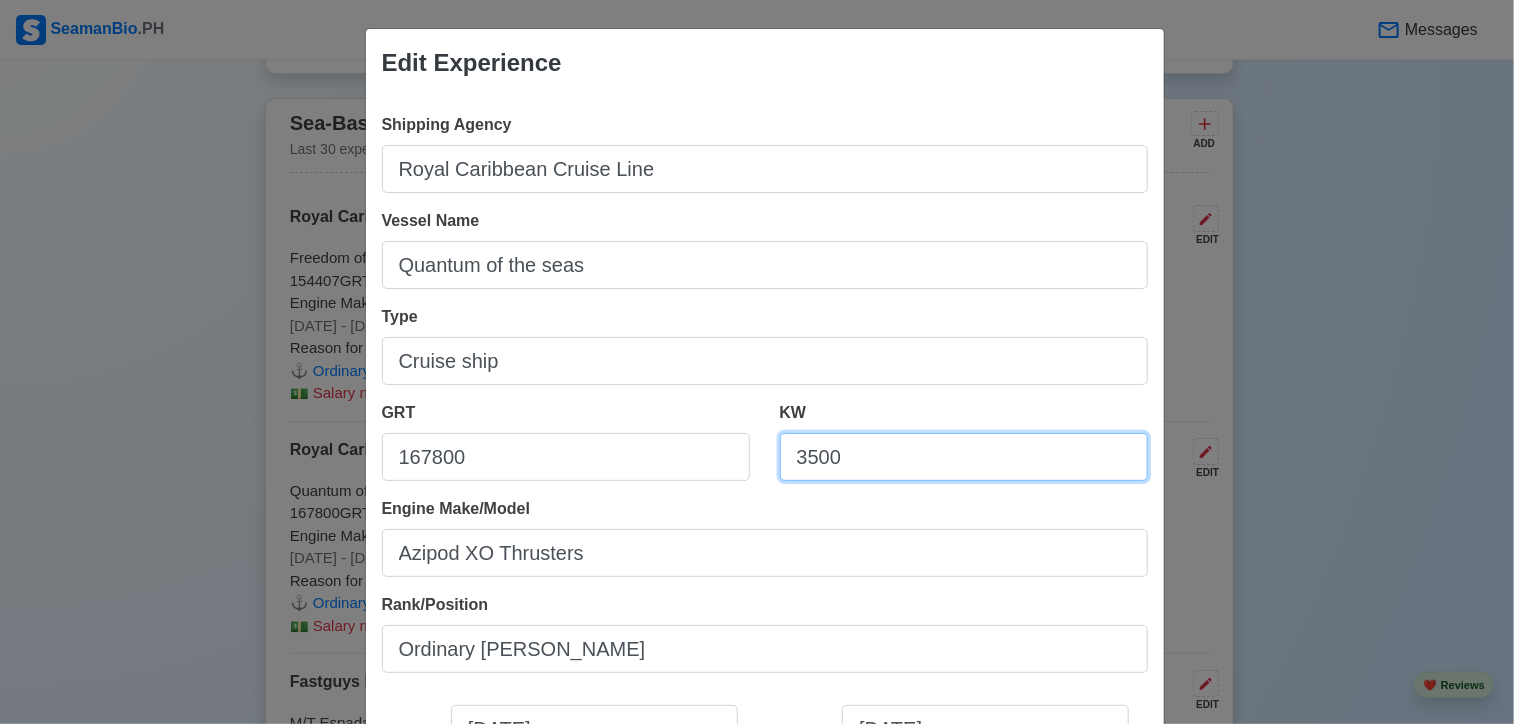 click on "3500" at bounding box center [964, 457] 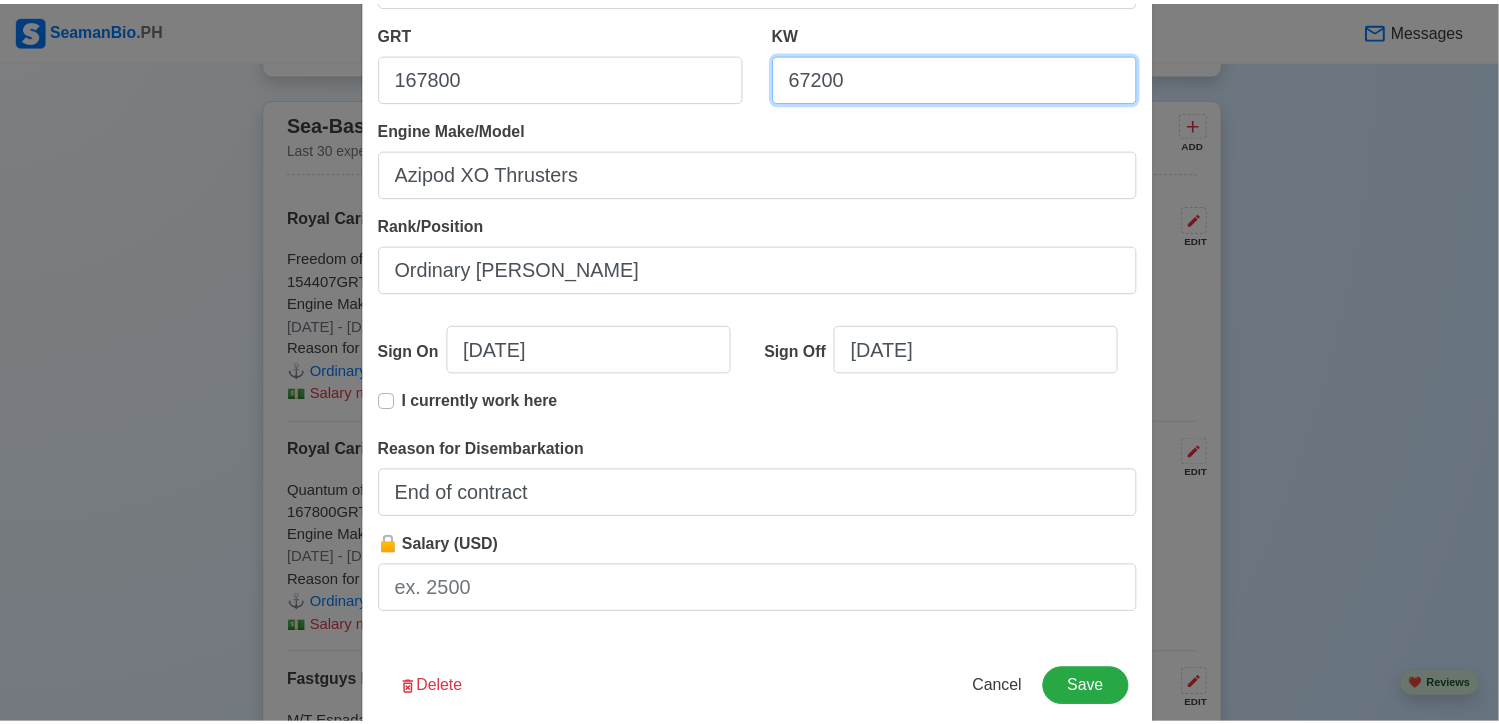 scroll, scrollTop: 415, scrollLeft: 0, axis: vertical 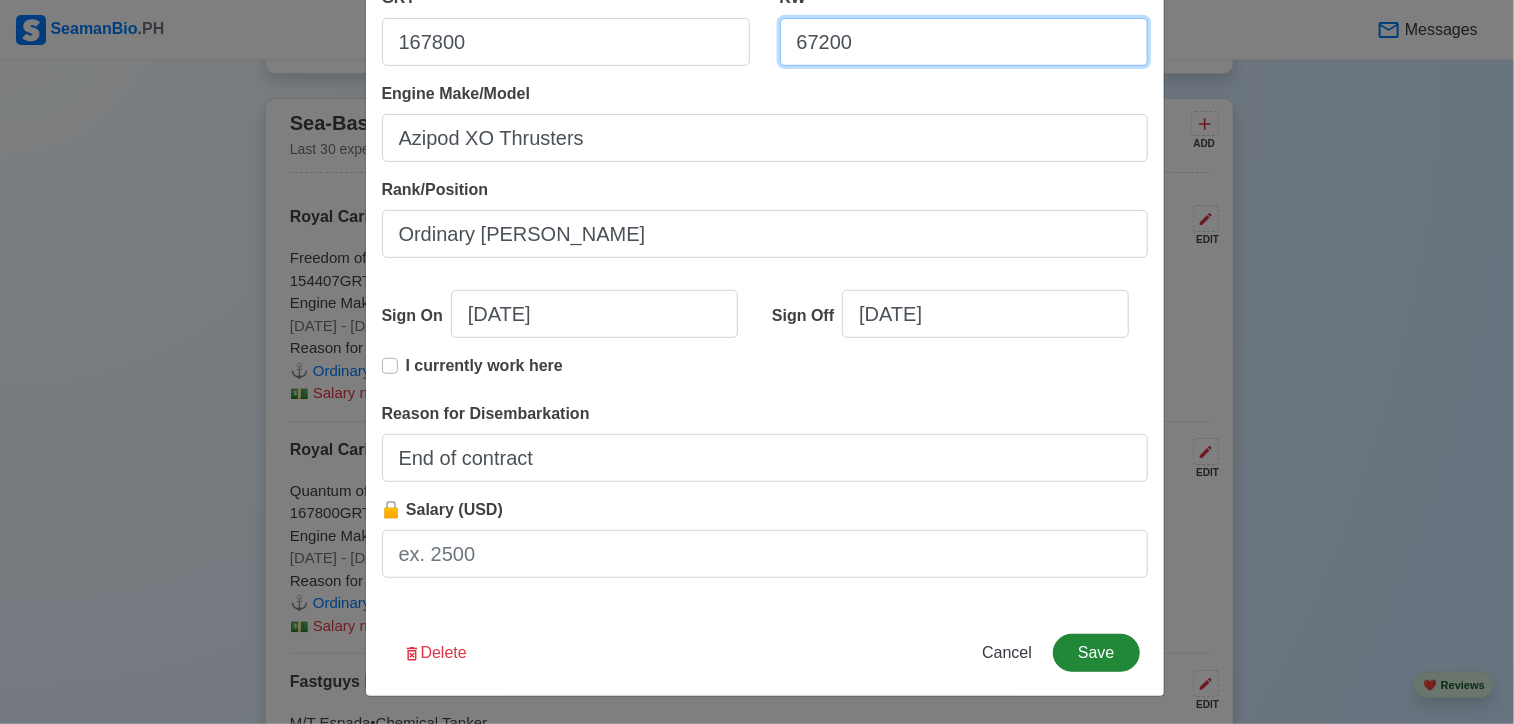 type on "67200" 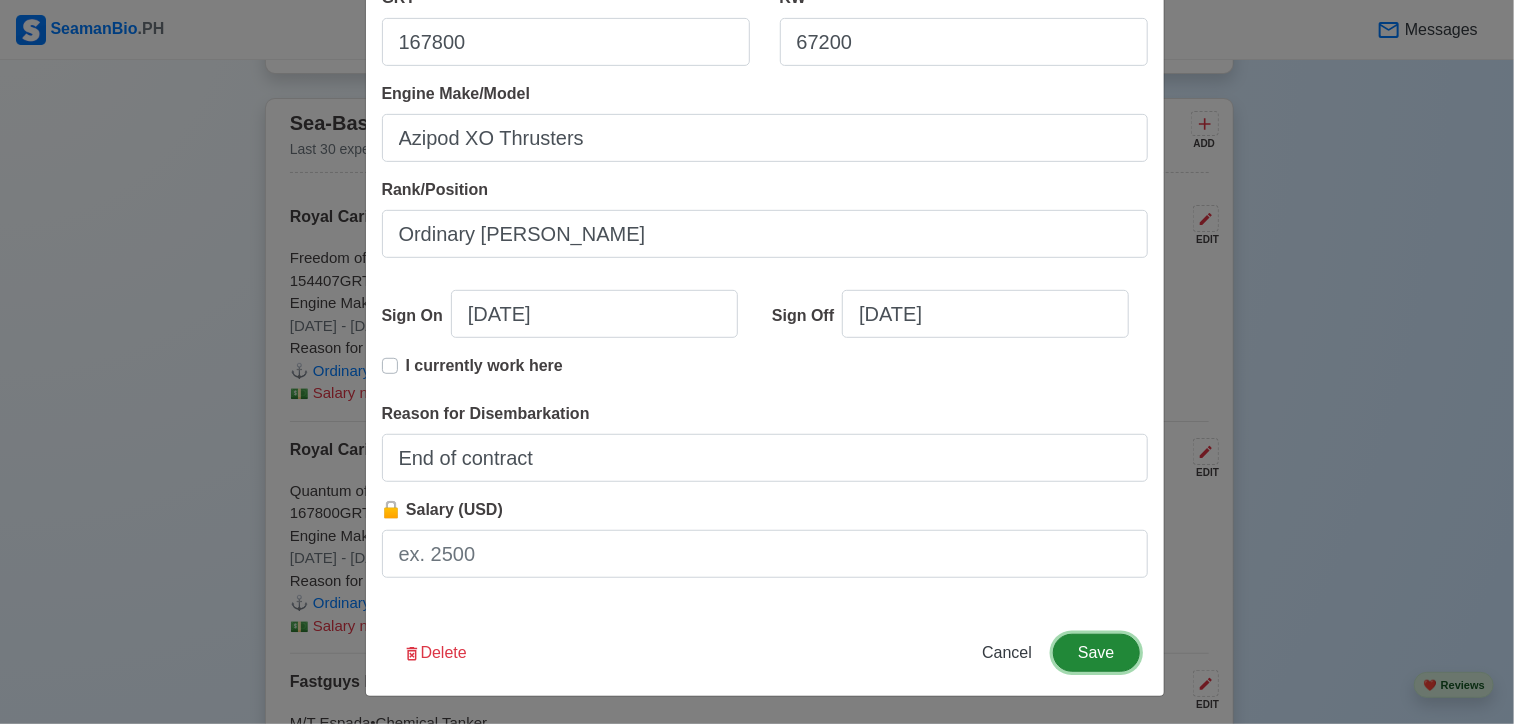 click on "Save" at bounding box center (1096, 653) 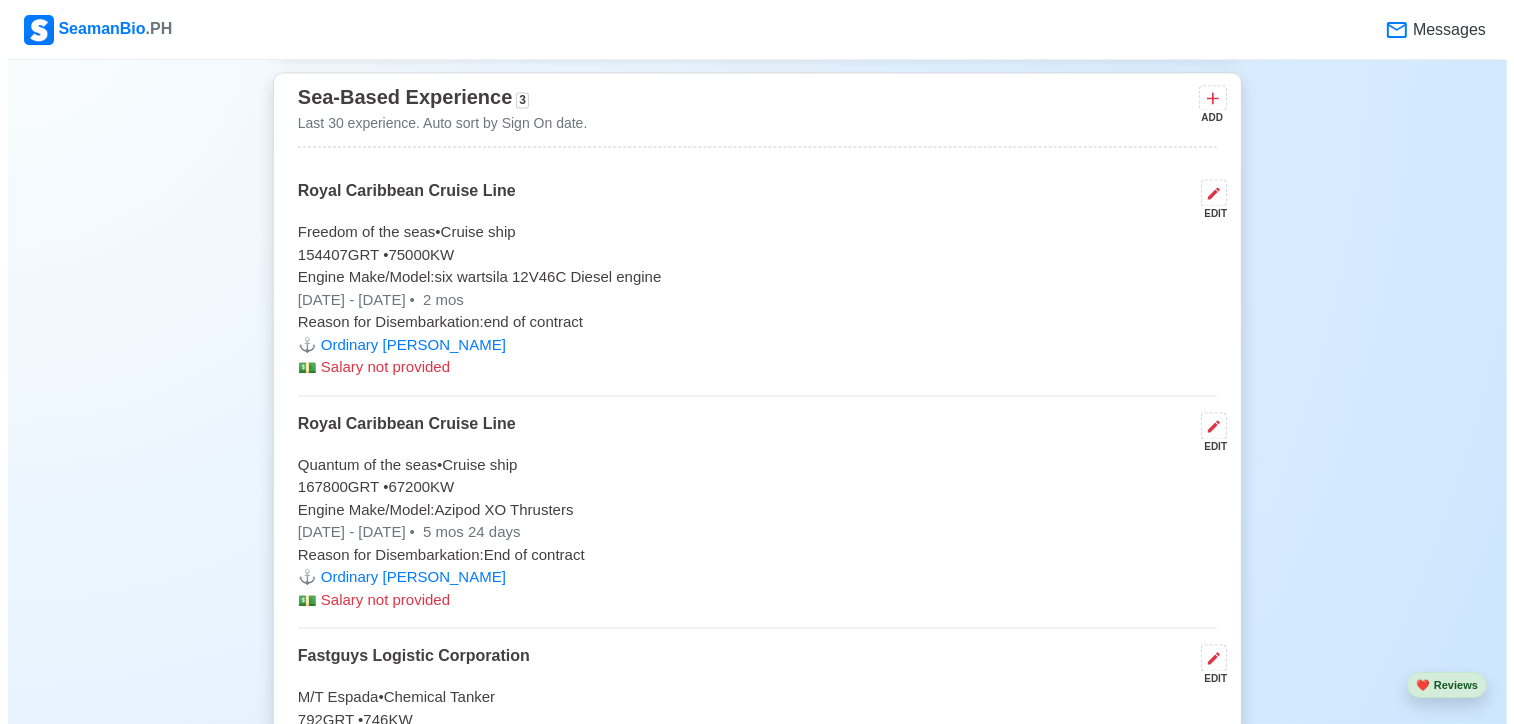 scroll, scrollTop: 3782, scrollLeft: 0, axis: vertical 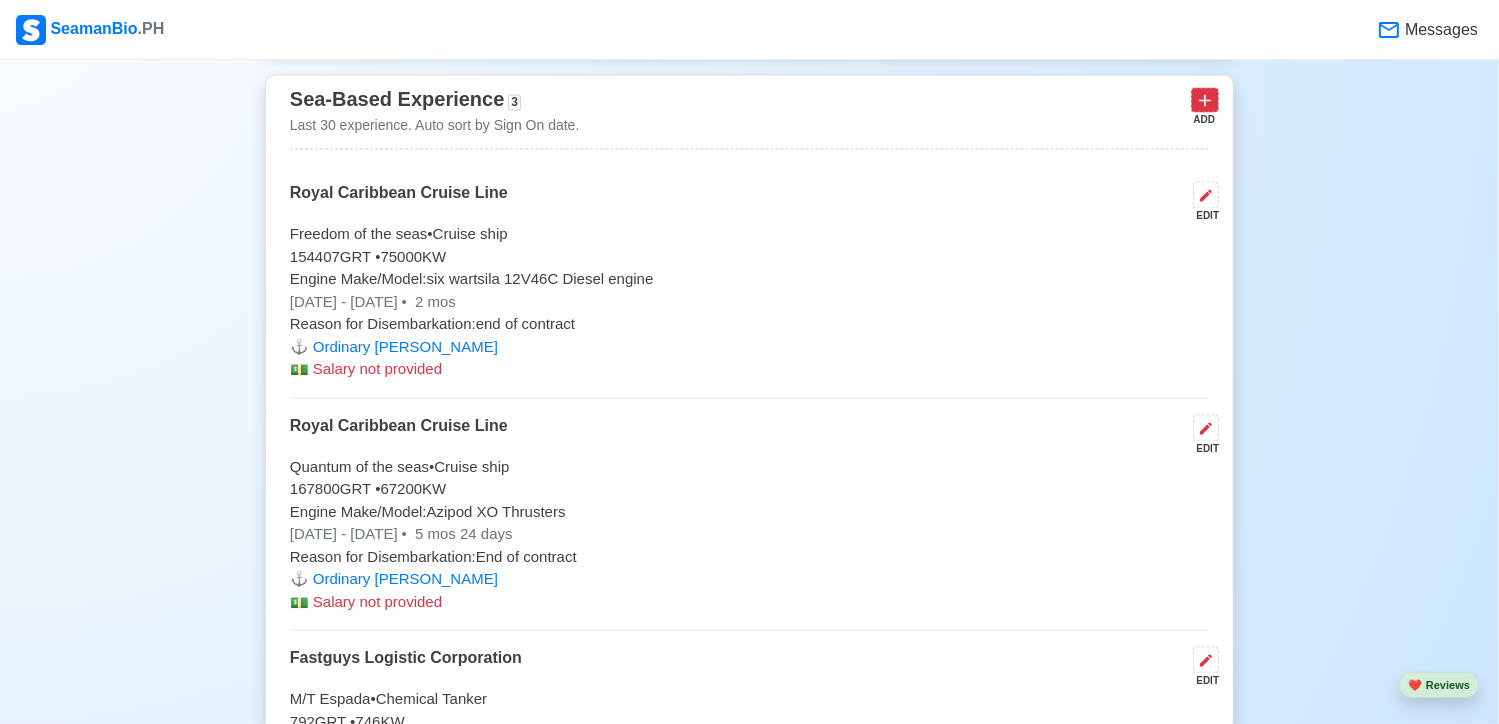 click 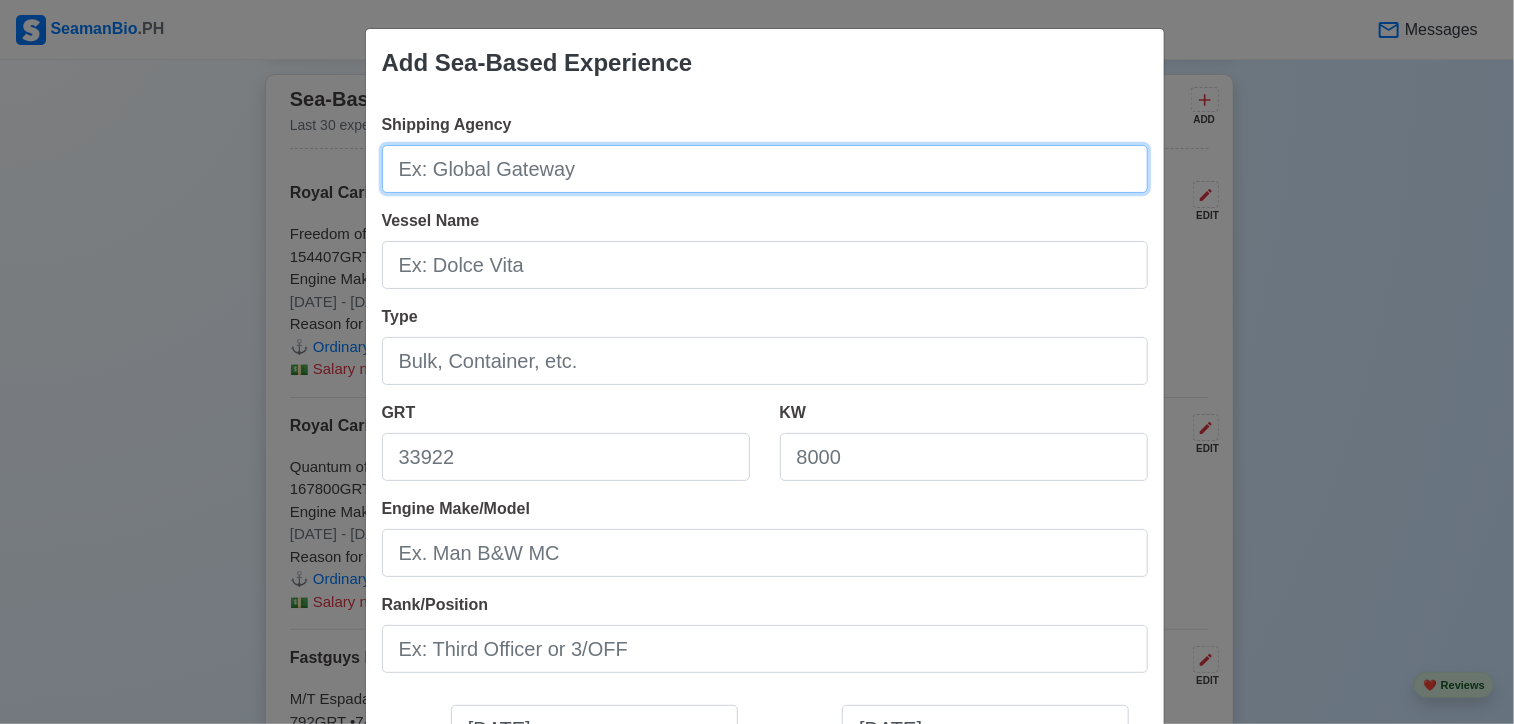 click on "Shipping Agency" at bounding box center (765, 169) 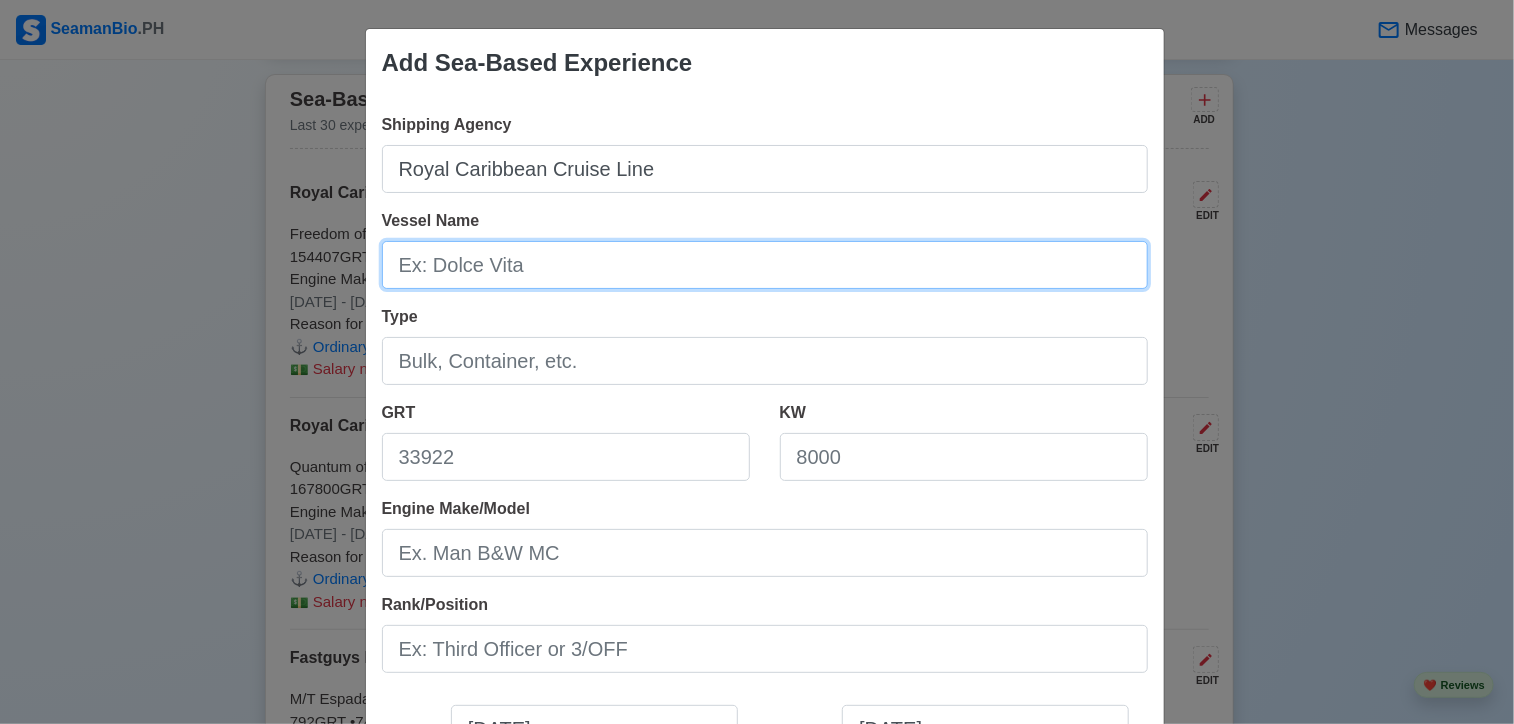 click on "Vessel Name" at bounding box center (765, 265) 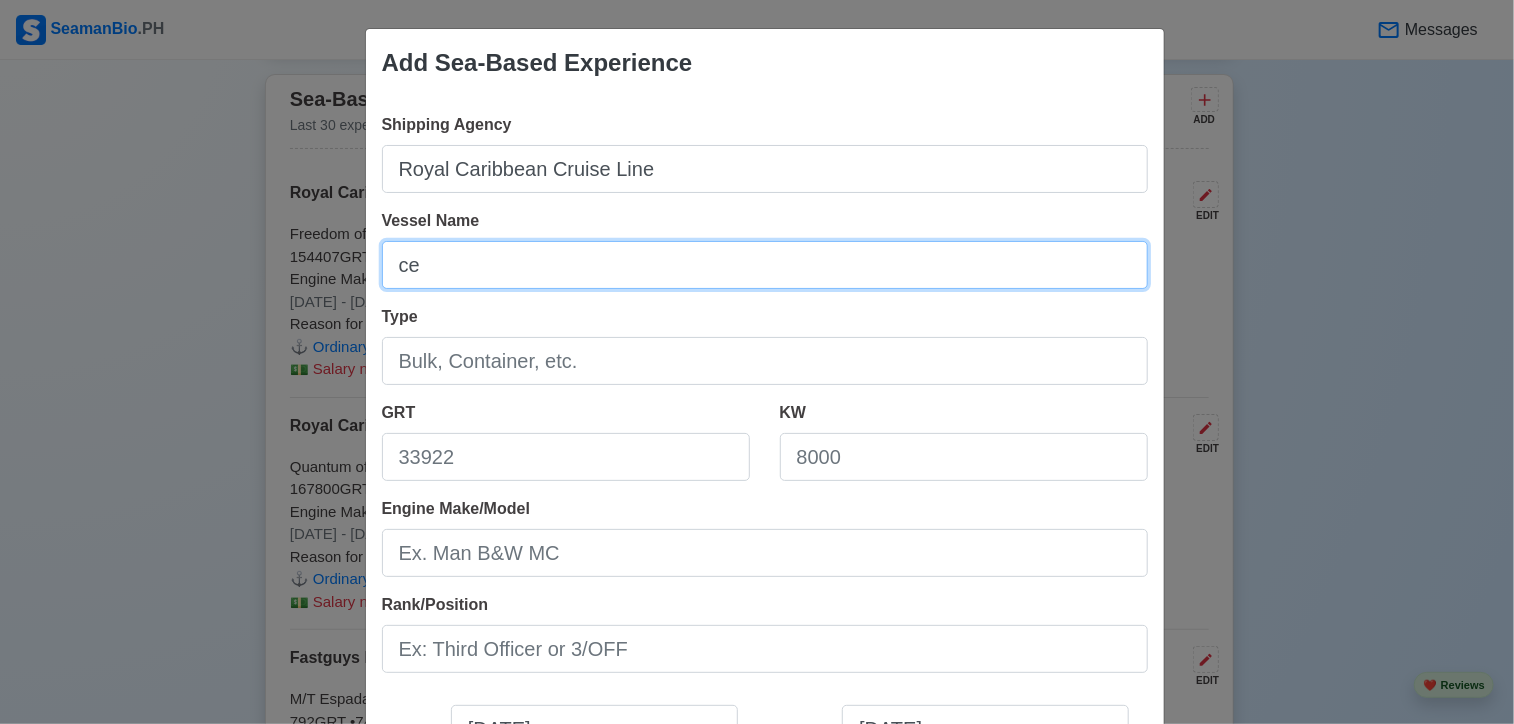 type on "c" 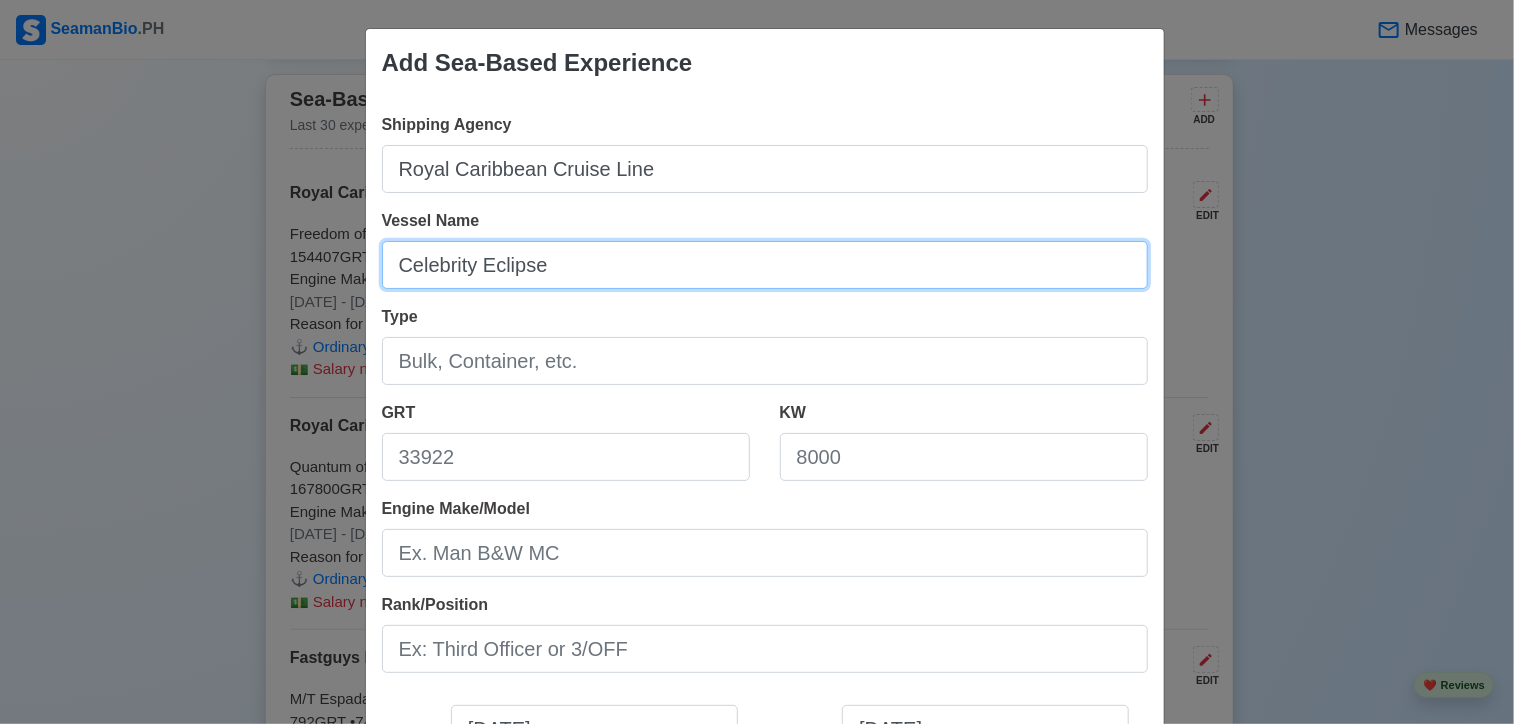 type on "Celebrity Eclipse" 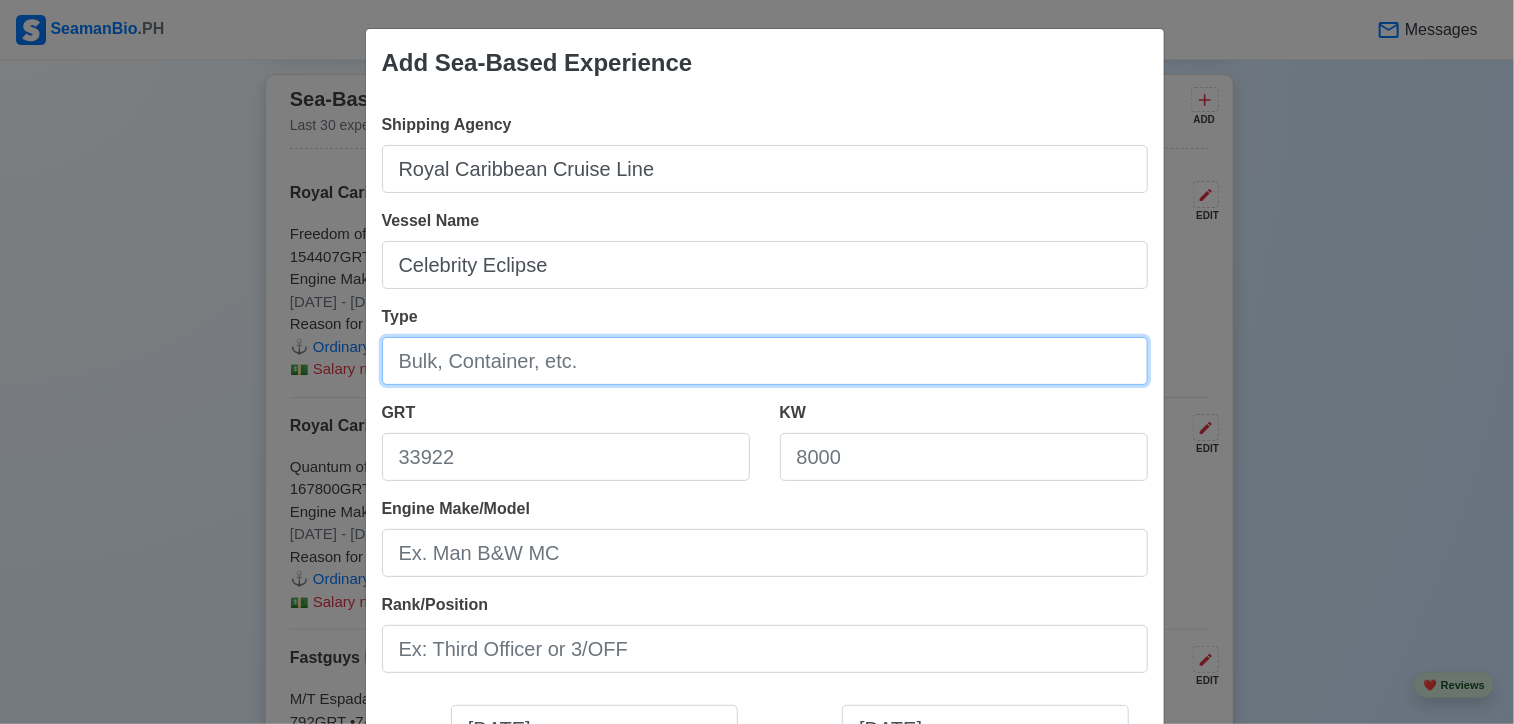 click on "Type" at bounding box center (765, 361) 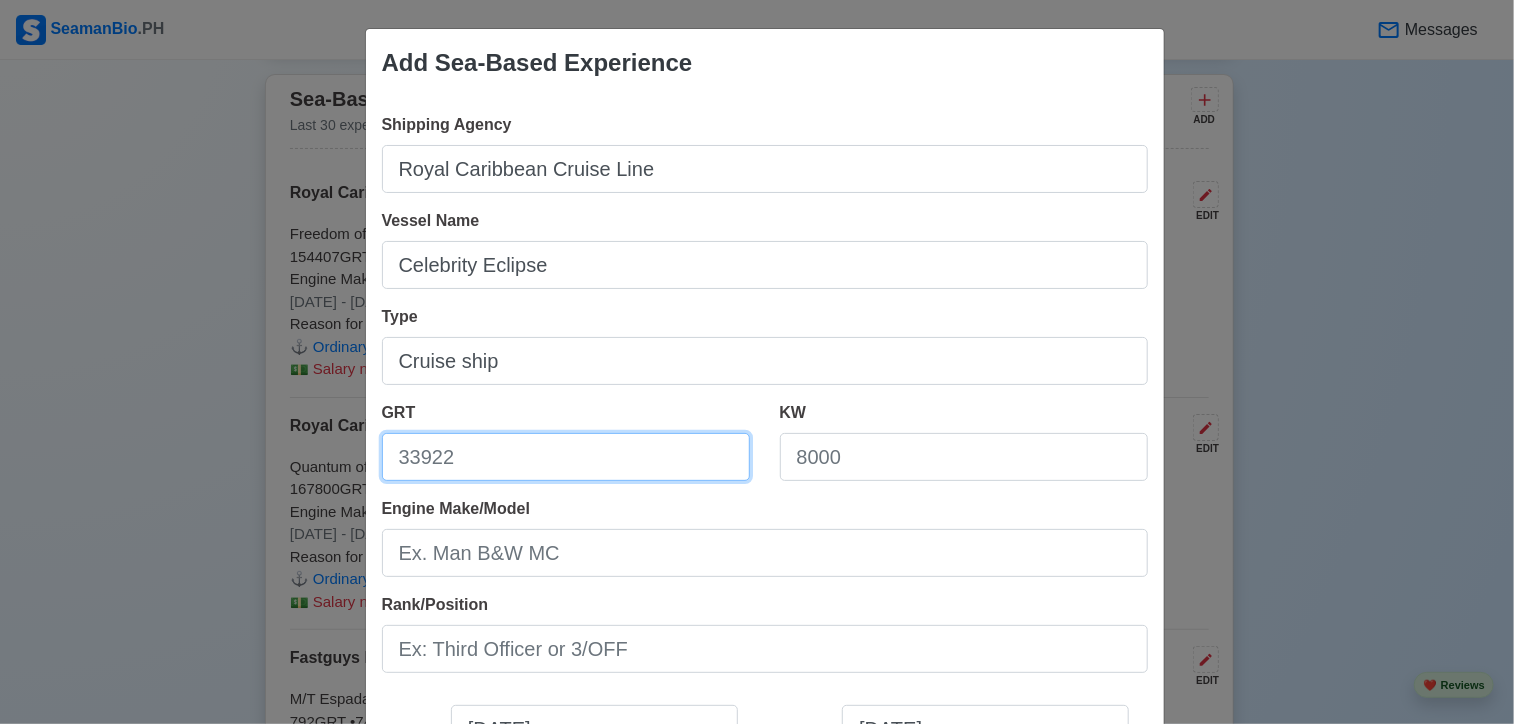 click on "GRT" at bounding box center (566, 457) 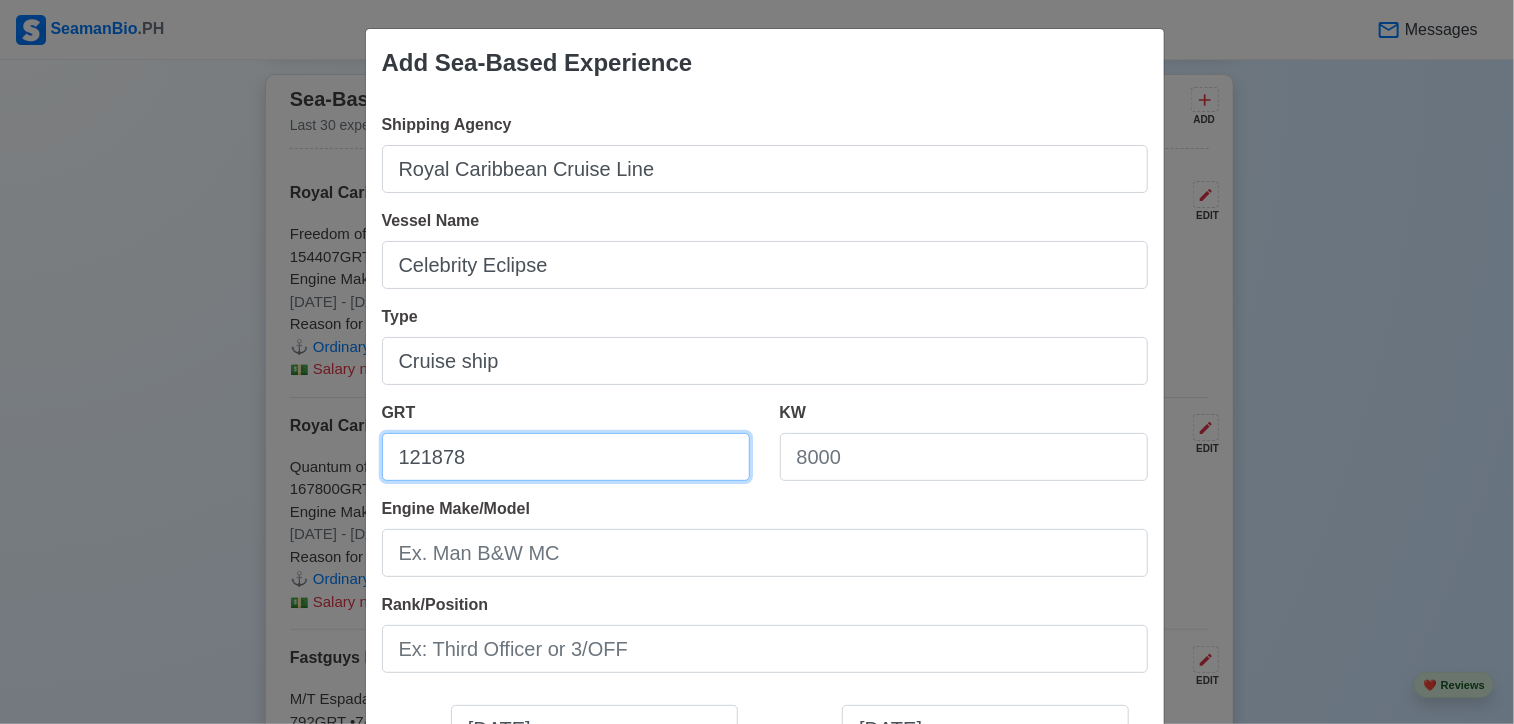 type on "121878" 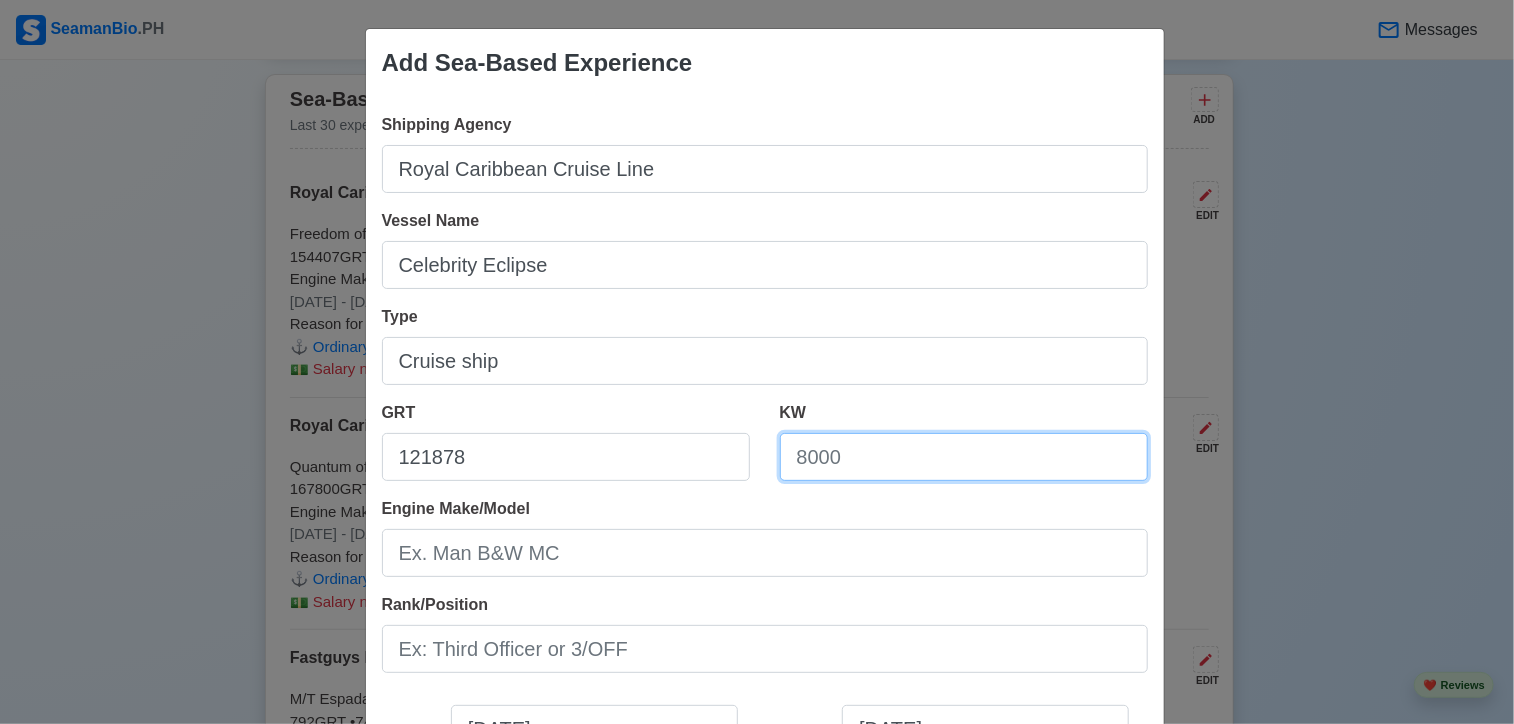 click on "KW" at bounding box center (964, 457) 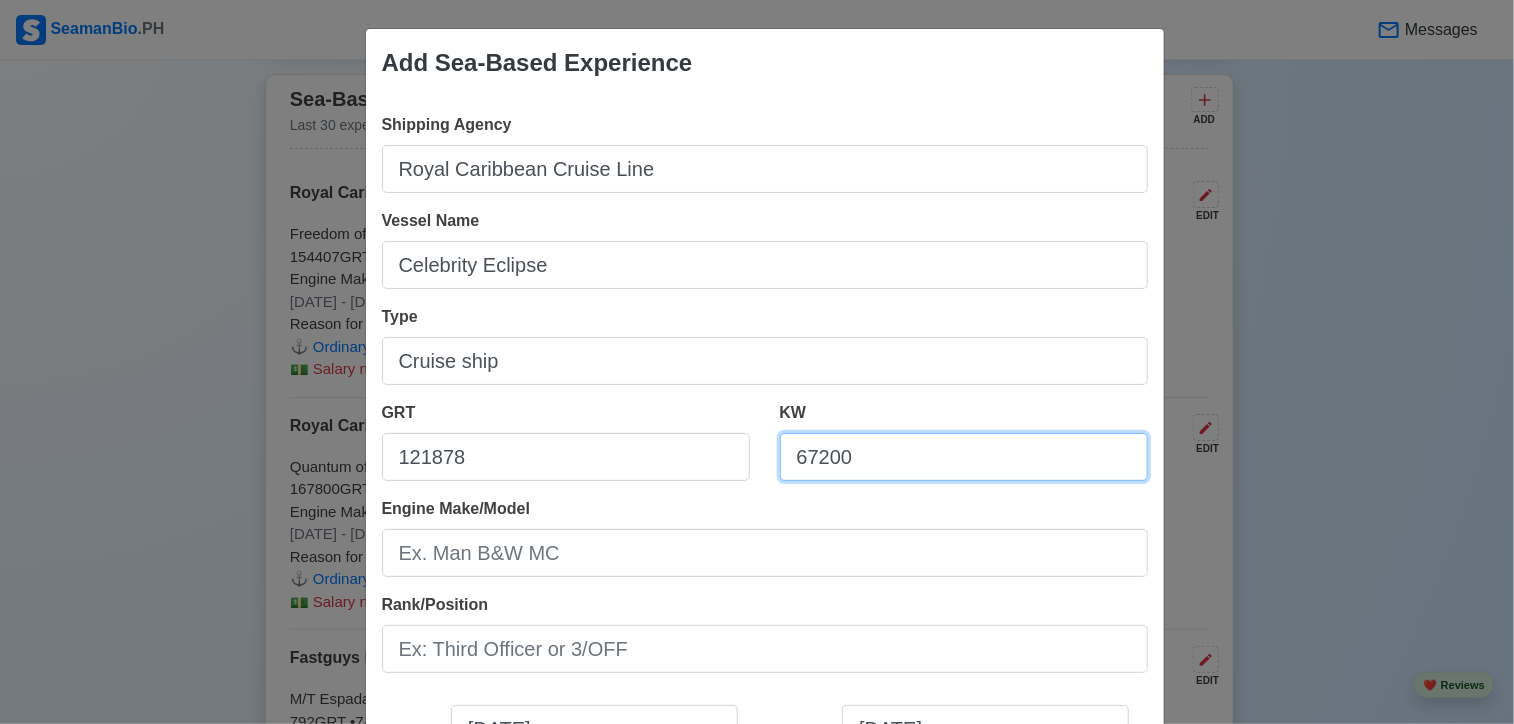 type on "67200" 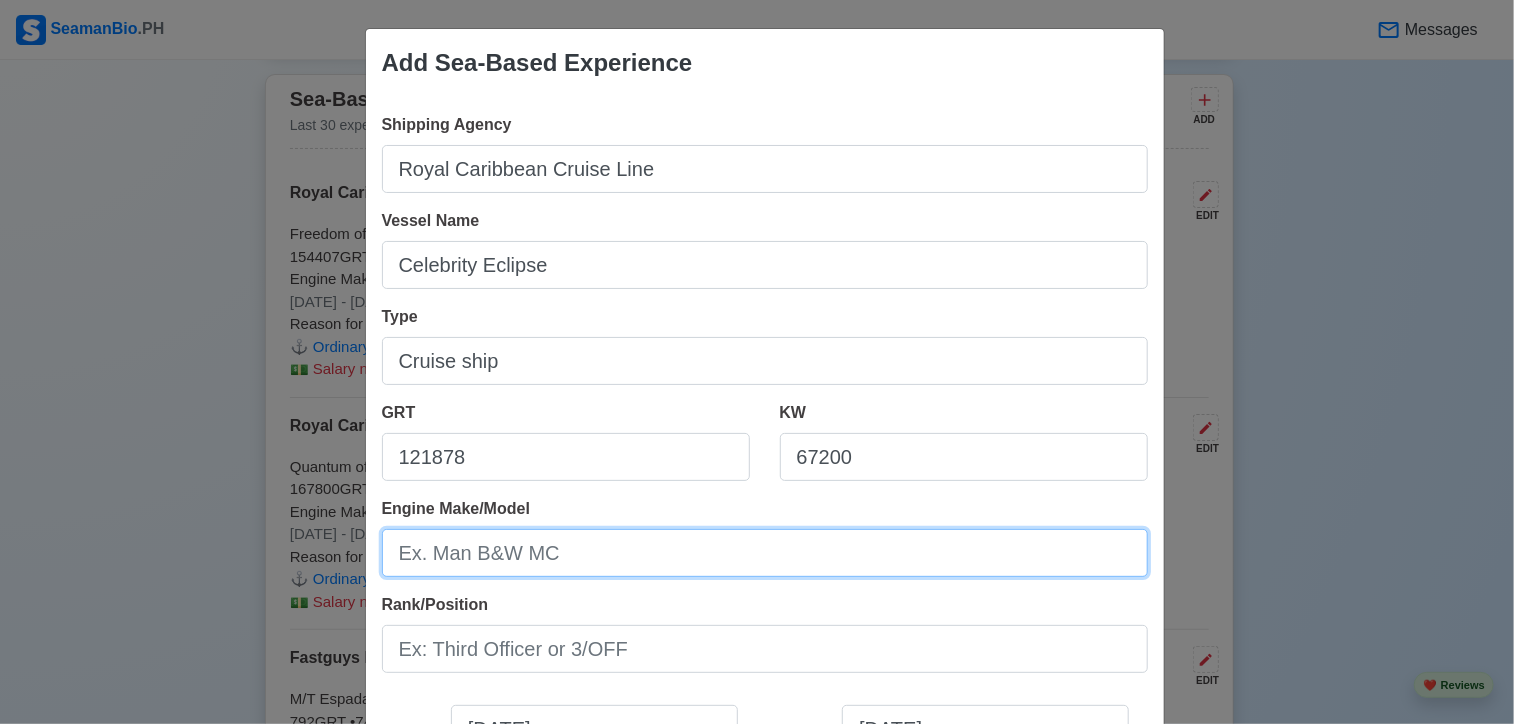 click on "Engine Make/Model" at bounding box center [765, 553] 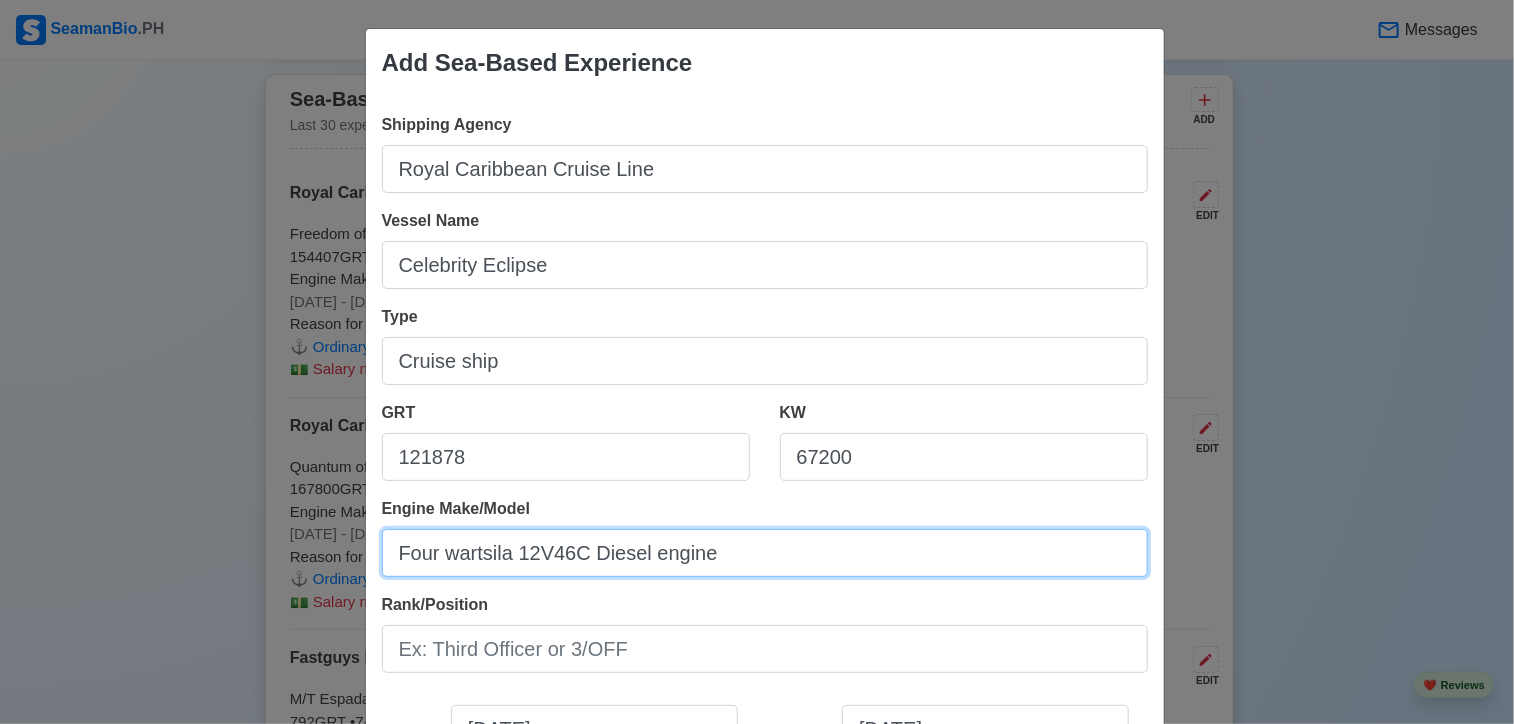 click on "Four wartsila 12V46C Diesel engine" at bounding box center (765, 553) 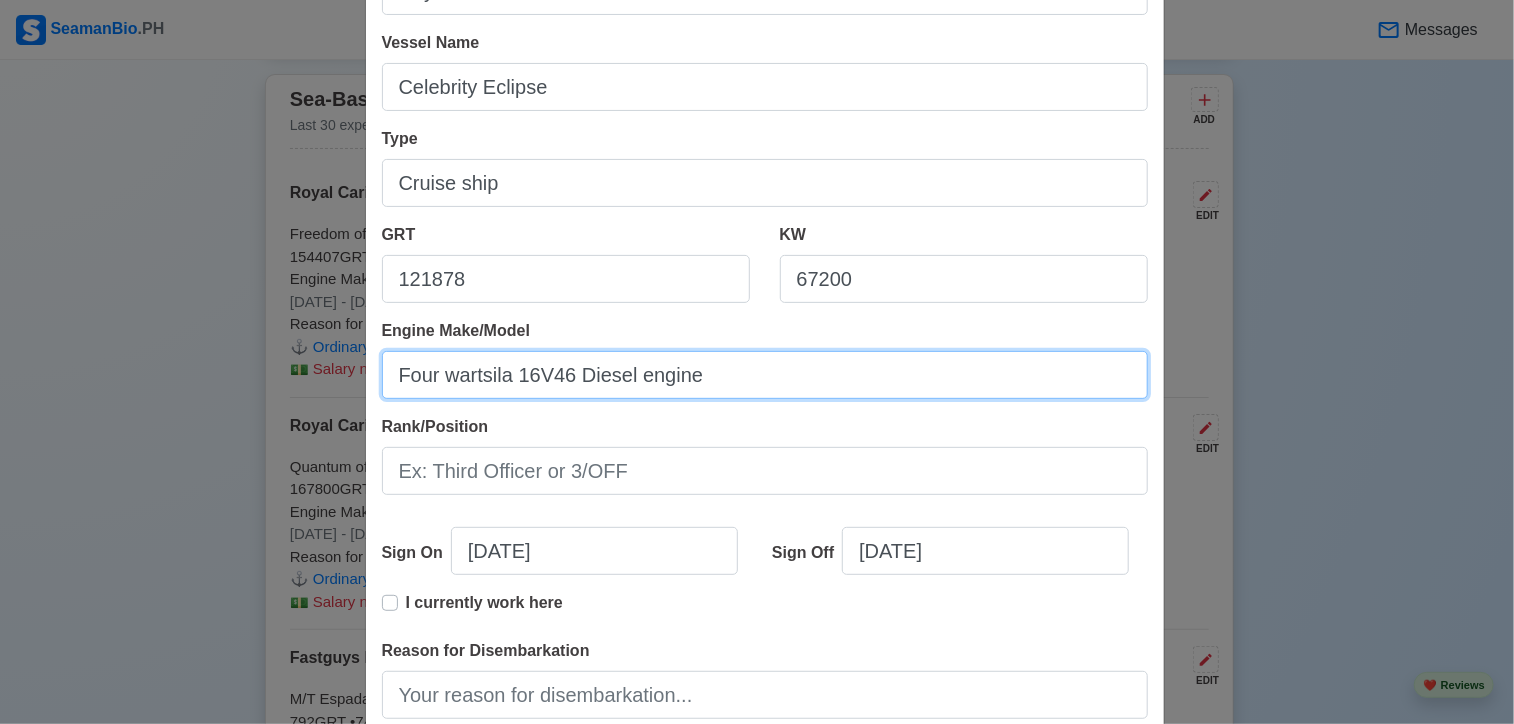 scroll, scrollTop: 180, scrollLeft: 0, axis: vertical 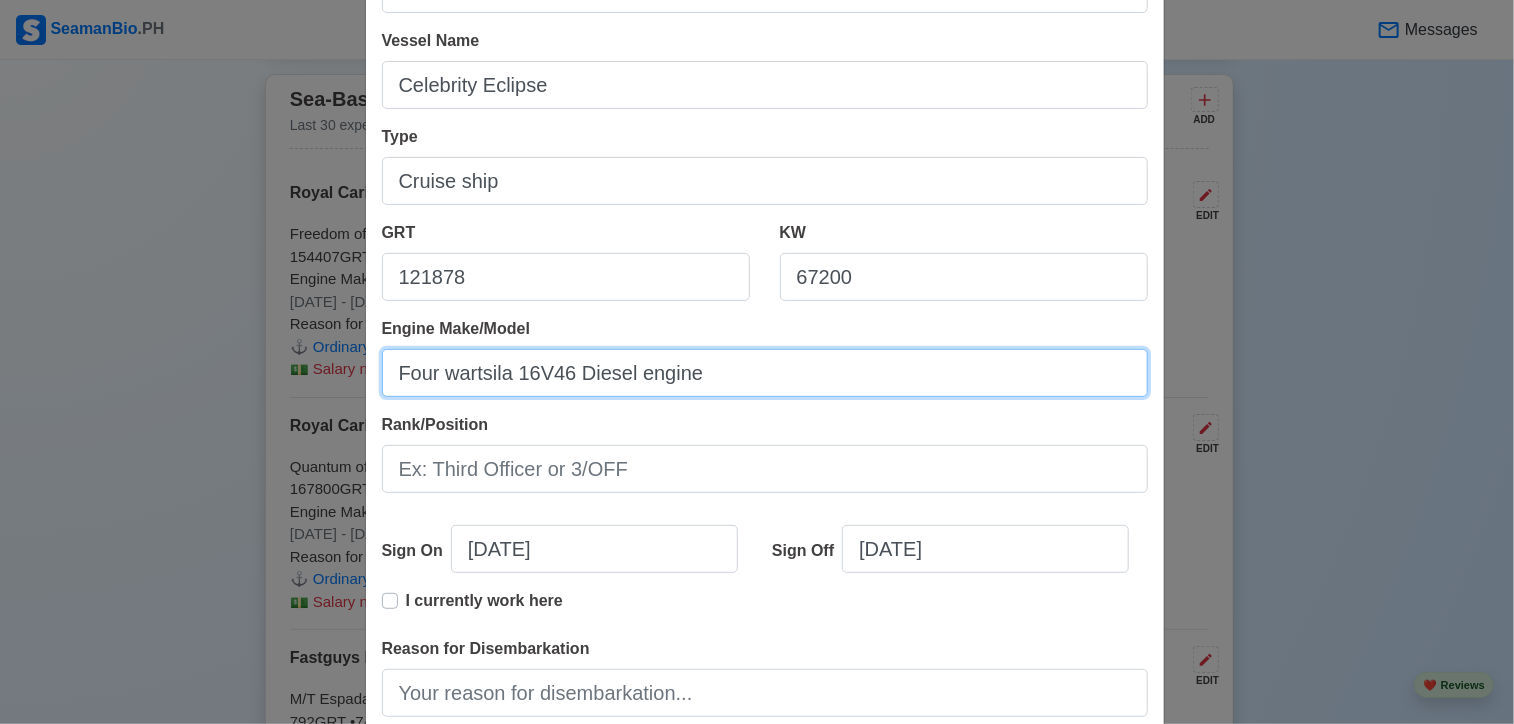 type on "Four wartsila 16V46 Diesel engine" 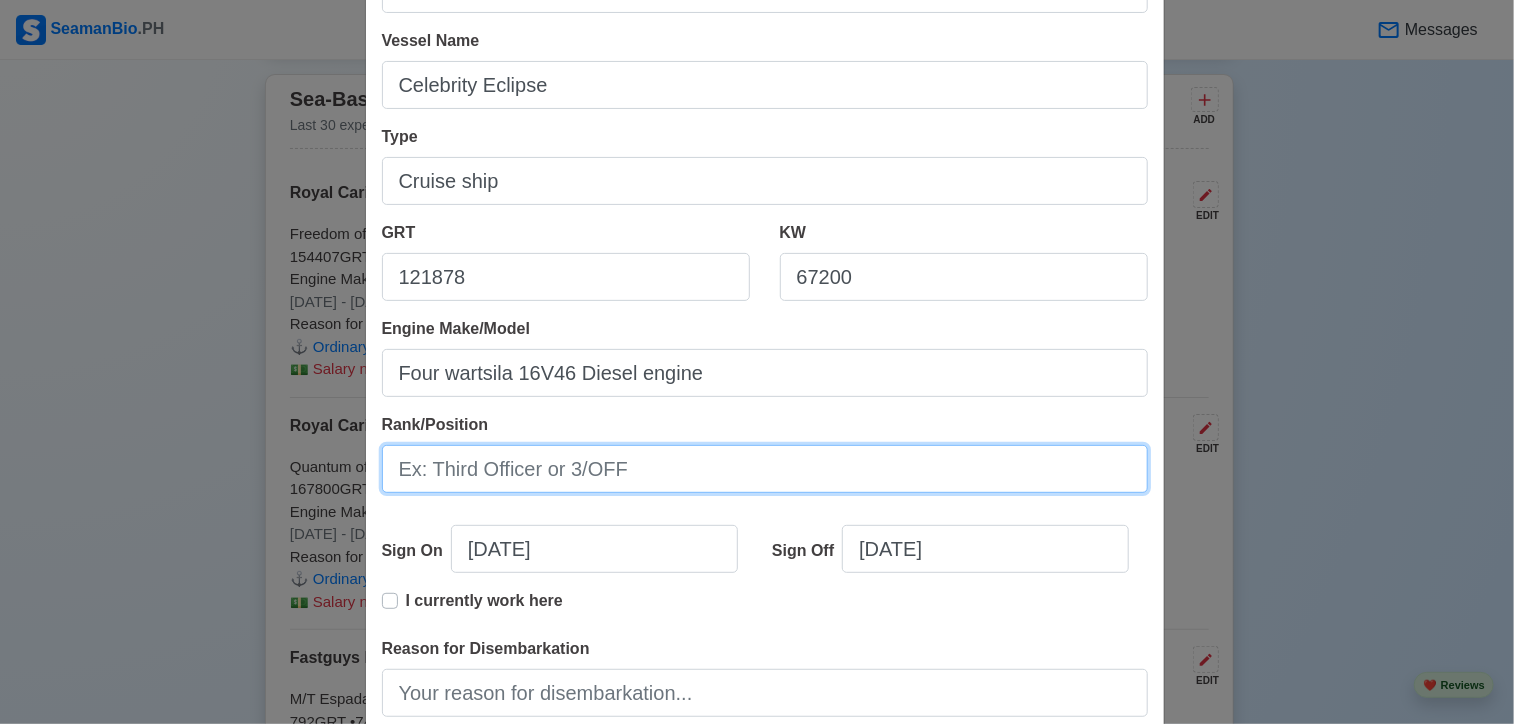 click on "Rank/Position" at bounding box center [765, 469] 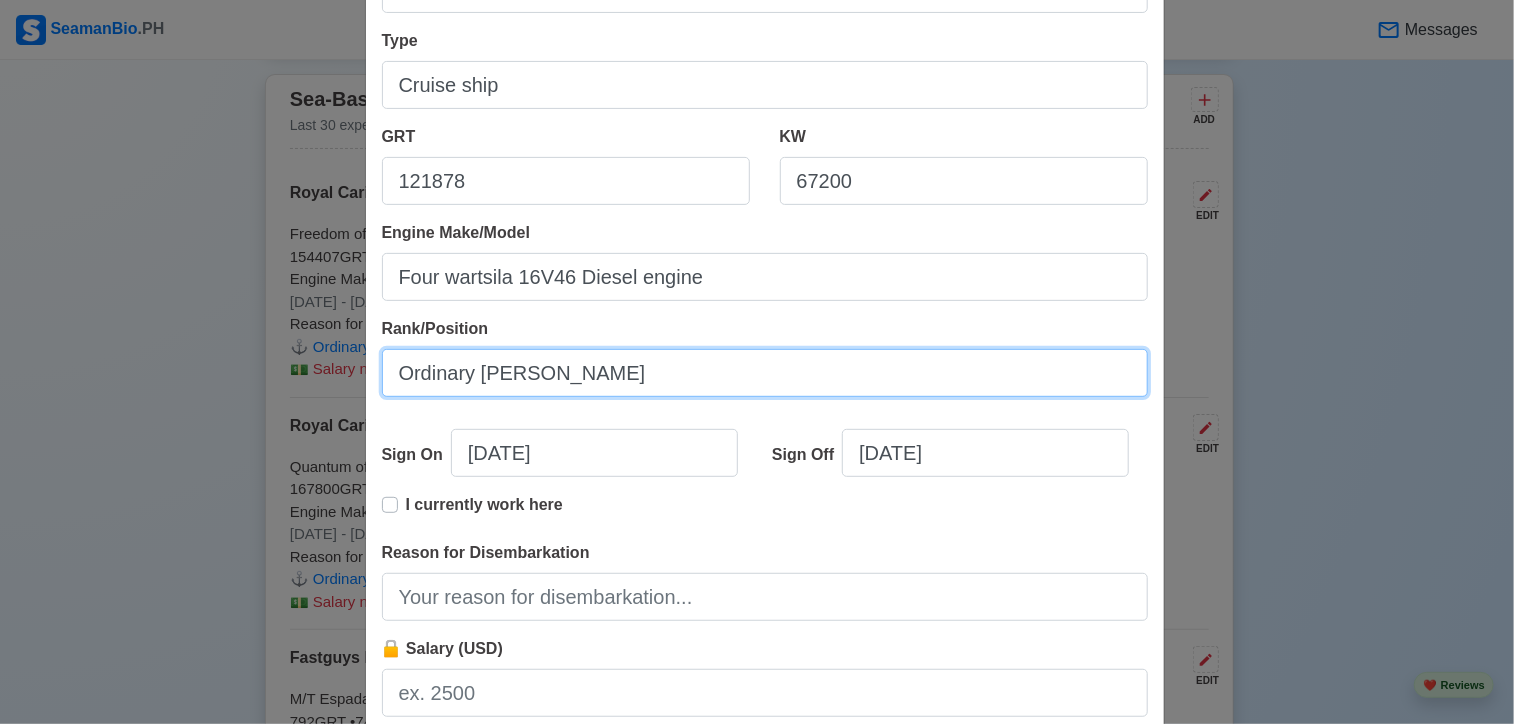 scroll, scrollTop: 280, scrollLeft: 0, axis: vertical 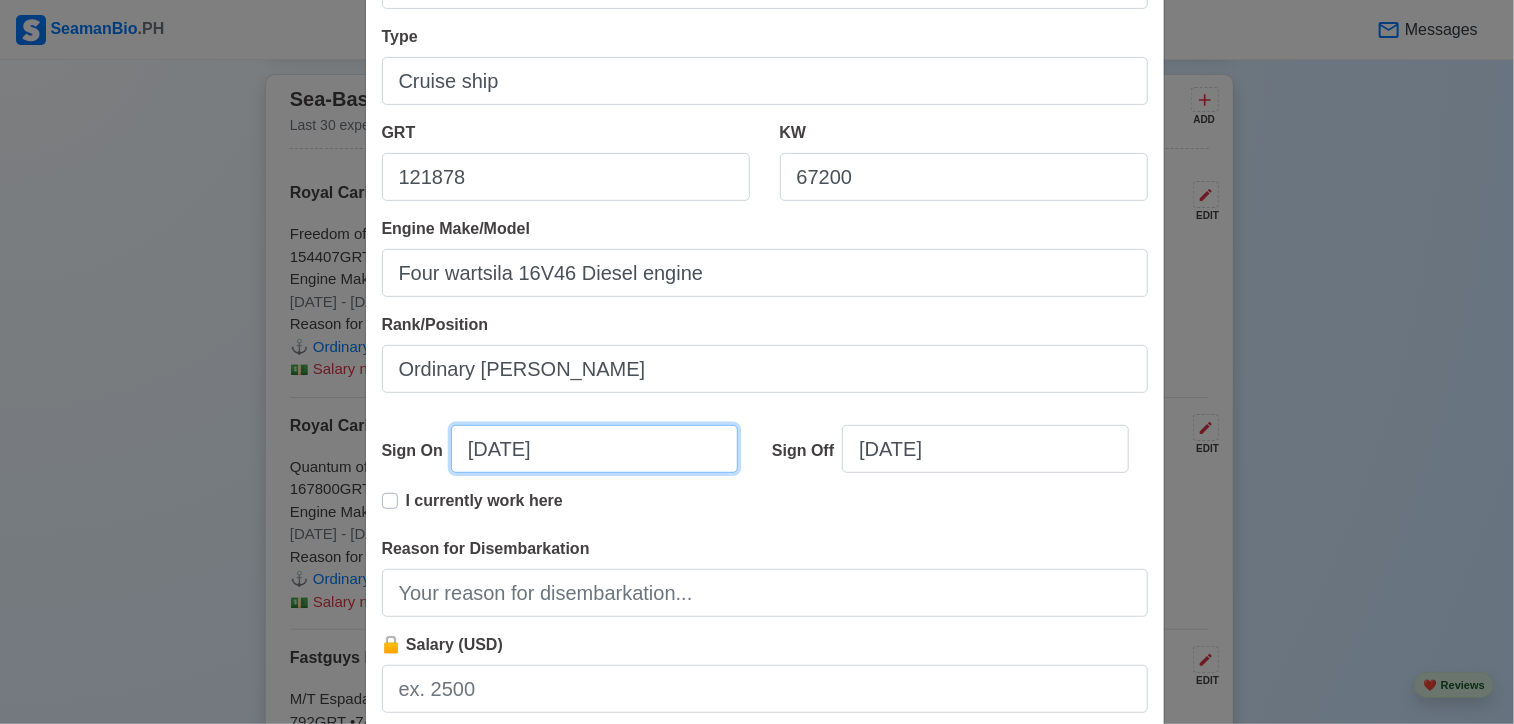 select on "****" 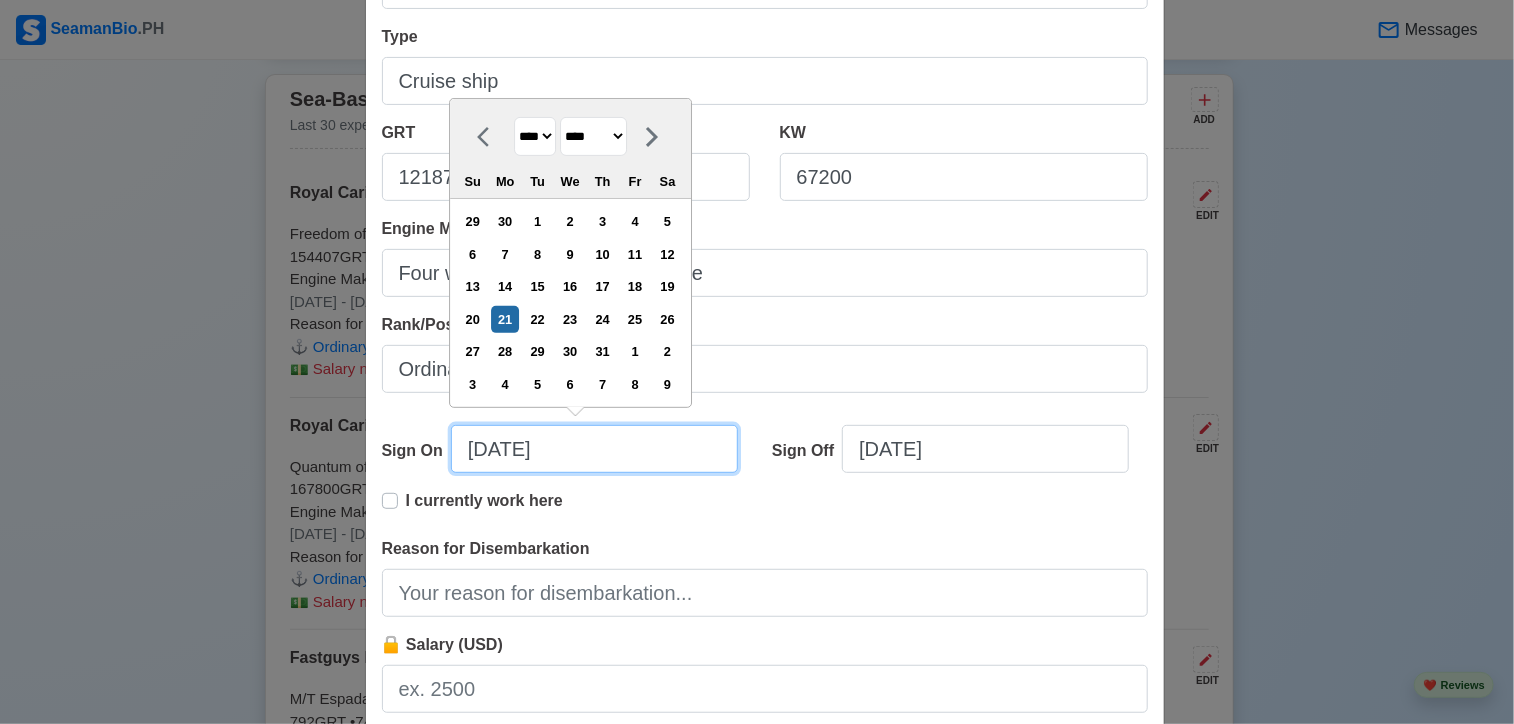 click on "[DATE]" at bounding box center [594, 449] 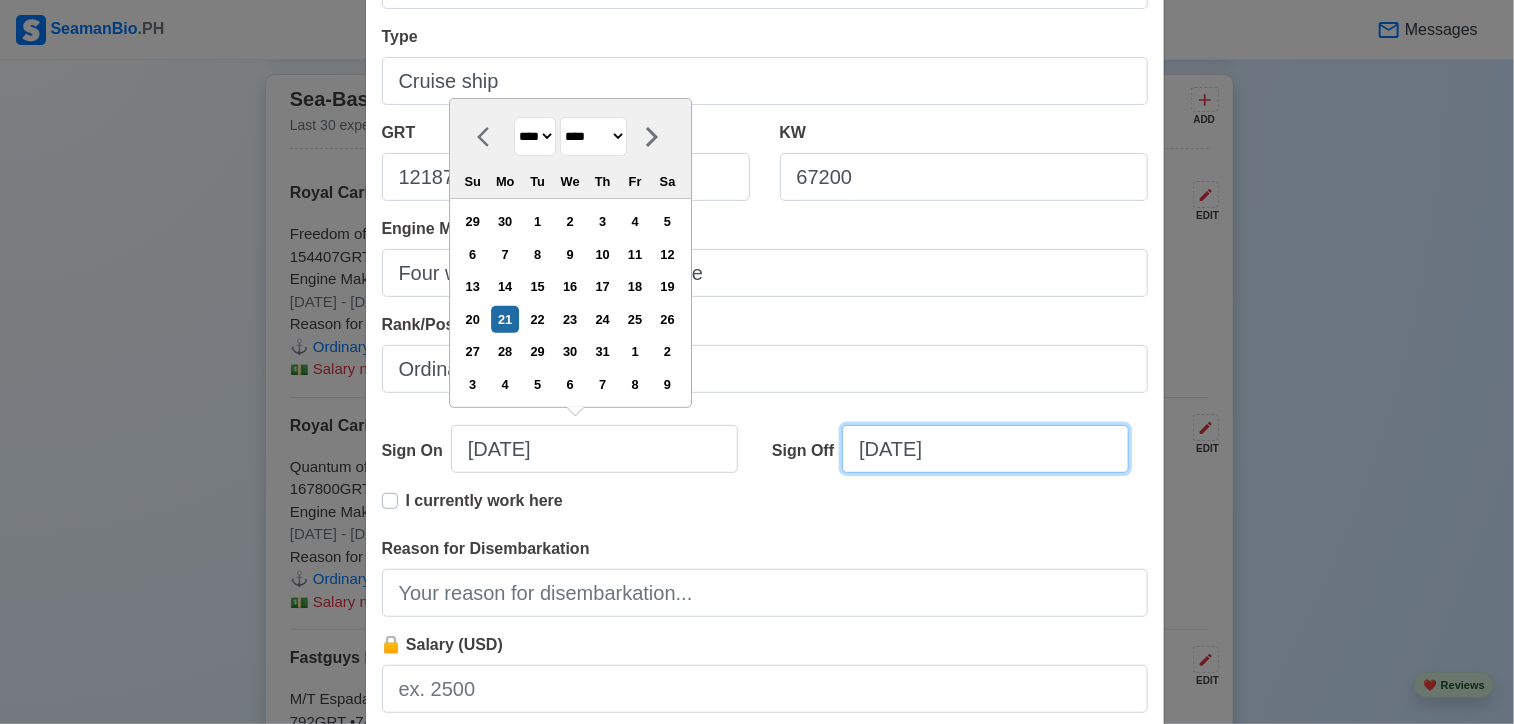 select on "****" 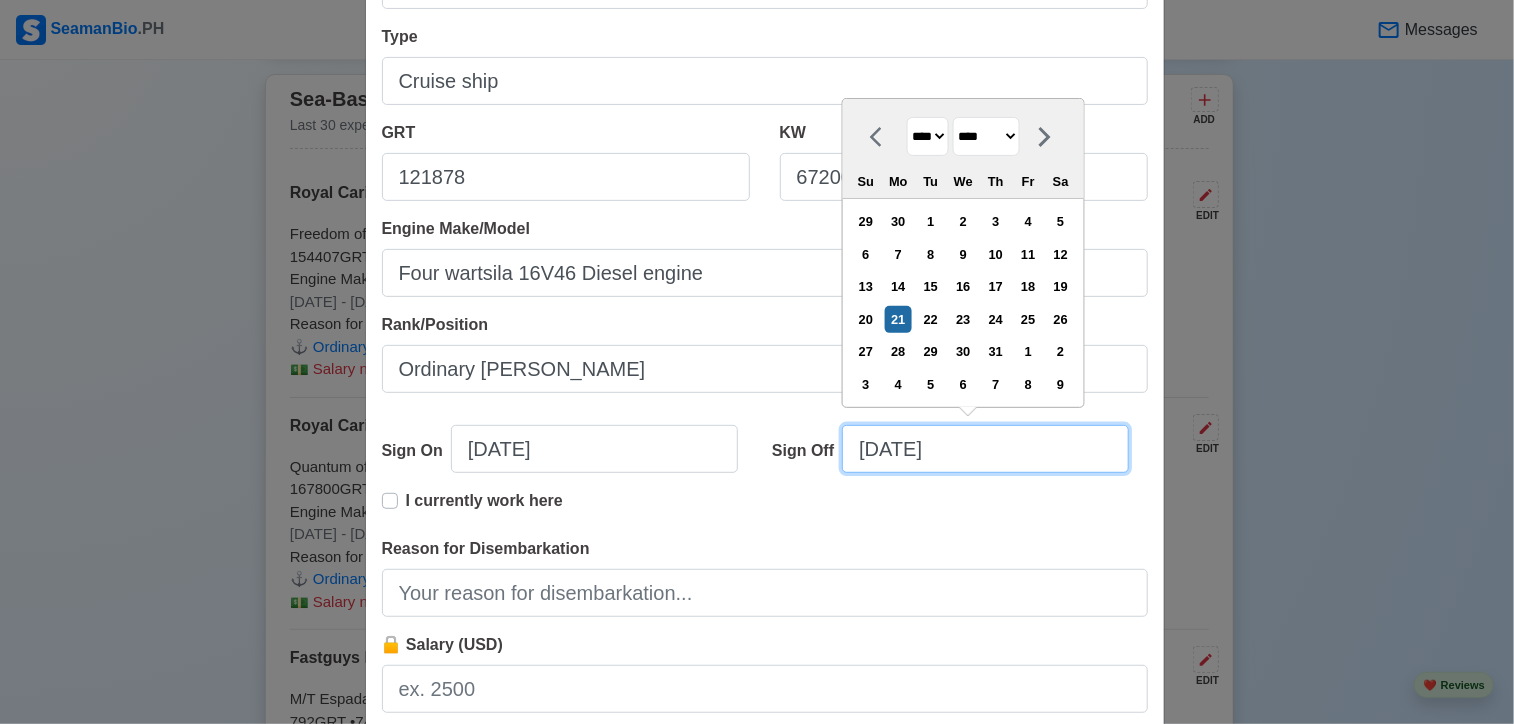 click on "[DATE]" at bounding box center [985, 449] 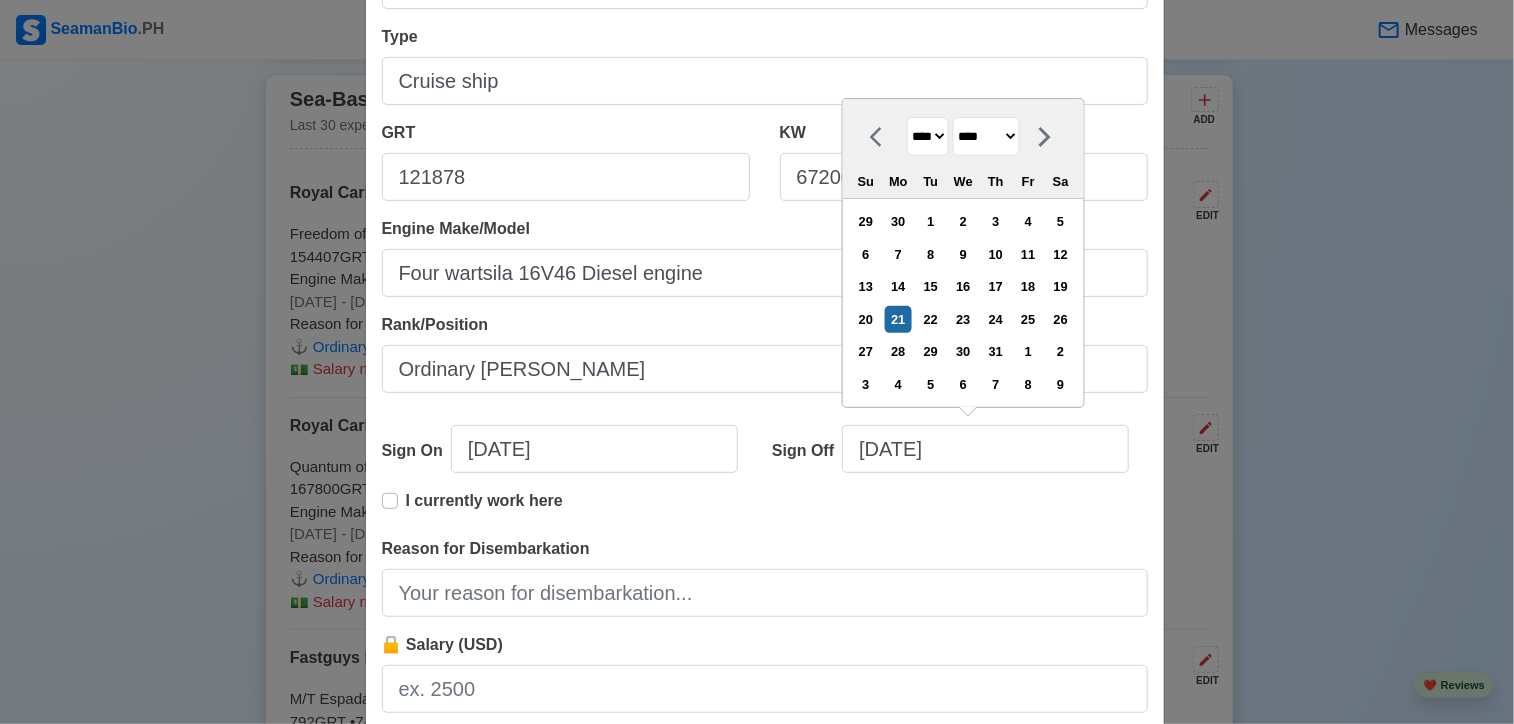 click on "******* ******** ***** ***** *** **** **** ****** ********* ******* ******** ********" at bounding box center [986, 136] 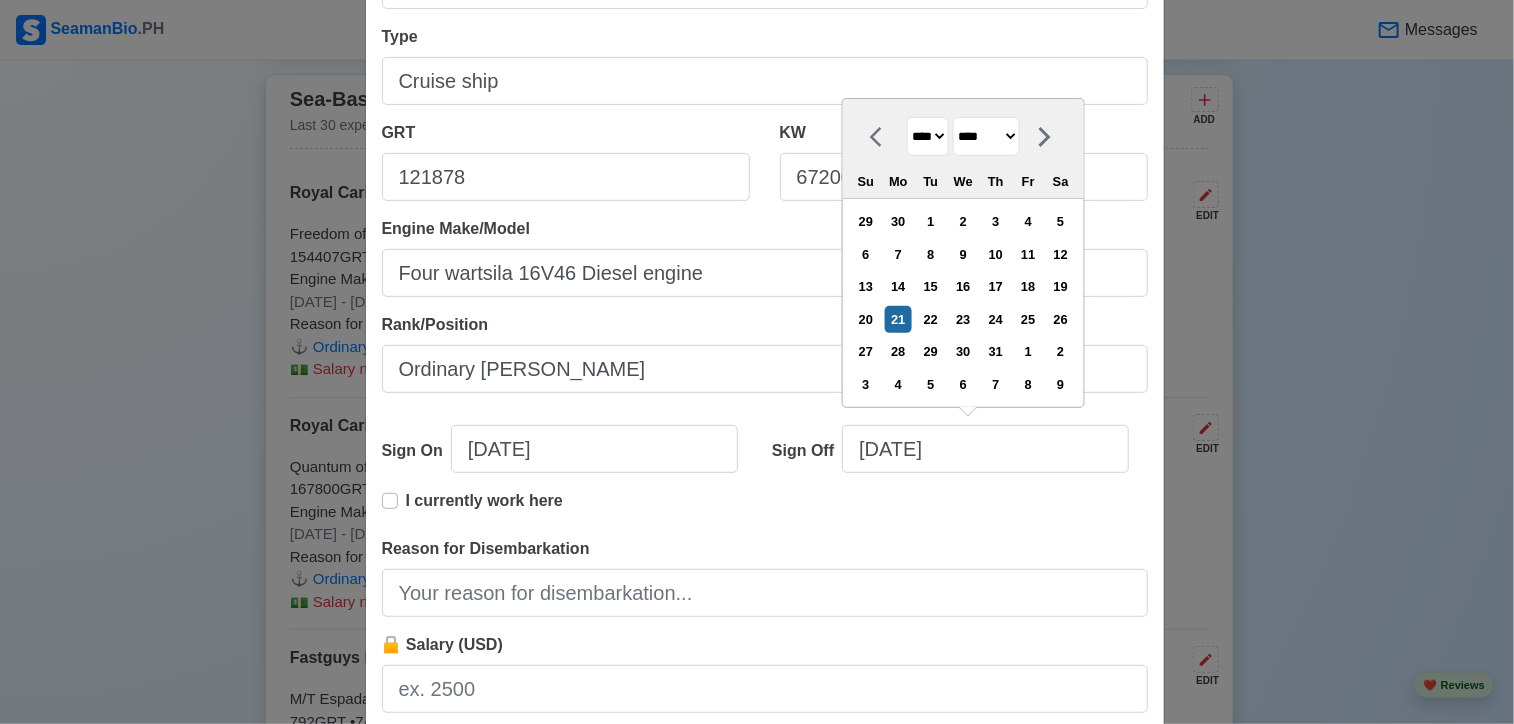 select on "****" 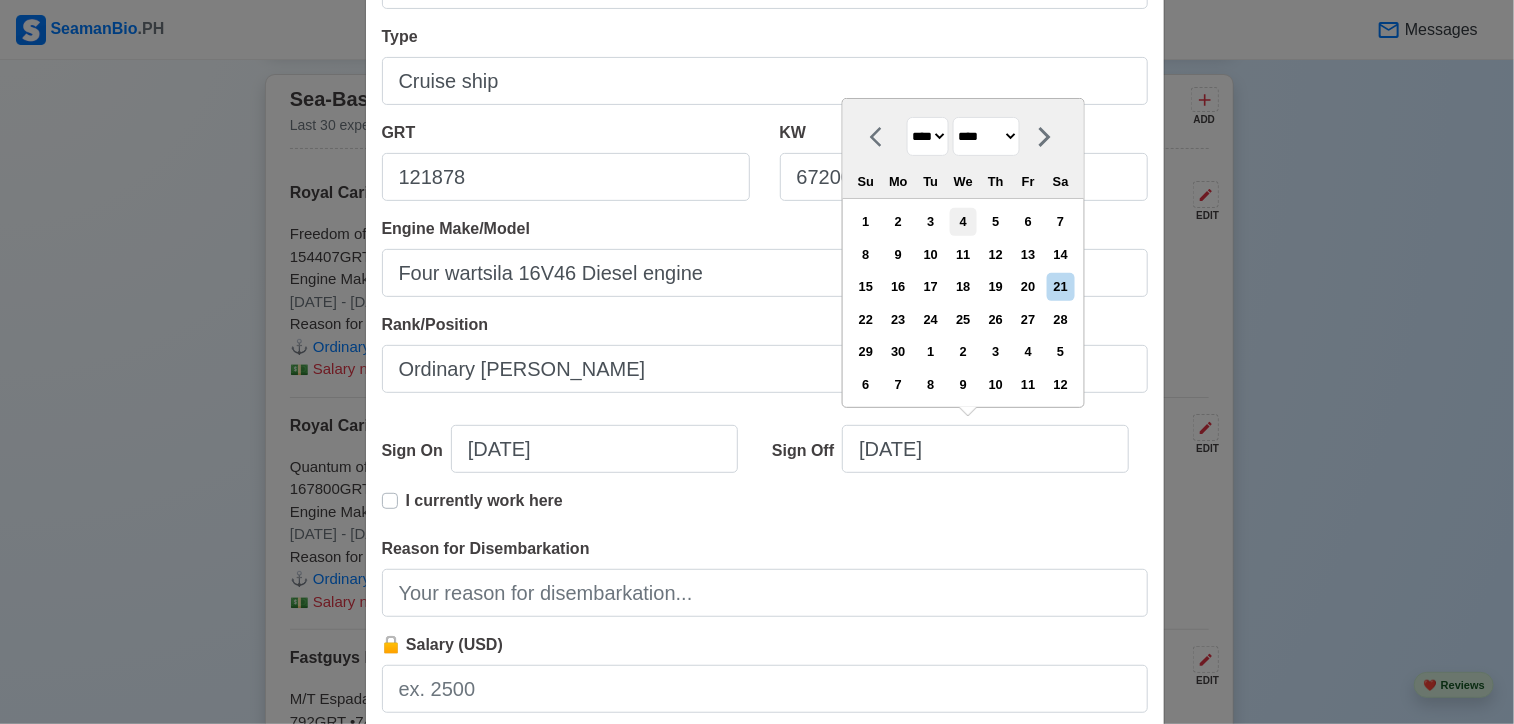 click on "4" at bounding box center (963, 221) 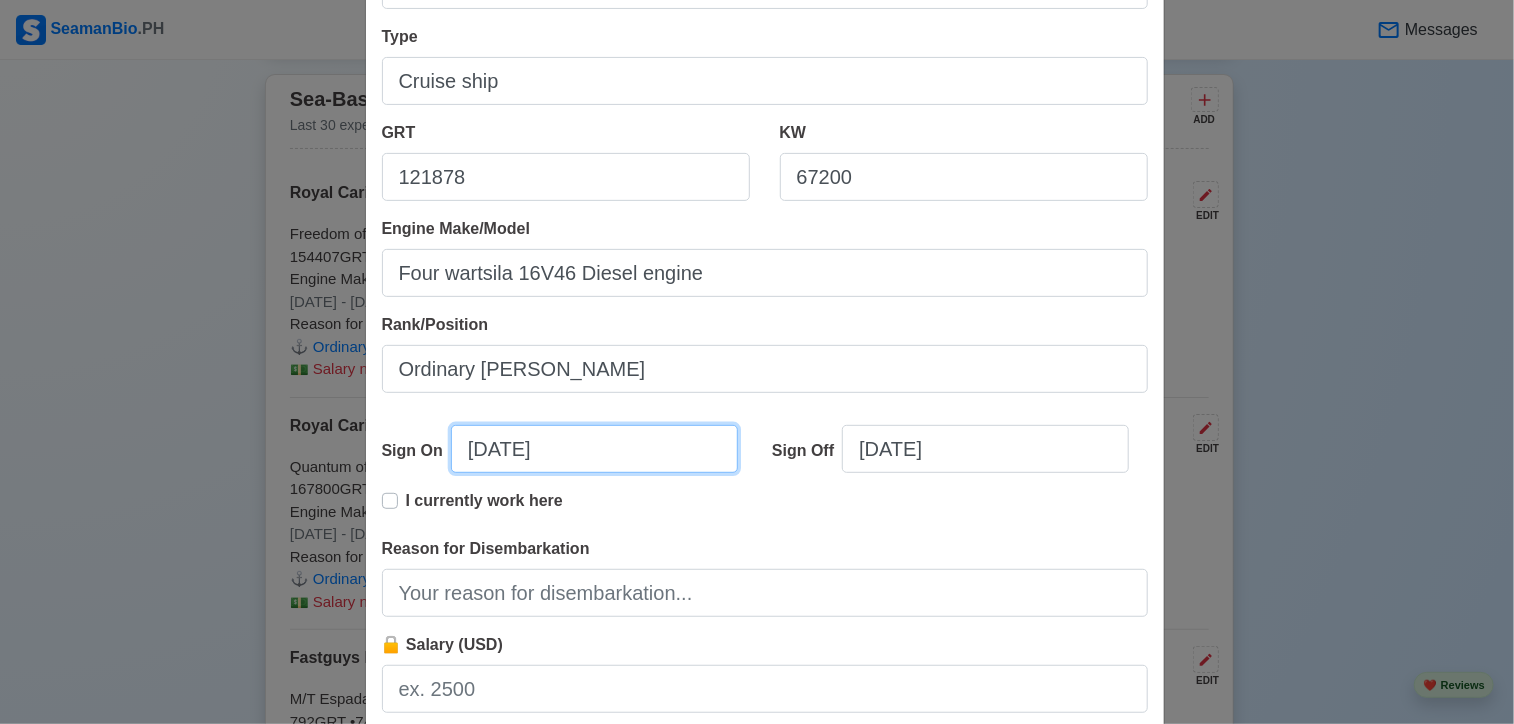 select on "****" 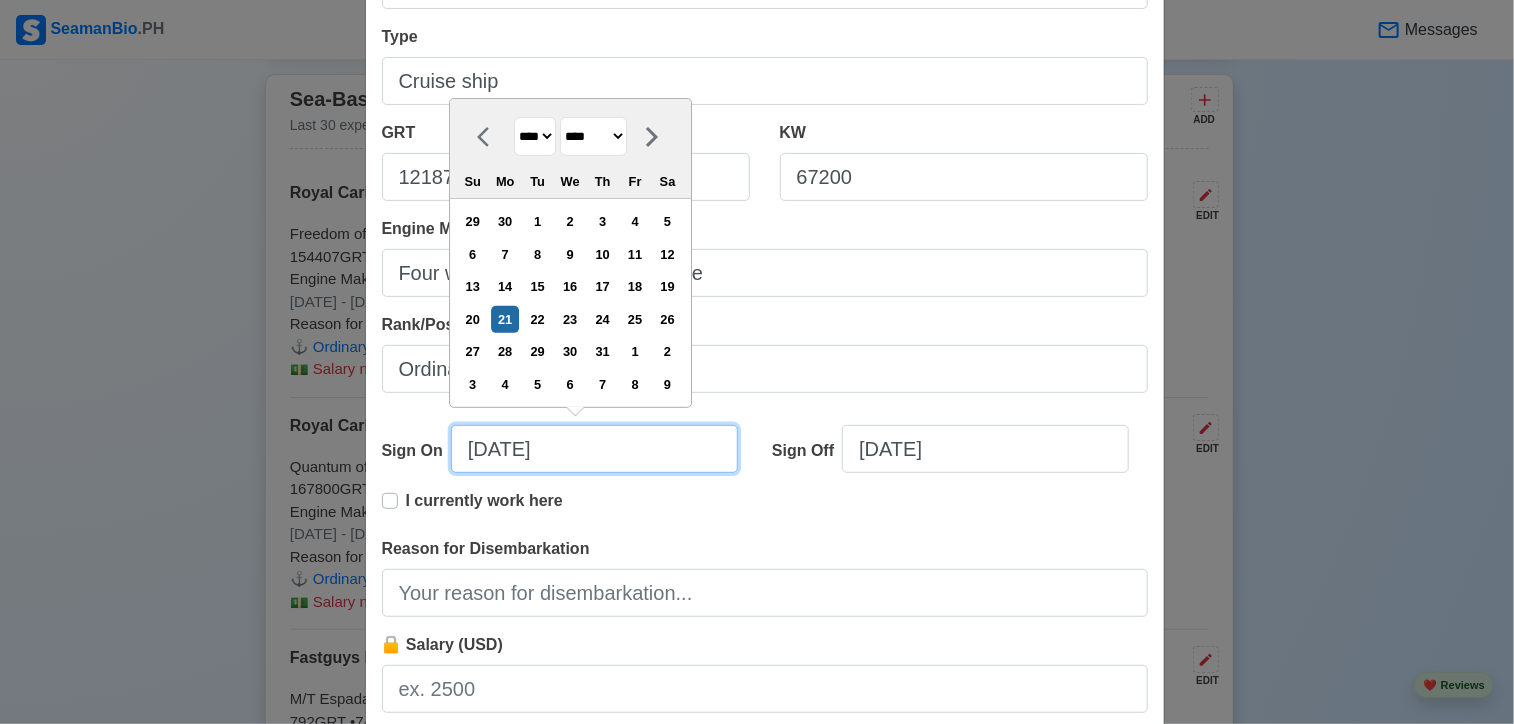 click on "[DATE]" at bounding box center (594, 449) 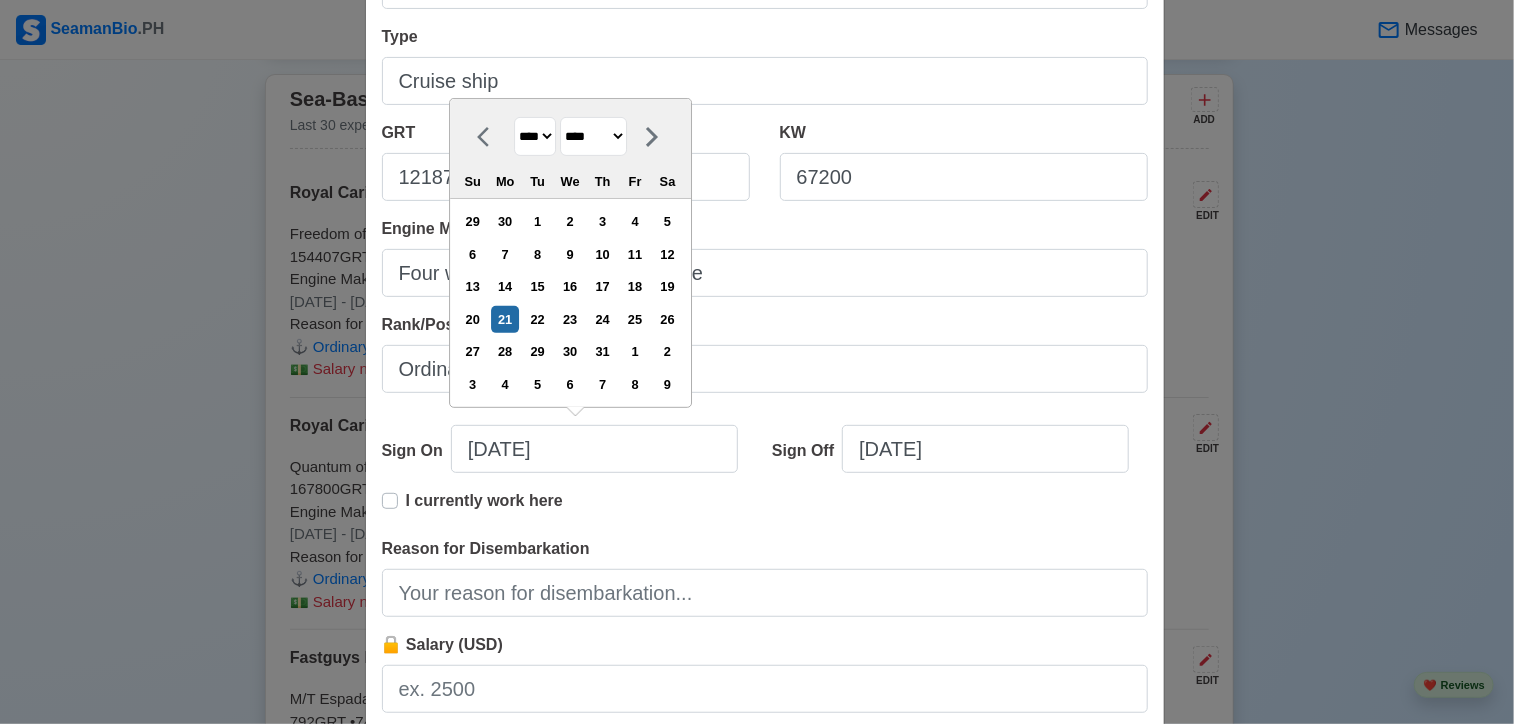 click on "******* ******** ***** ***** *** **** **** ****** ********* ******* ******** ********" at bounding box center (593, 136) 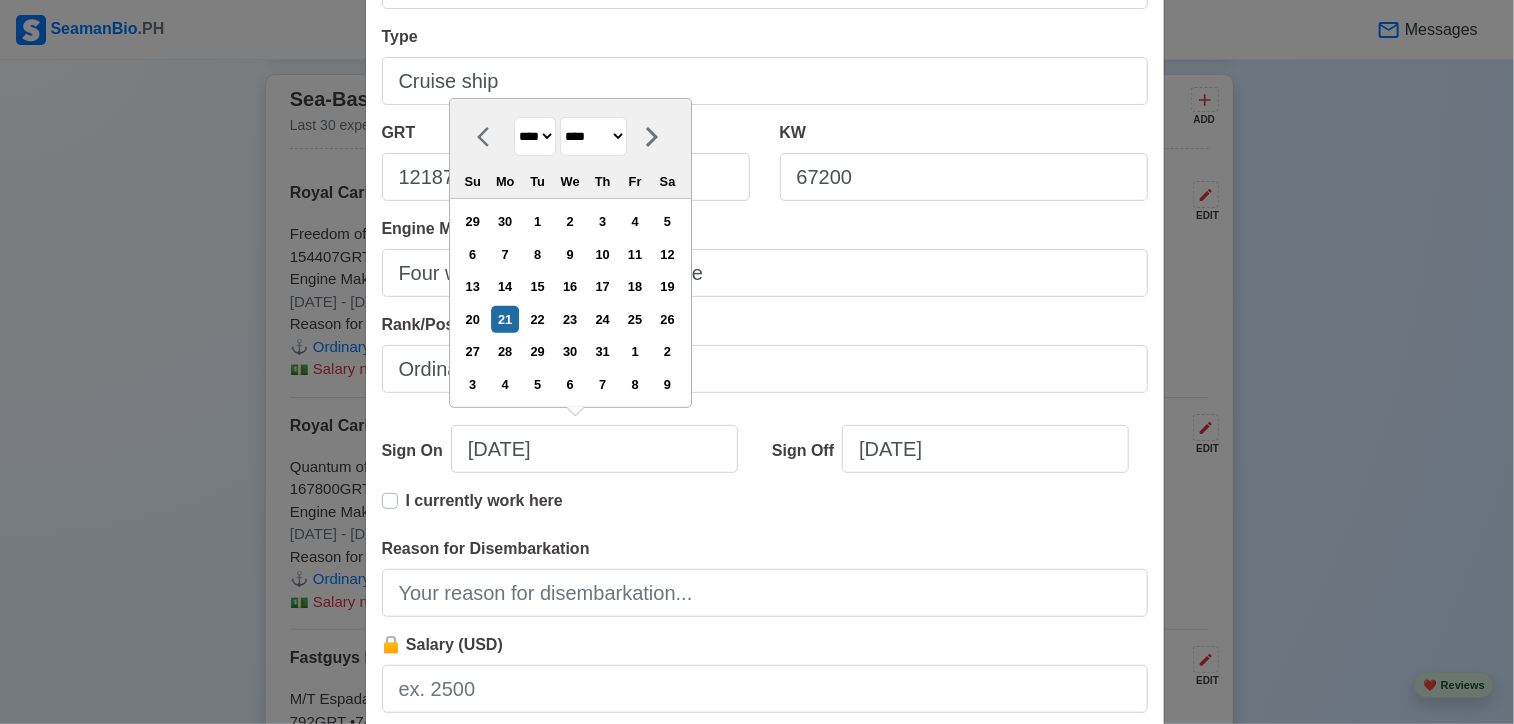 select on "*****" 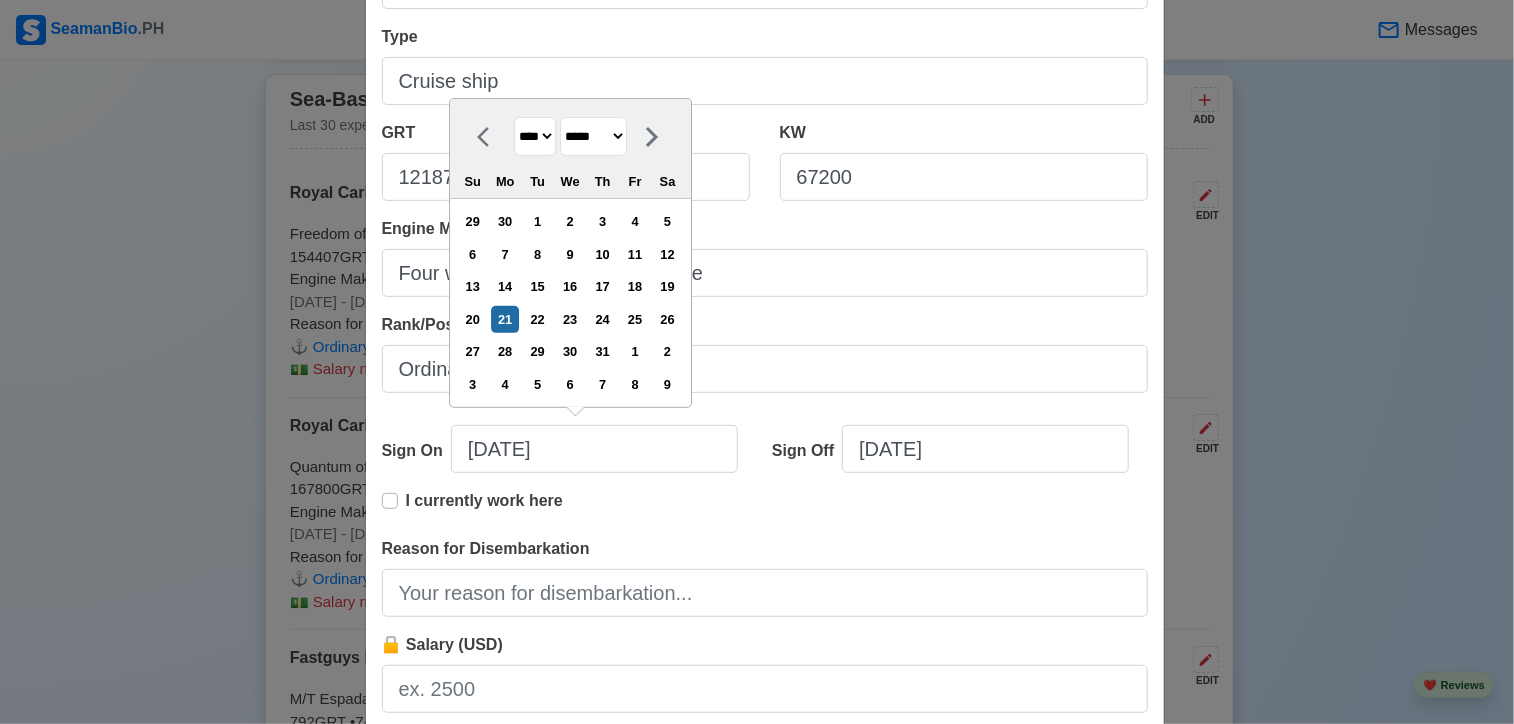 click on "******* ******** ***** ***** *** **** **** ****** ********* ******* ******** ********" at bounding box center (593, 136) 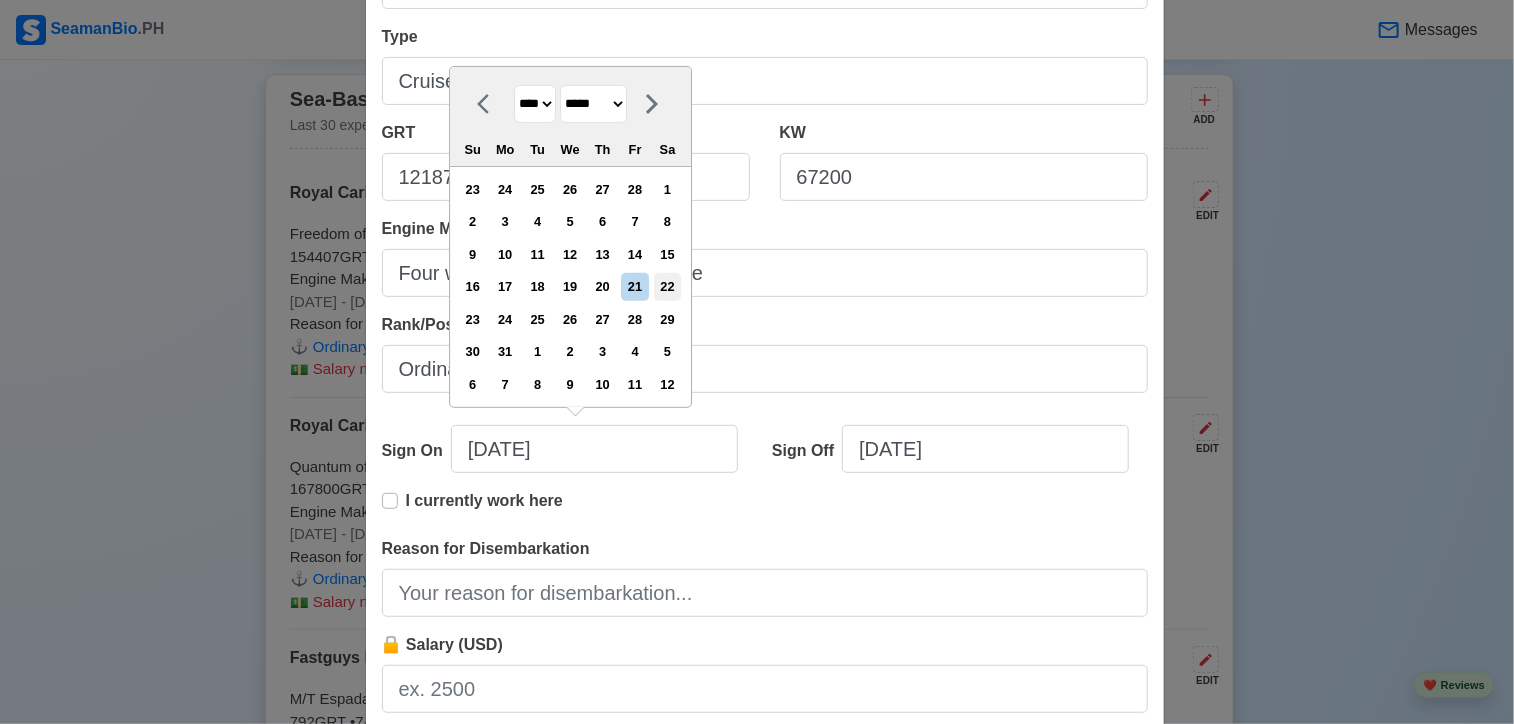 click on "22" at bounding box center (667, 286) 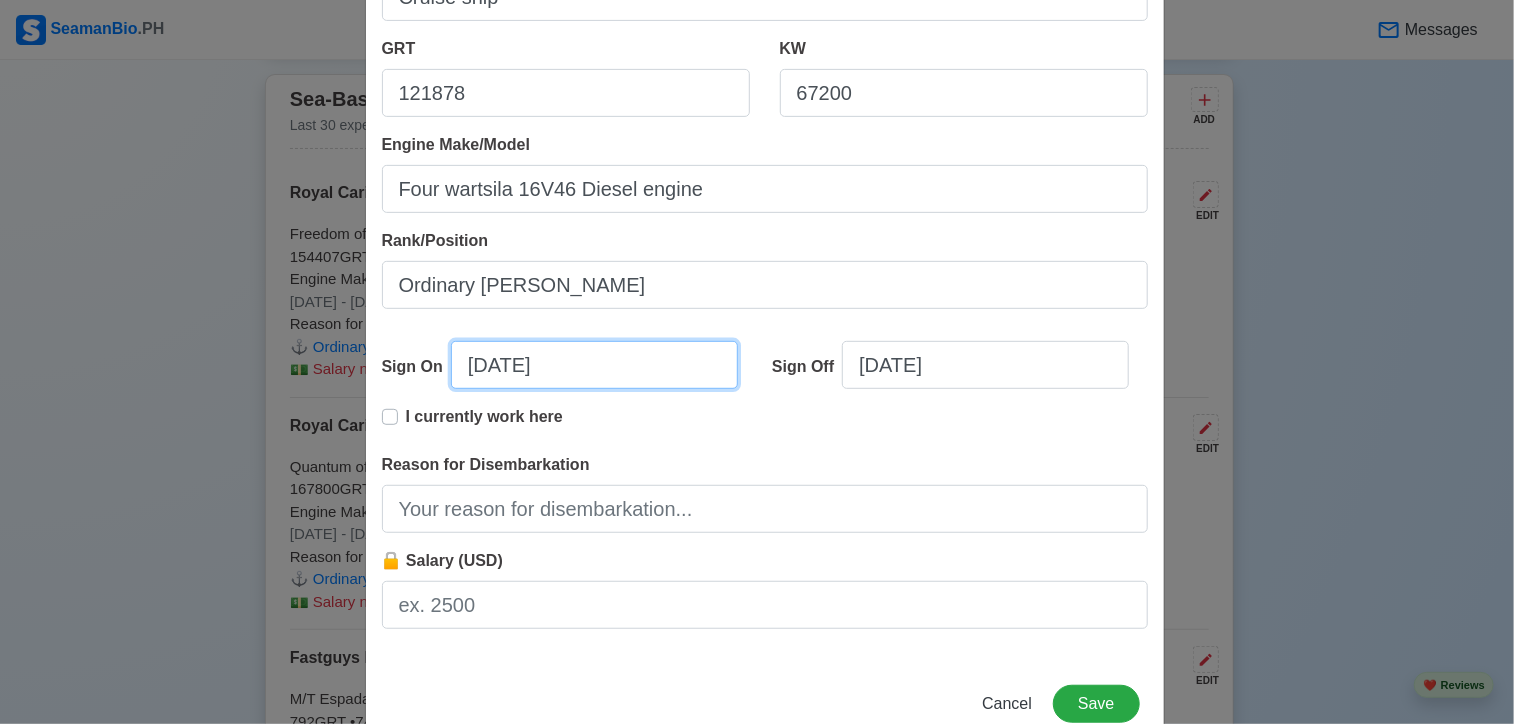 scroll, scrollTop: 388, scrollLeft: 0, axis: vertical 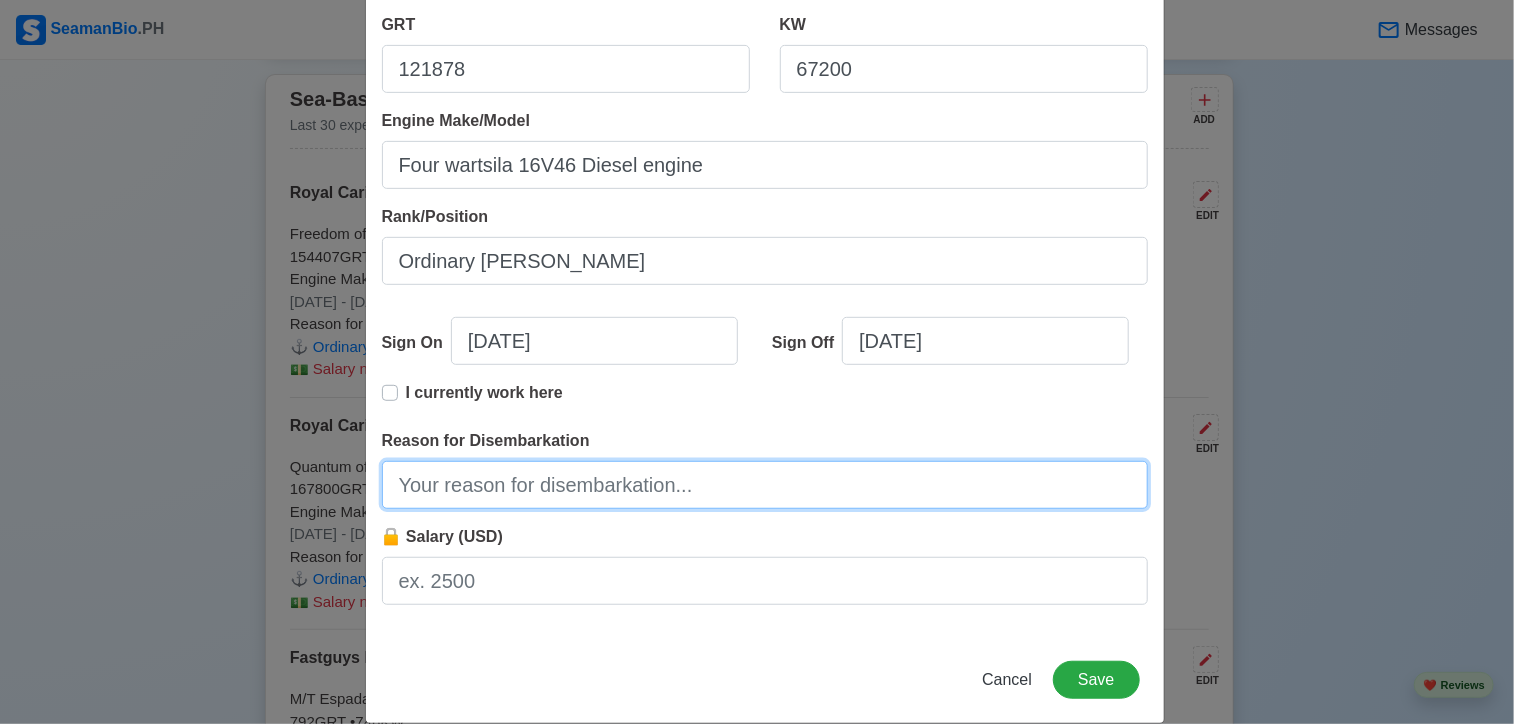 click on "Reason for Disembarkation" at bounding box center [765, 485] 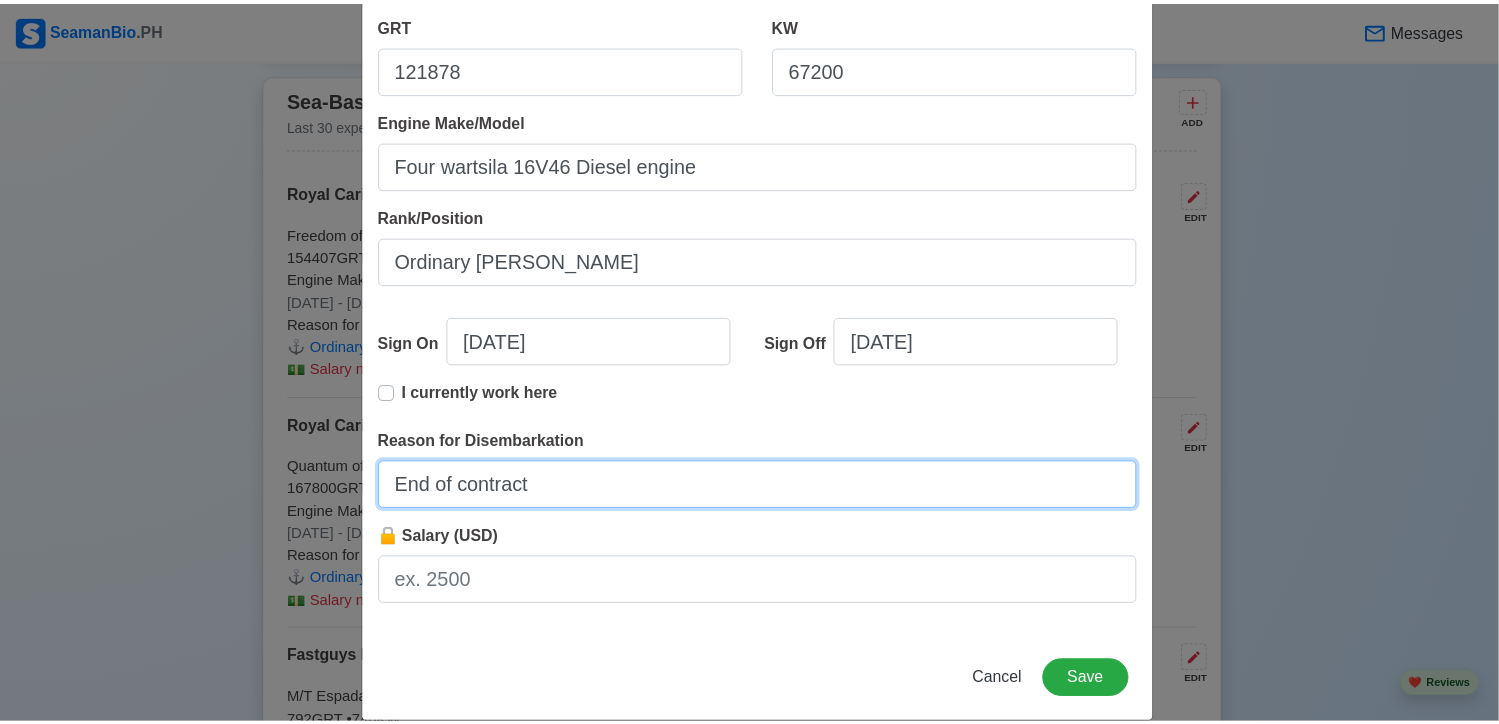 scroll, scrollTop: 415, scrollLeft: 0, axis: vertical 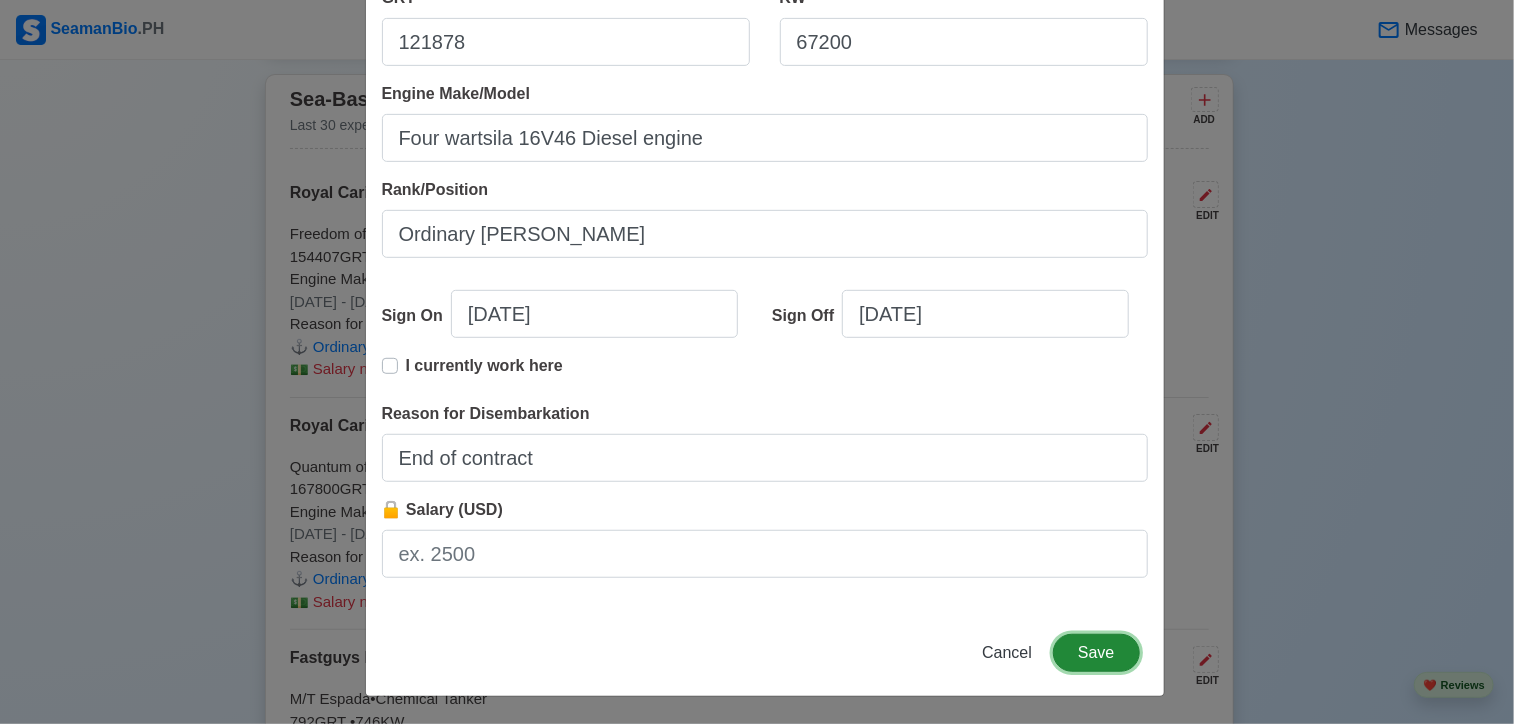 click on "Save" at bounding box center [1096, 653] 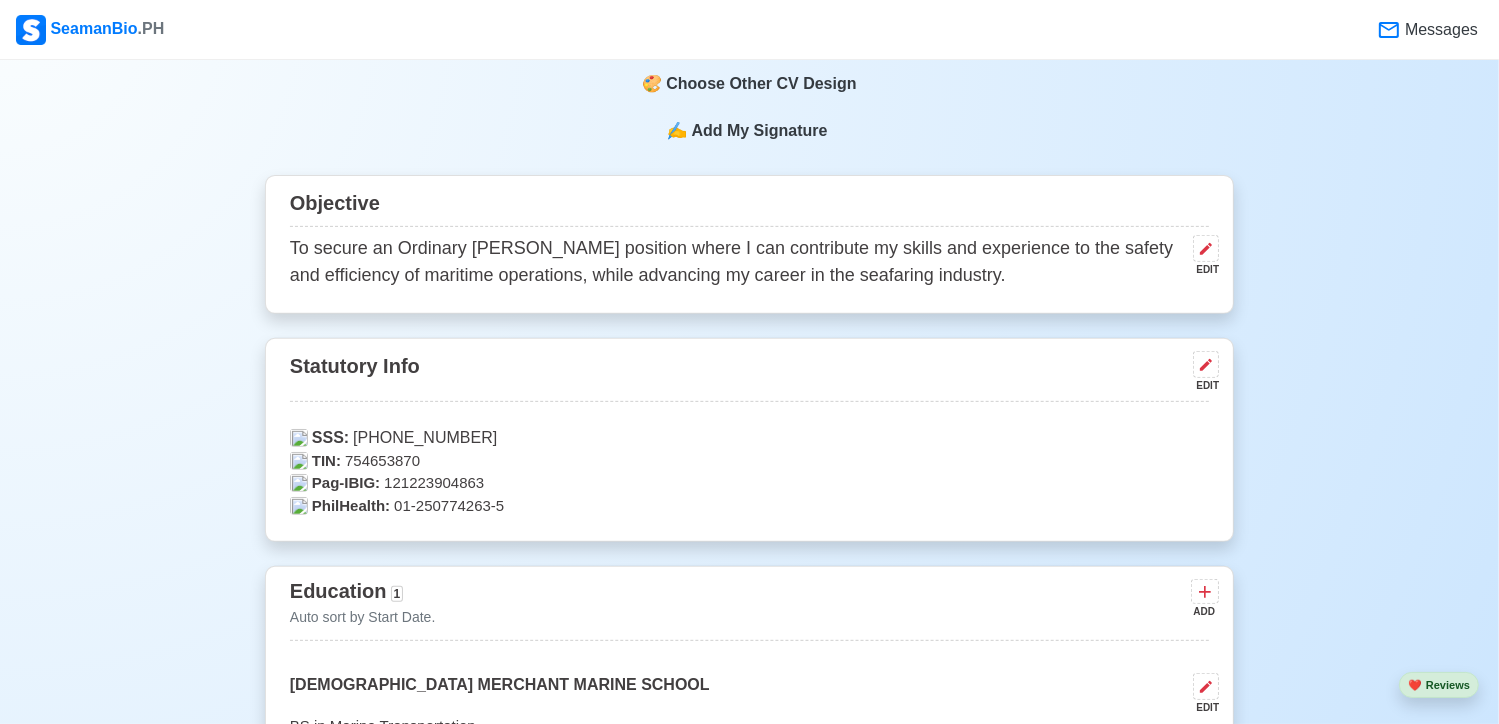 scroll, scrollTop: 612, scrollLeft: 0, axis: vertical 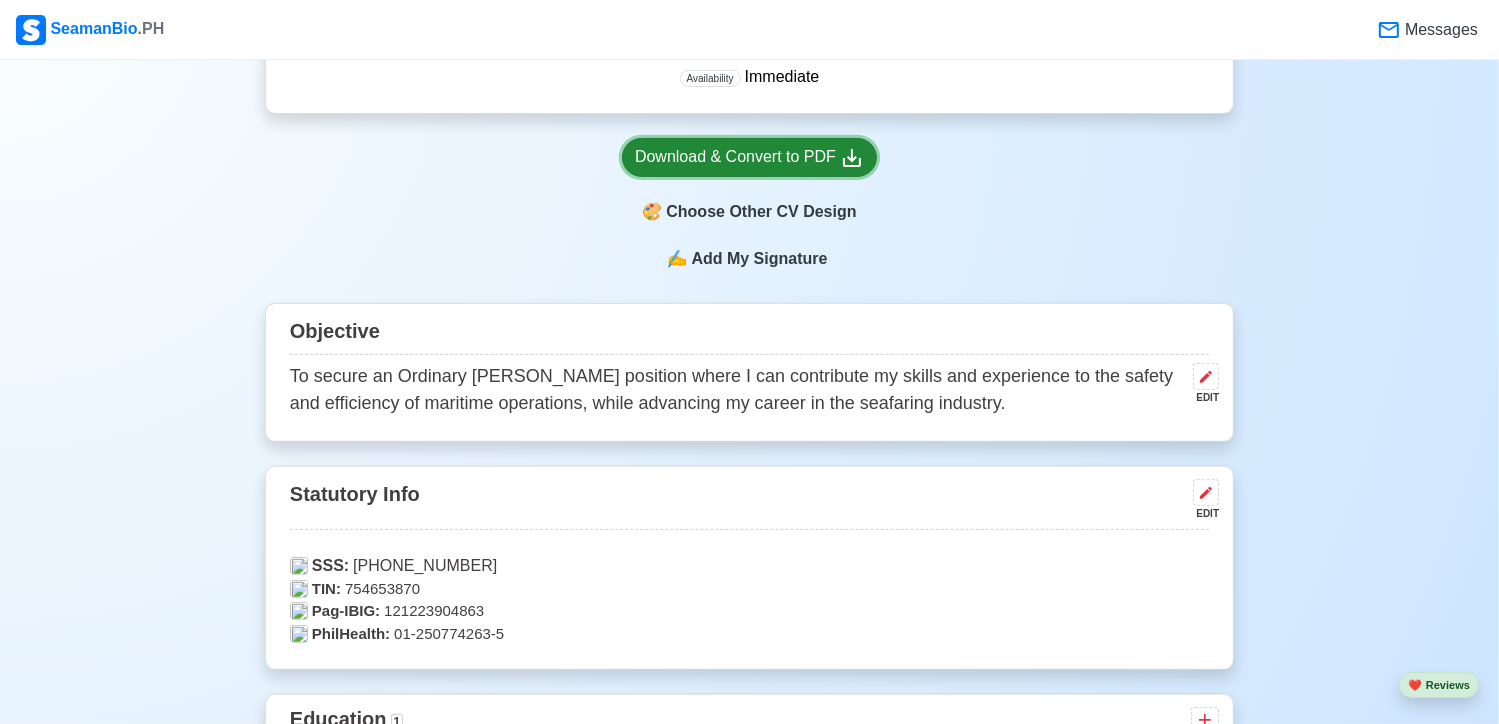 click on "Download & Convert to PDF" at bounding box center [749, 157] 